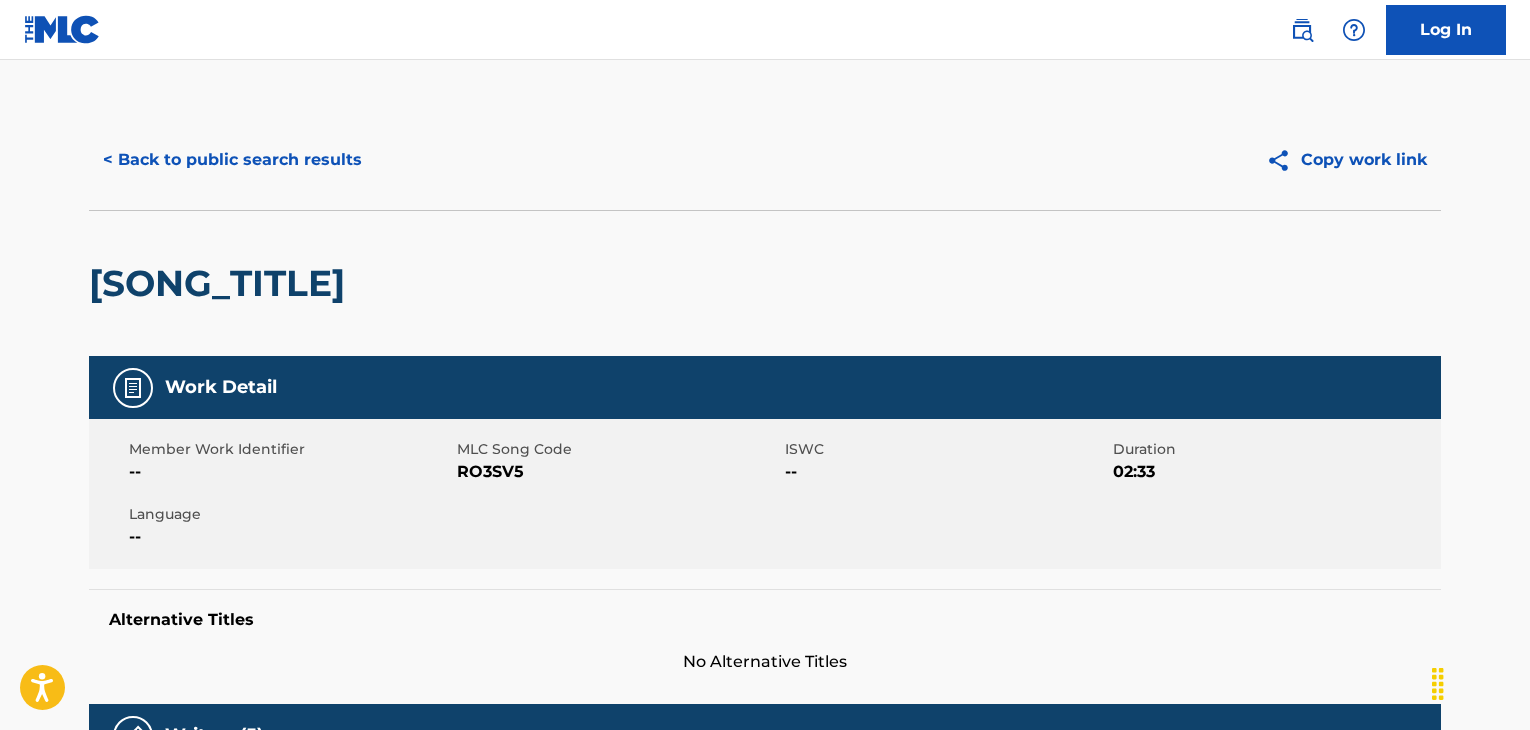 scroll, scrollTop: 984, scrollLeft: 0, axis: vertical 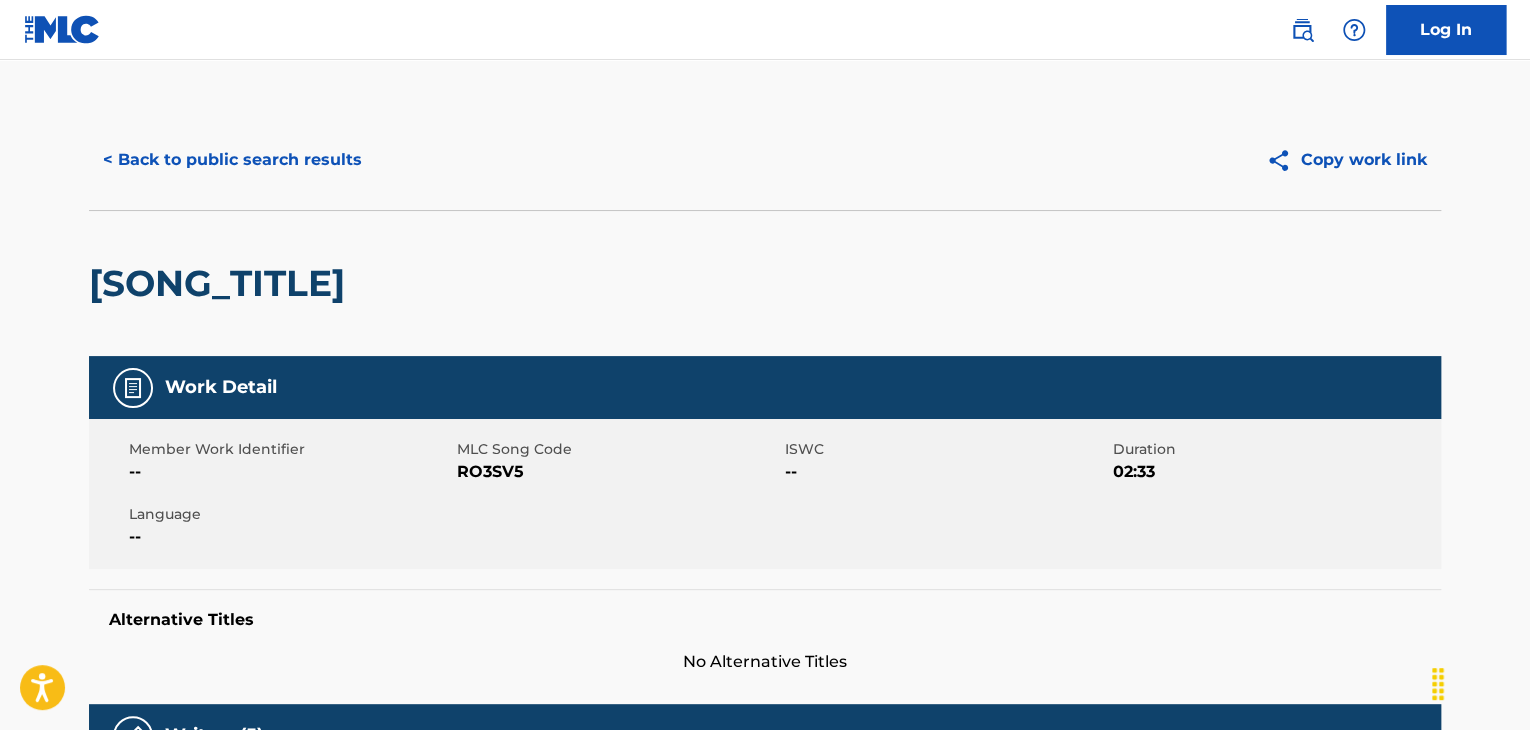 click on "< Back to public search results" at bounding box center (232, 160) 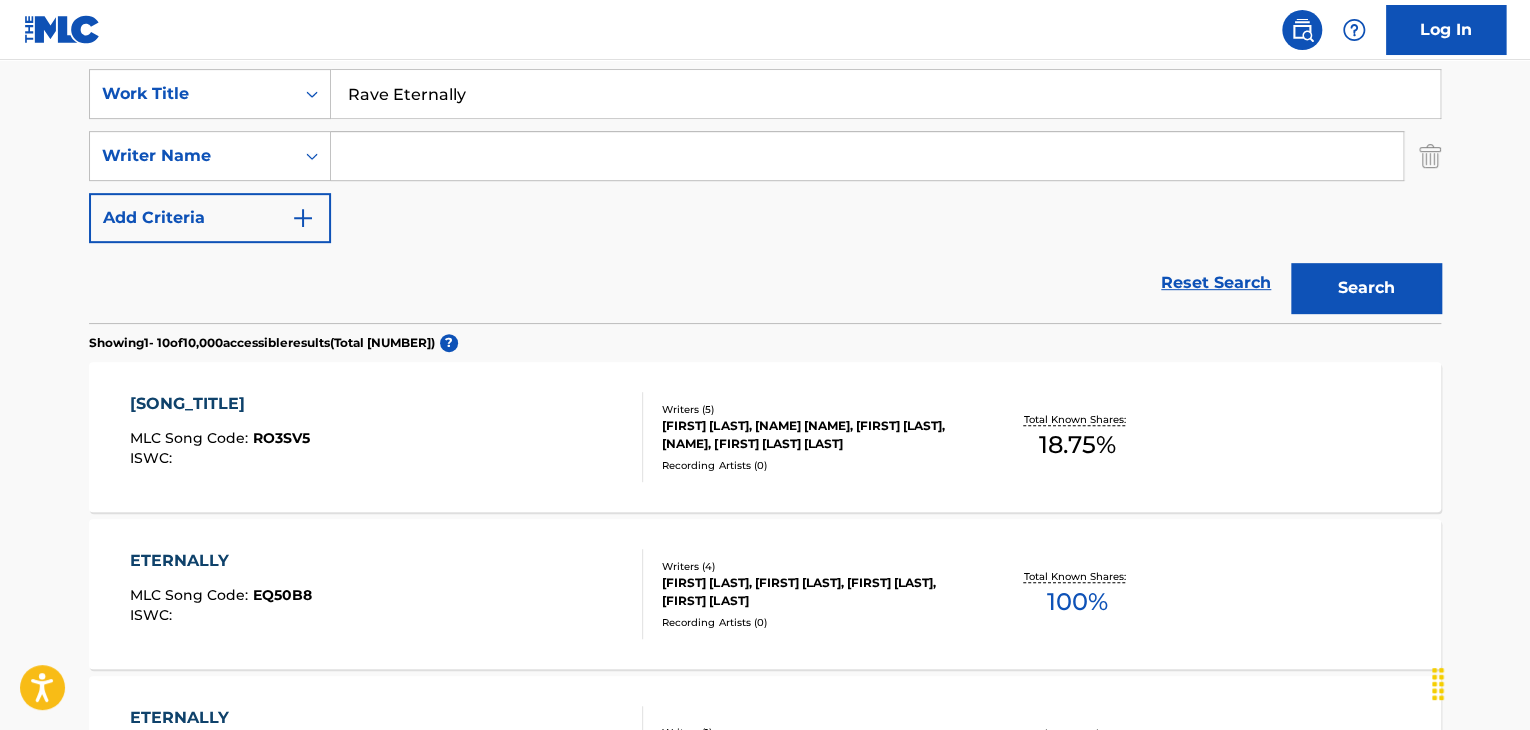 click on "Rave Eternally" at bounding box center [885, 94] 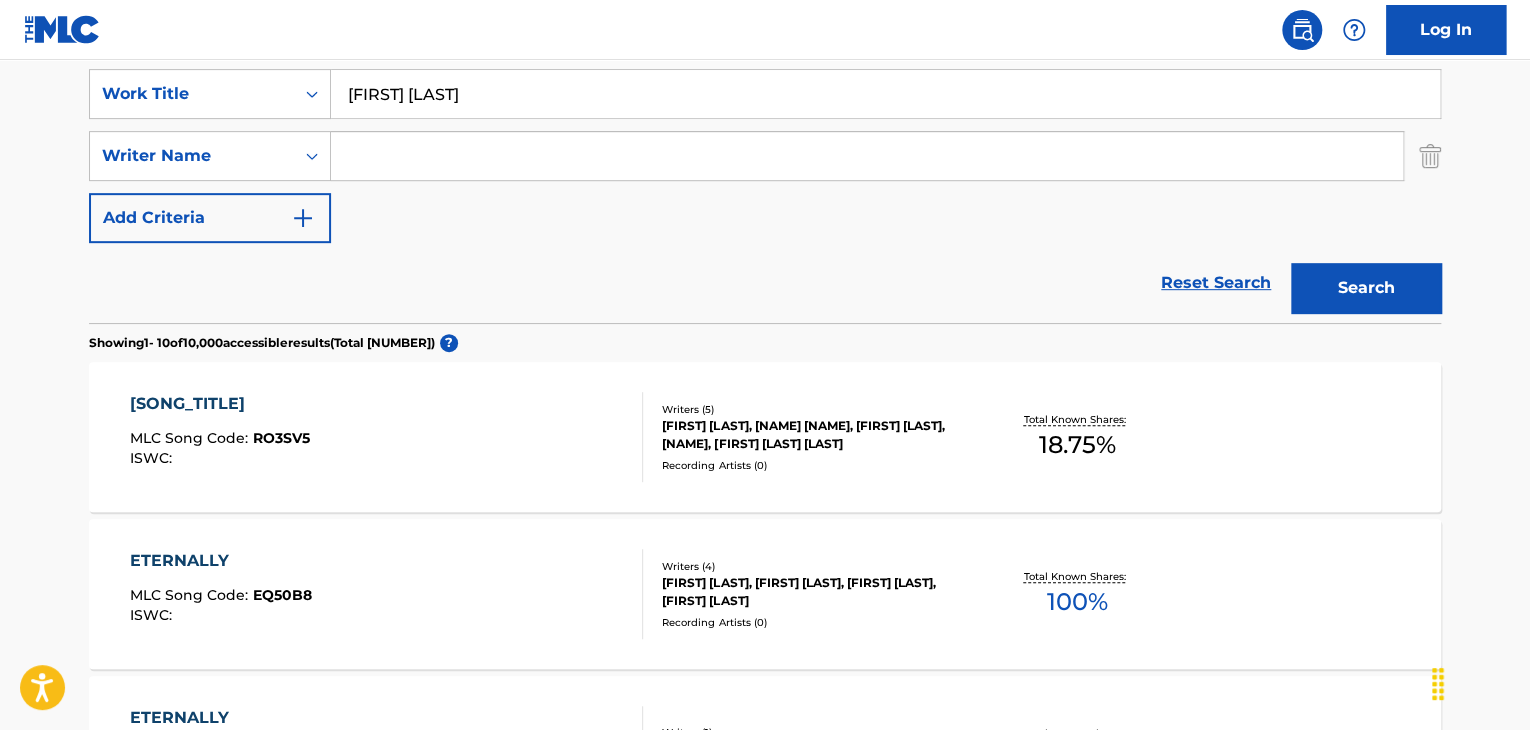 click on "Search" at bounding box center [1366, 288] 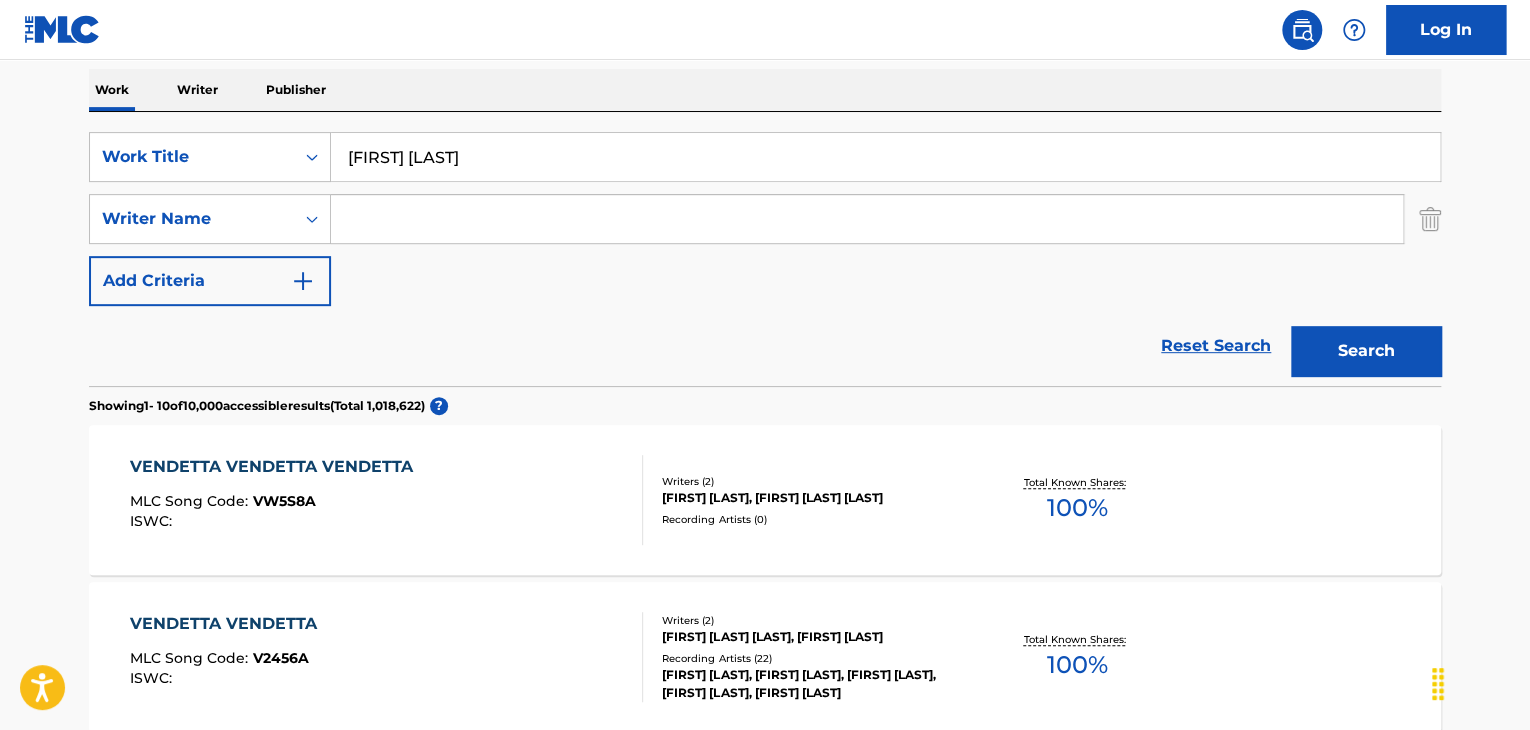 scroll, scrollTop: 176, scrollLeft: 0, axis: vertical 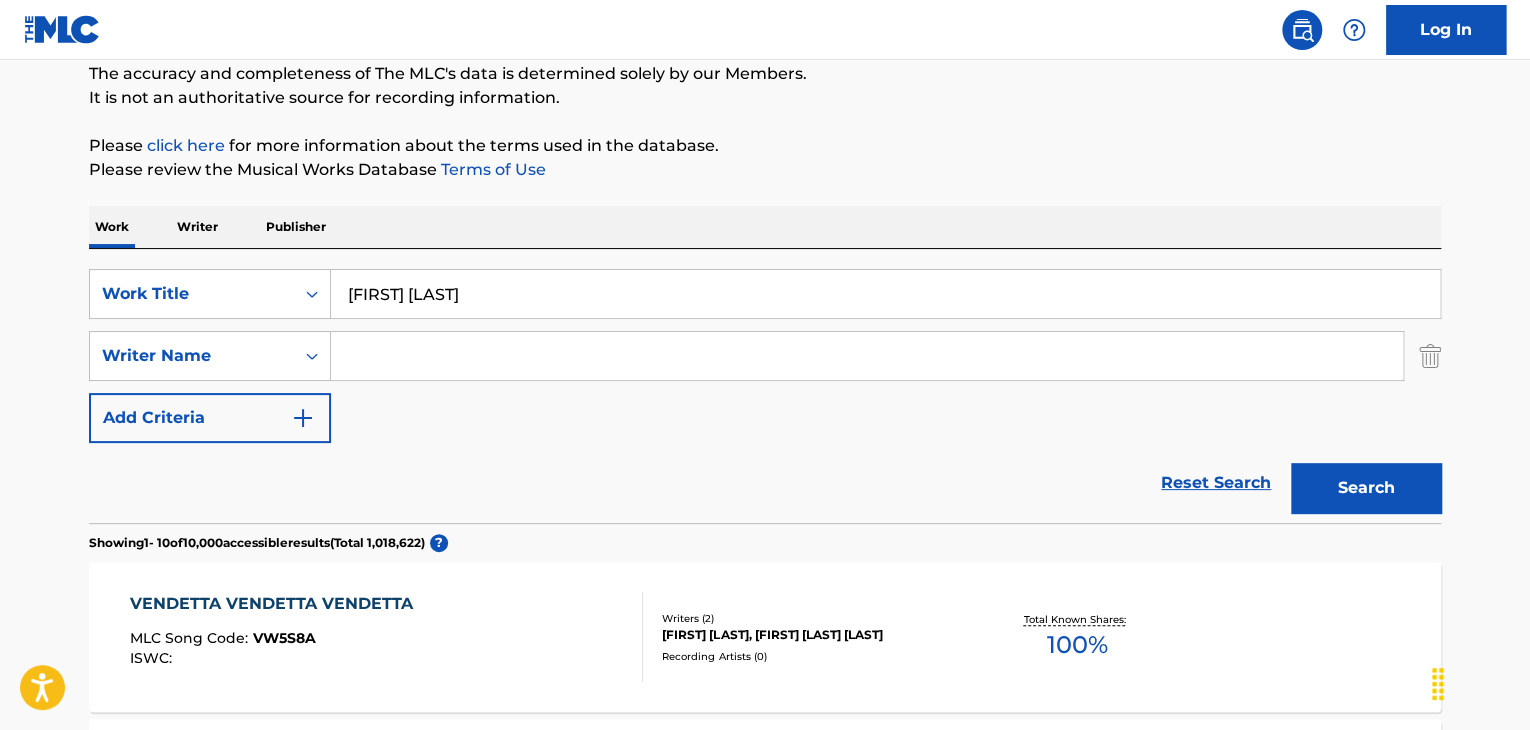 click on "[FIRST] [LAST]" at bounding box center [885, 294] 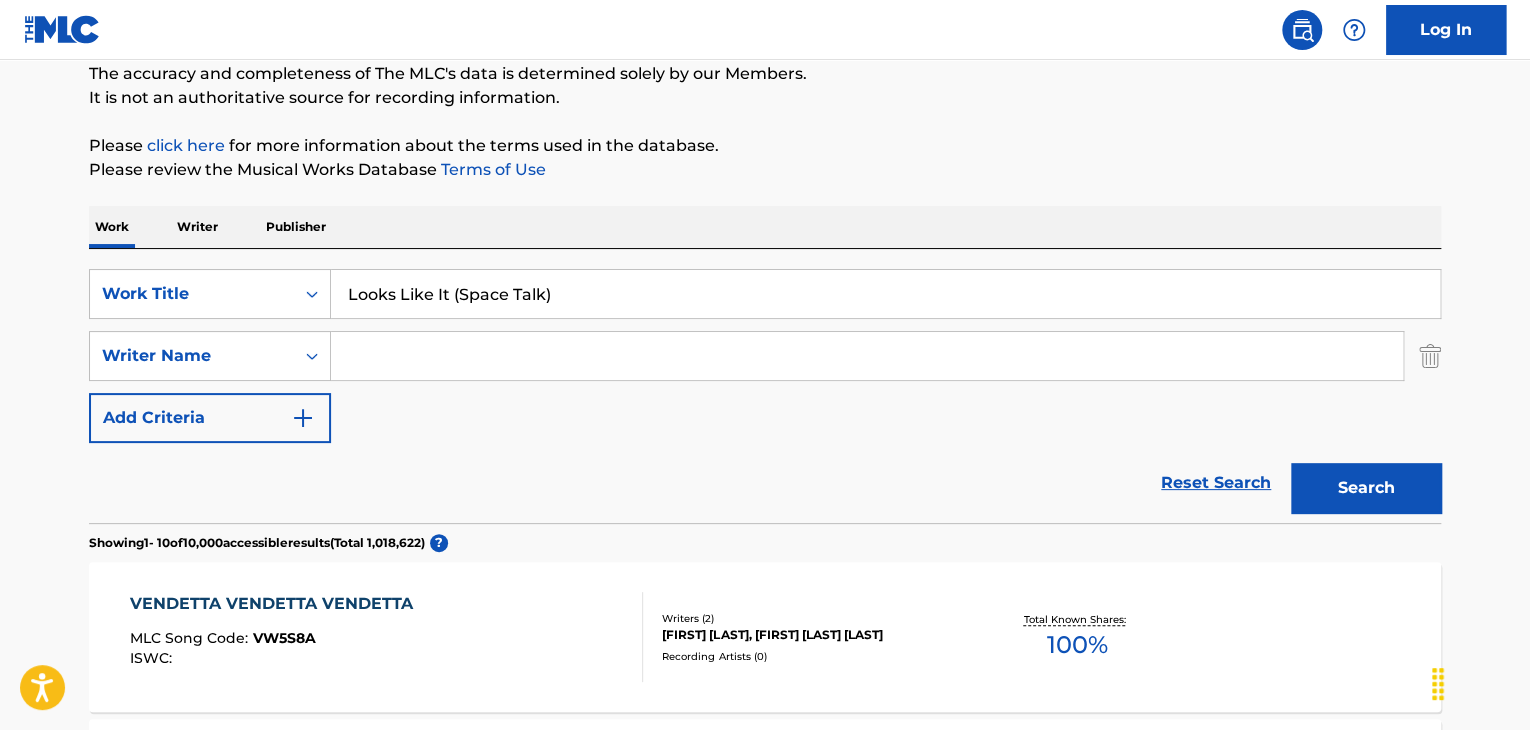 click on "Search" at bounding box center (1366, 488) 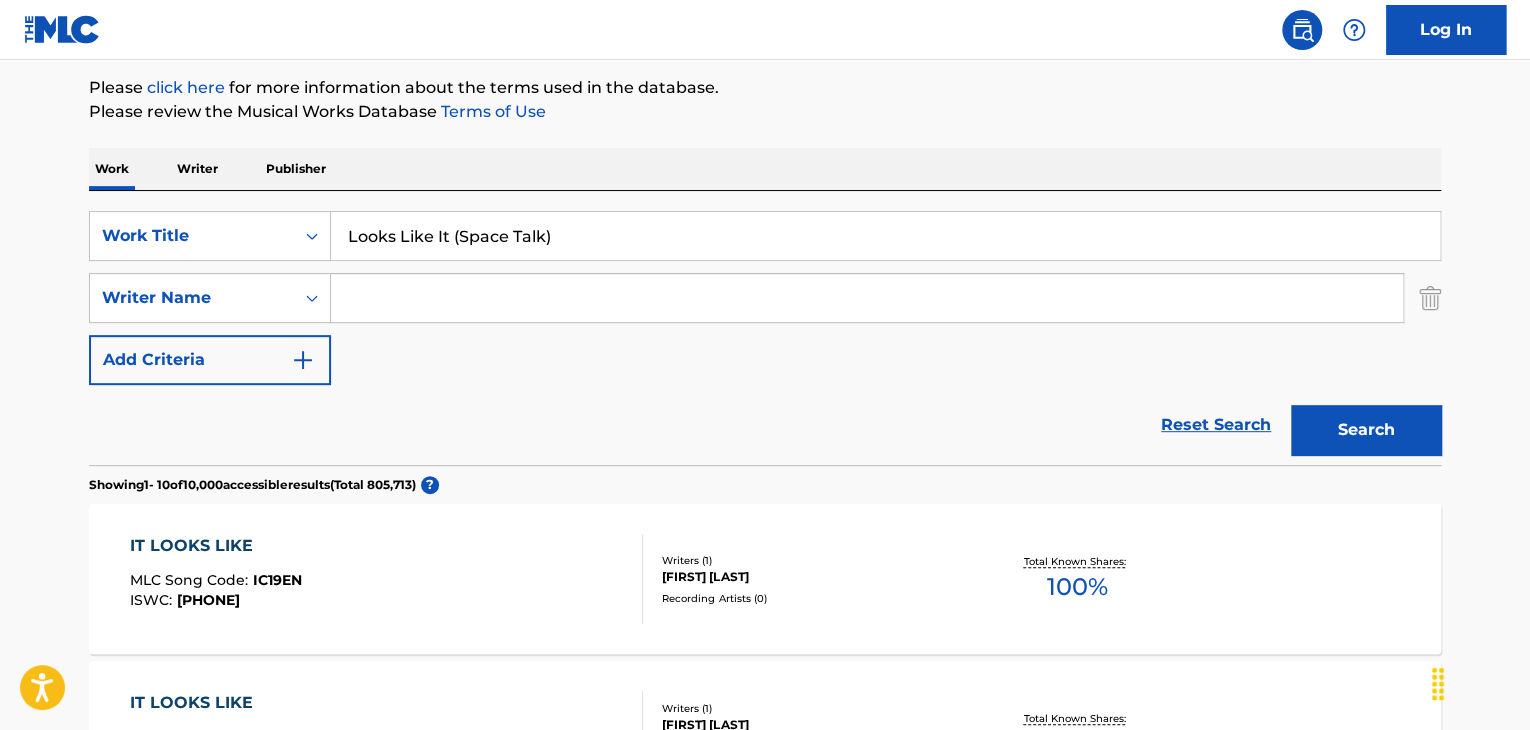 scroll, scrollTop: 43, scrollLeft: 0, axis: vertical 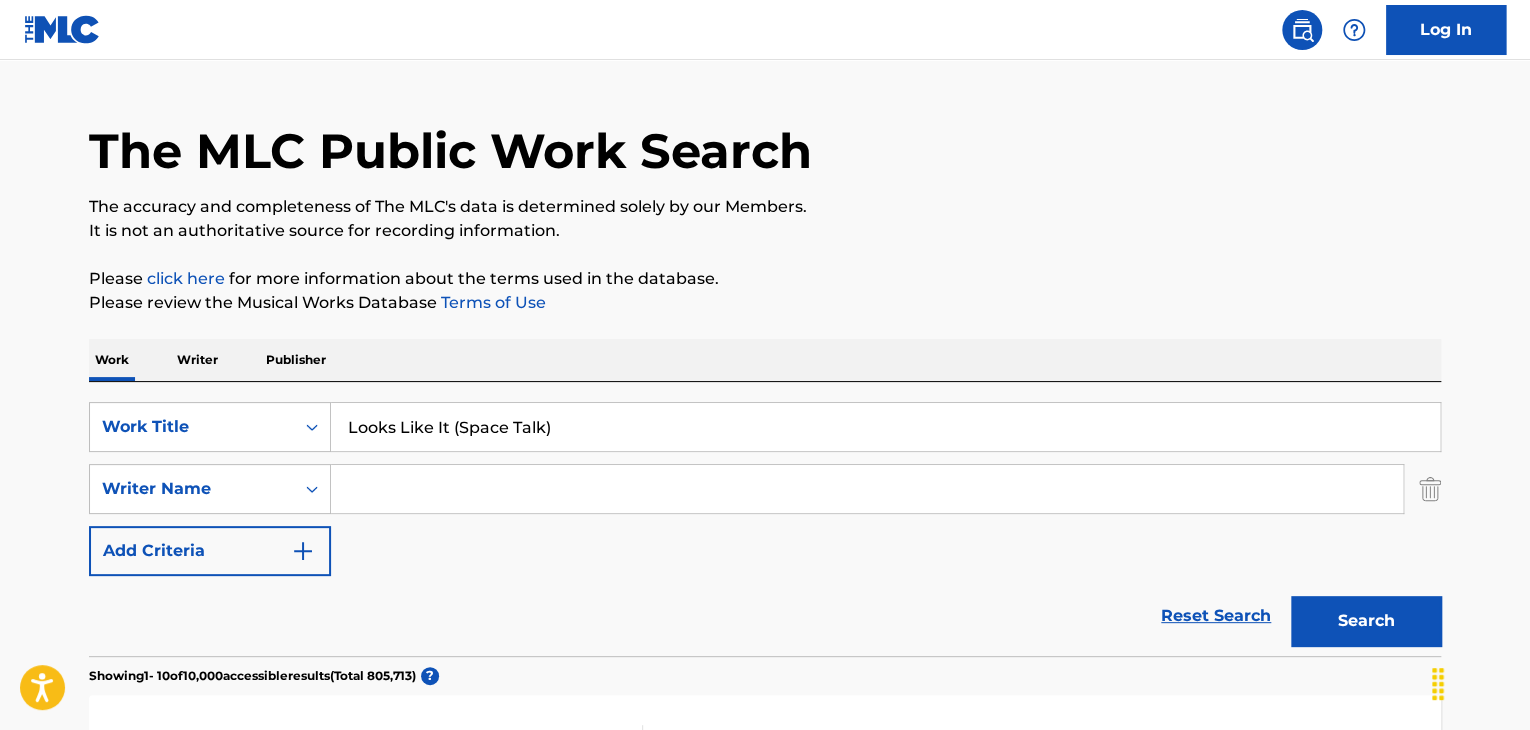 click on "Looks Like It (Space Talk)" at bounding box center [885, 427] 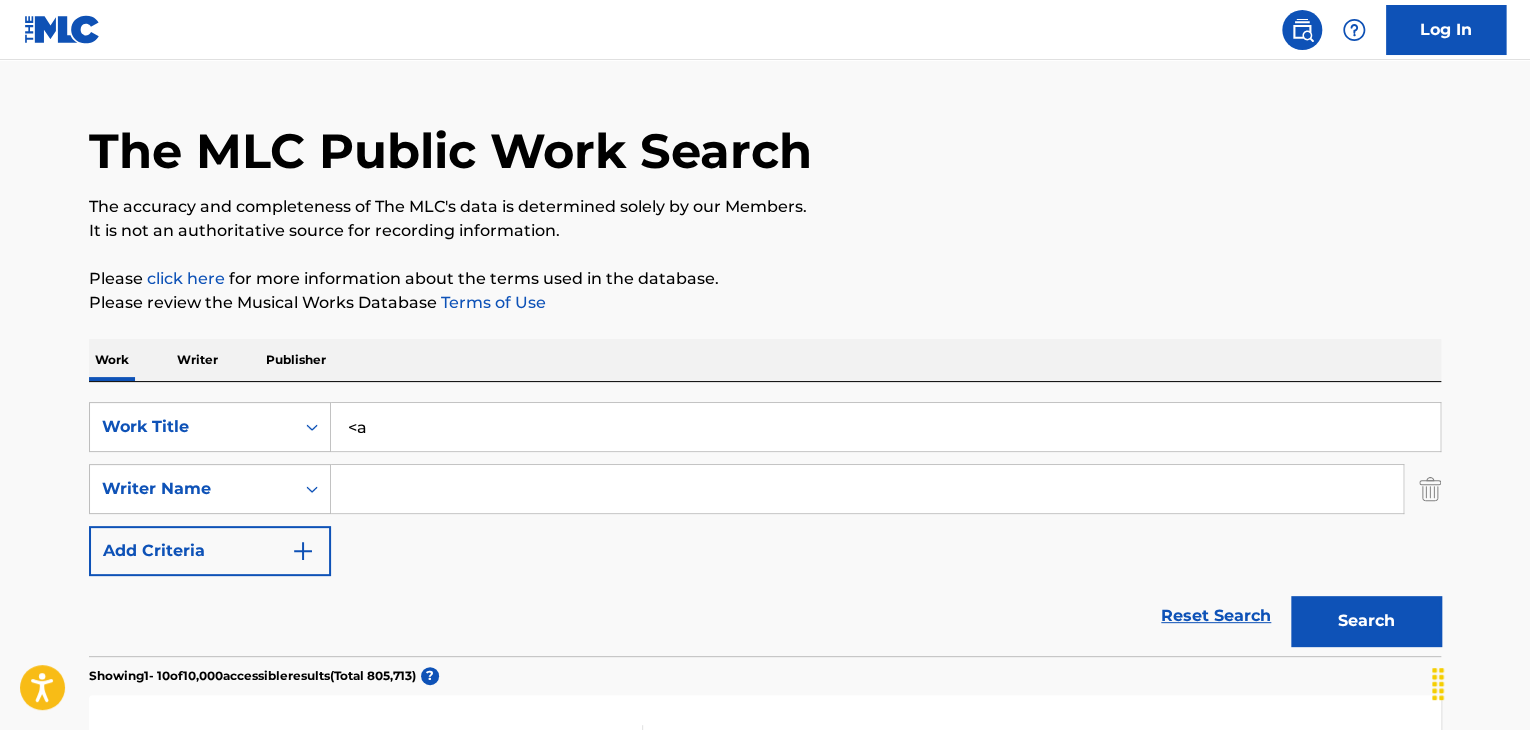 type on "<" 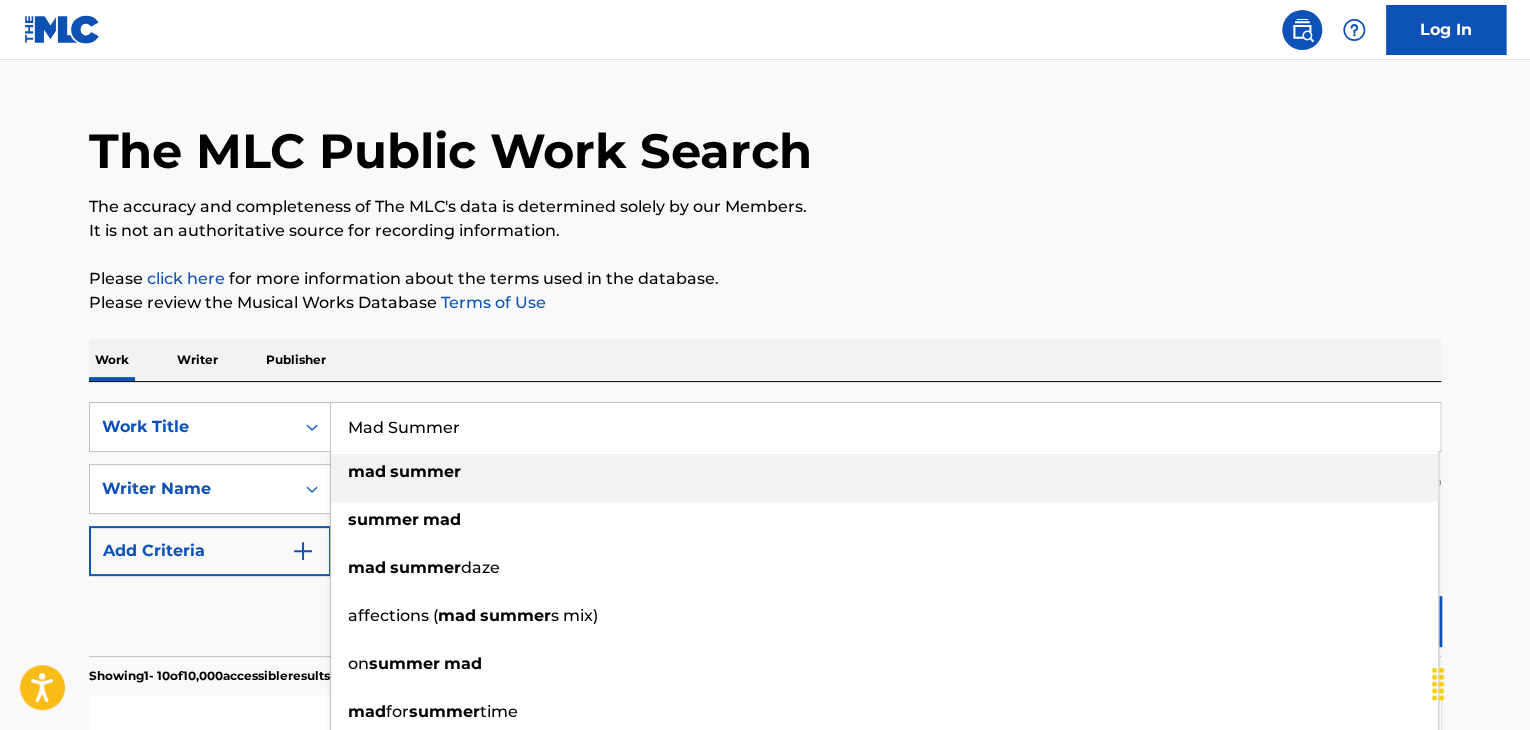 type on "Mad Summer" 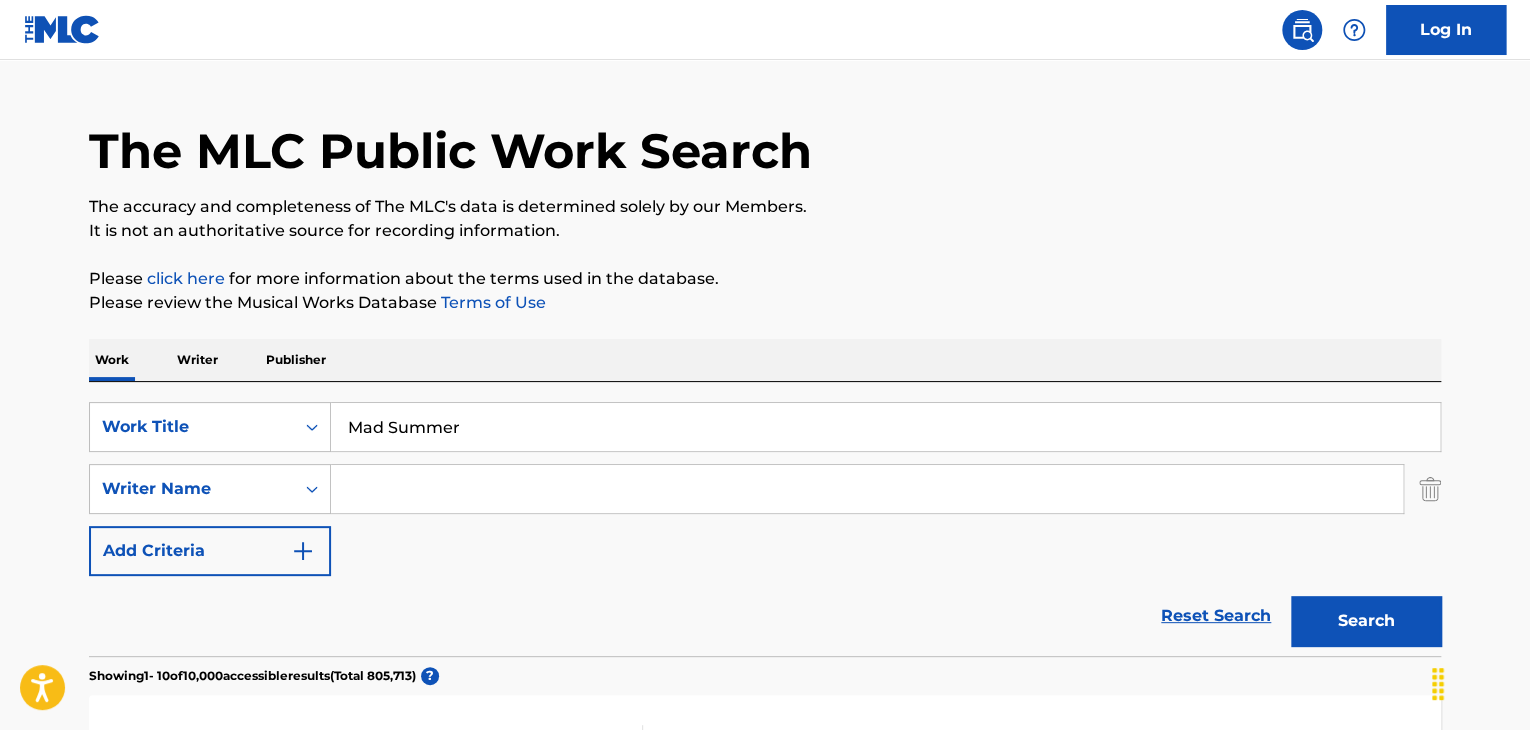 paste on "[FIRST] [LAST]" 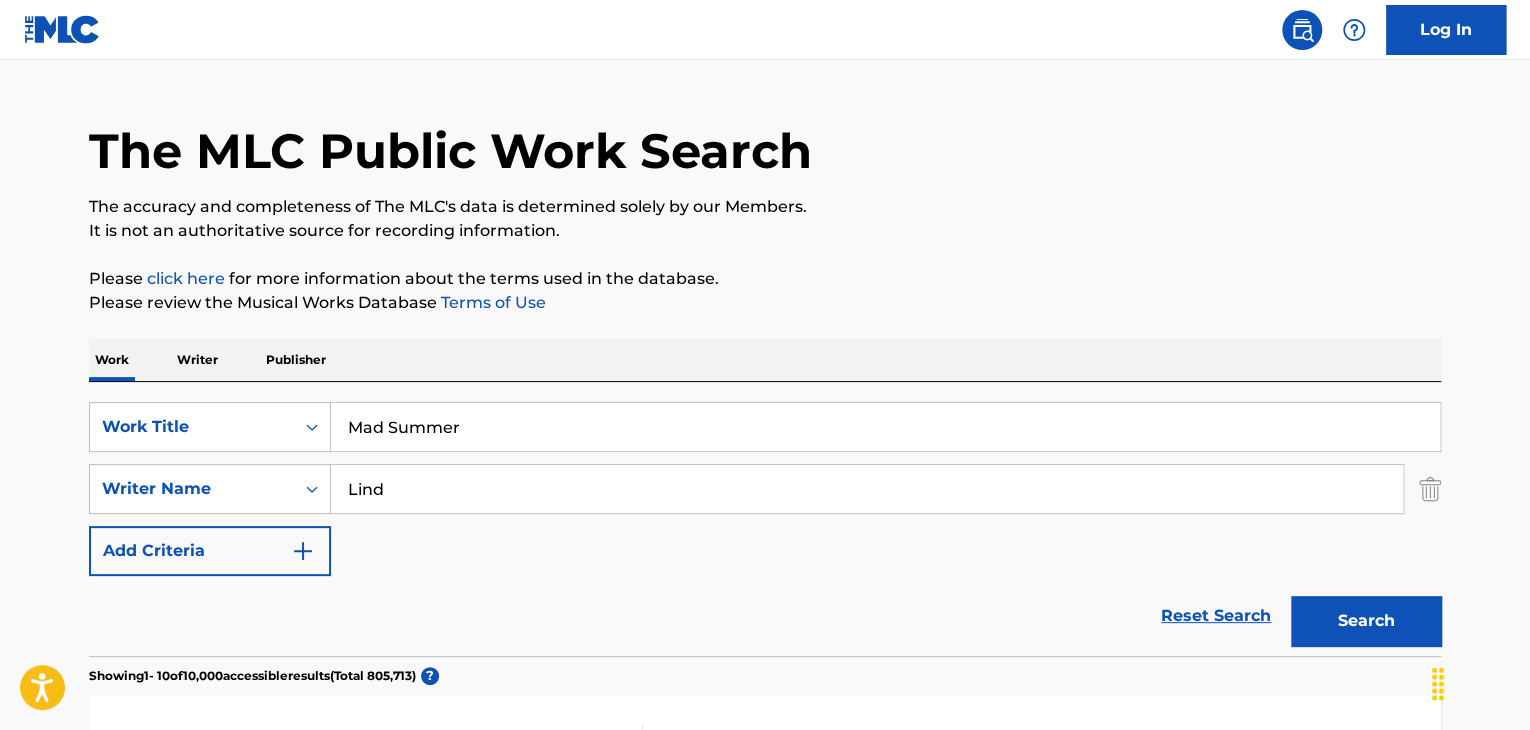 type on "Lind" 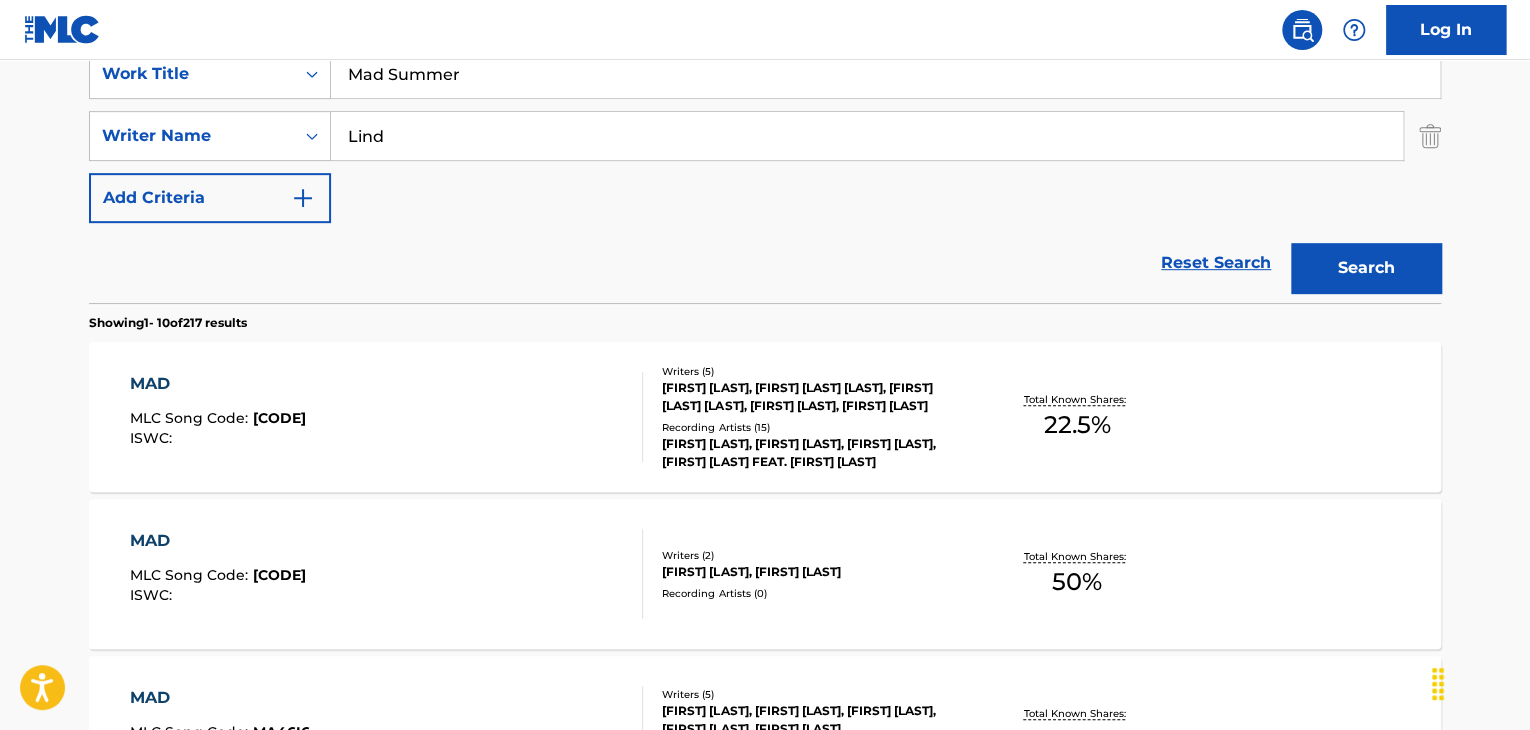 scroll, scrollTop: 443, scrollLeft: 0, axis: vertical 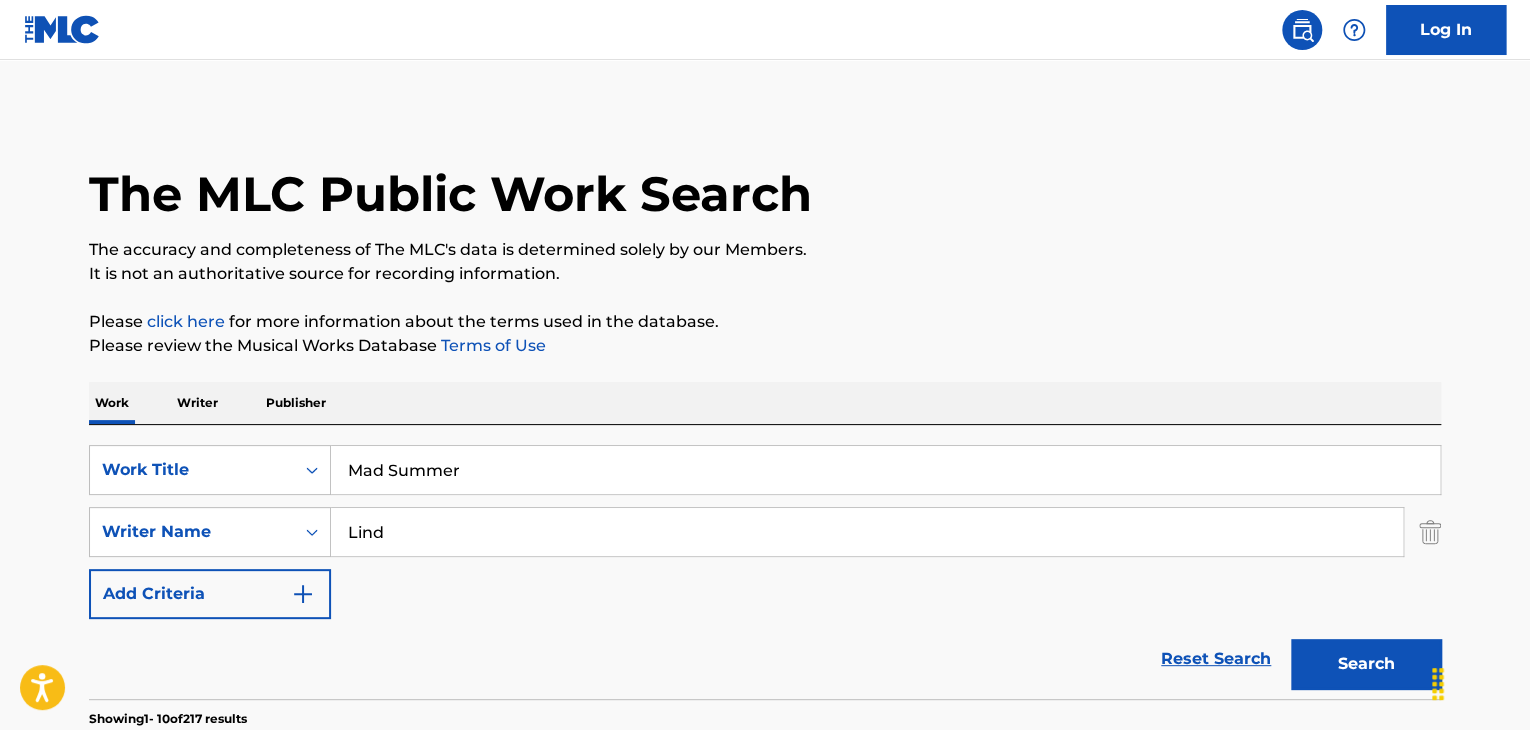 click on "Mad Summer" at bounding box center (885, 470) 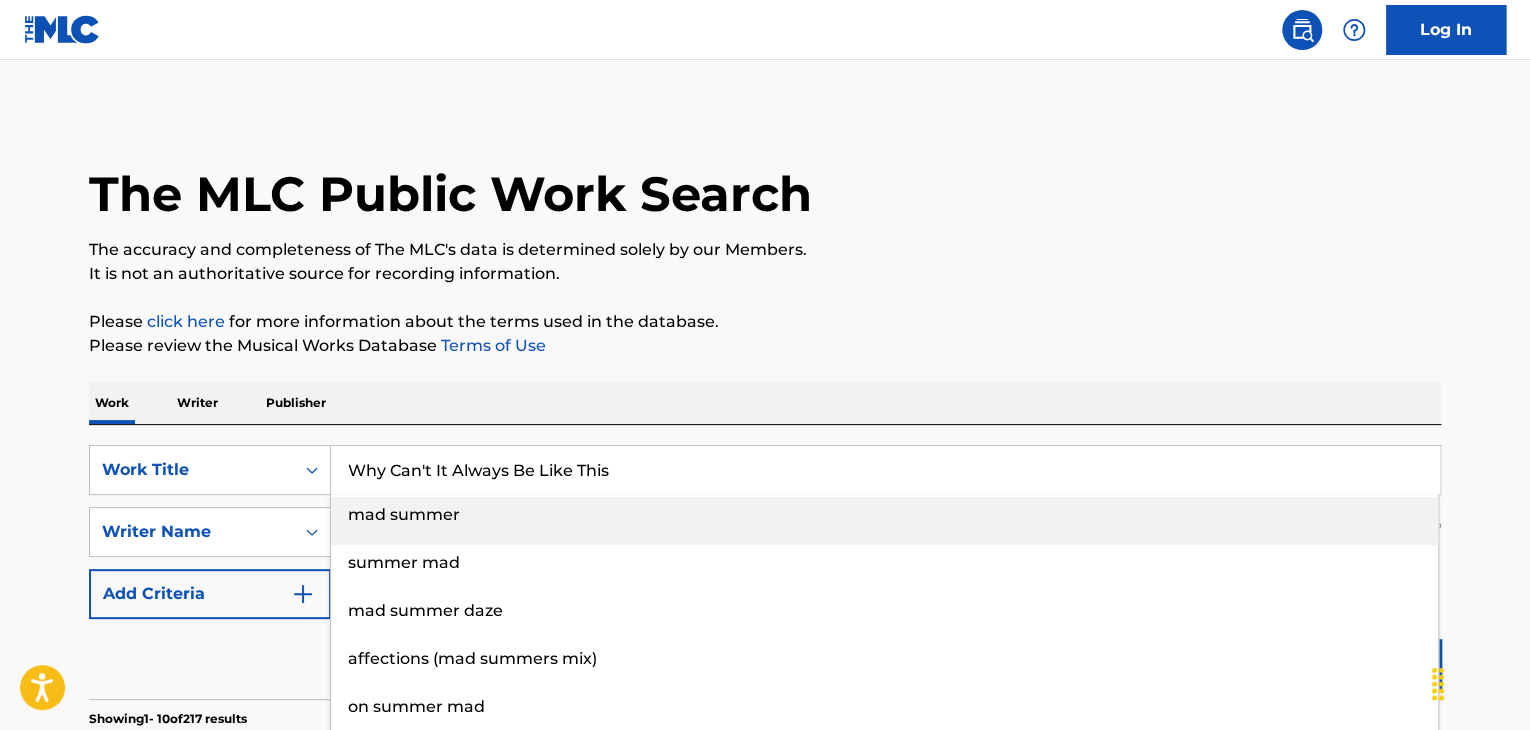 type on "Why Can't It Always Be Like This" 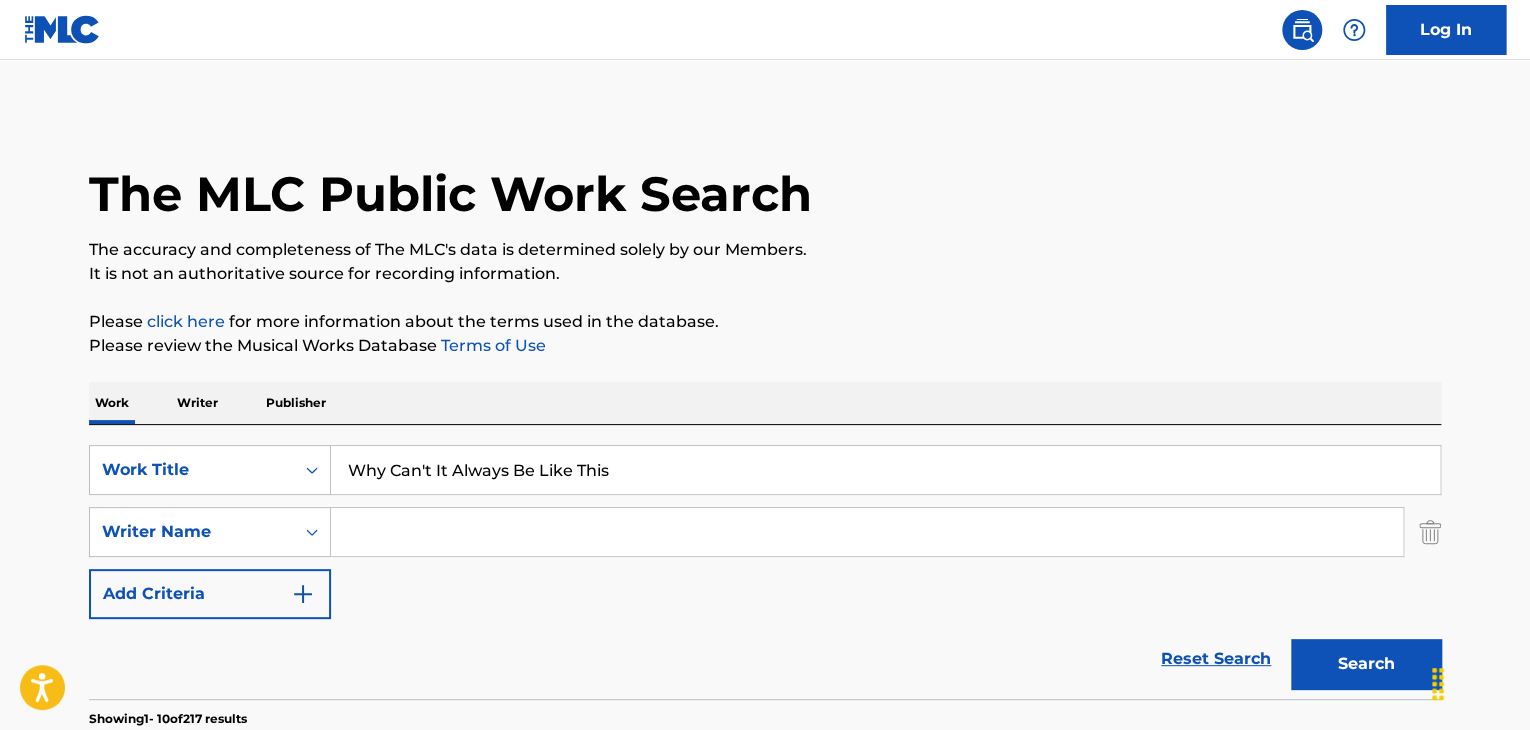 type 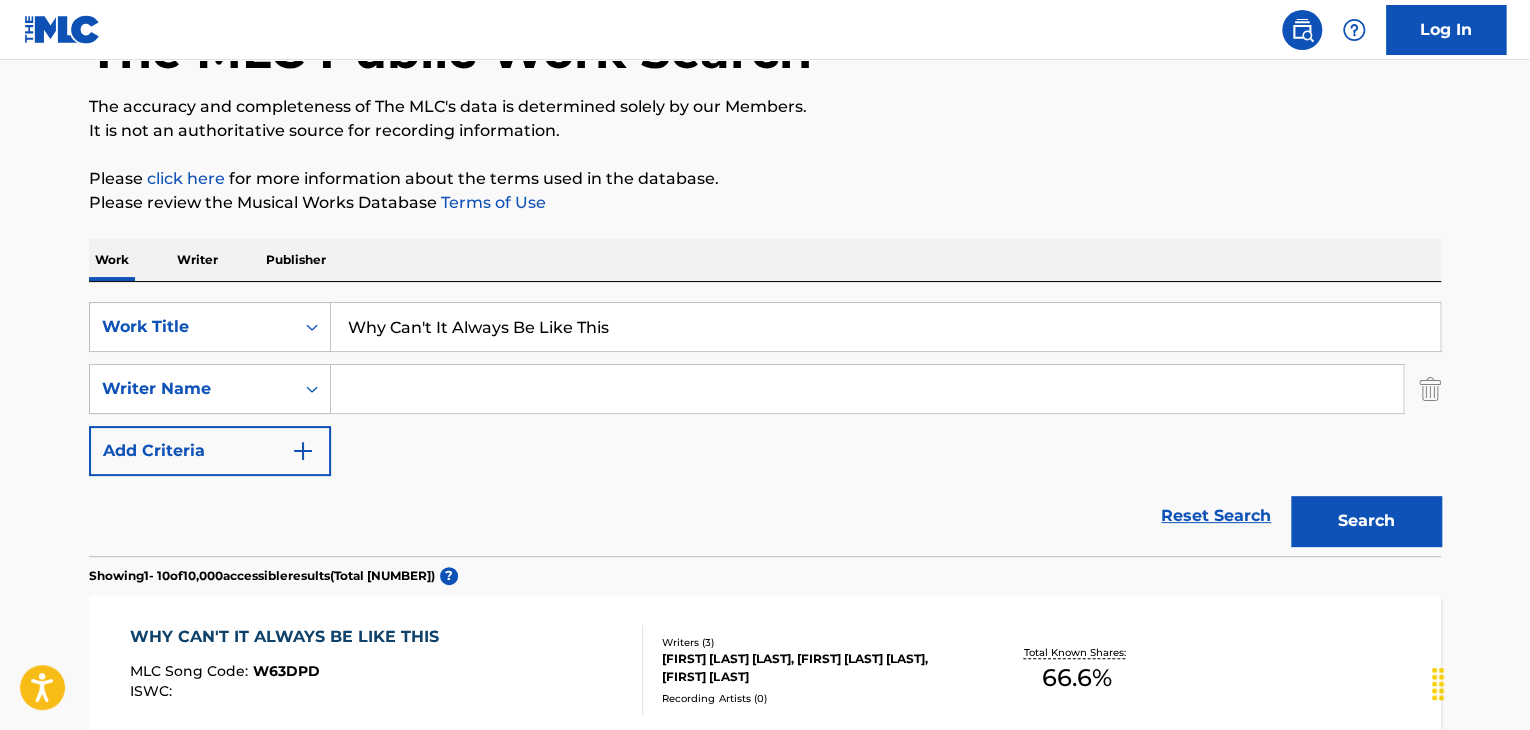 scroll, scrollTop: 266, scrollLeft: 0, axis: vertical 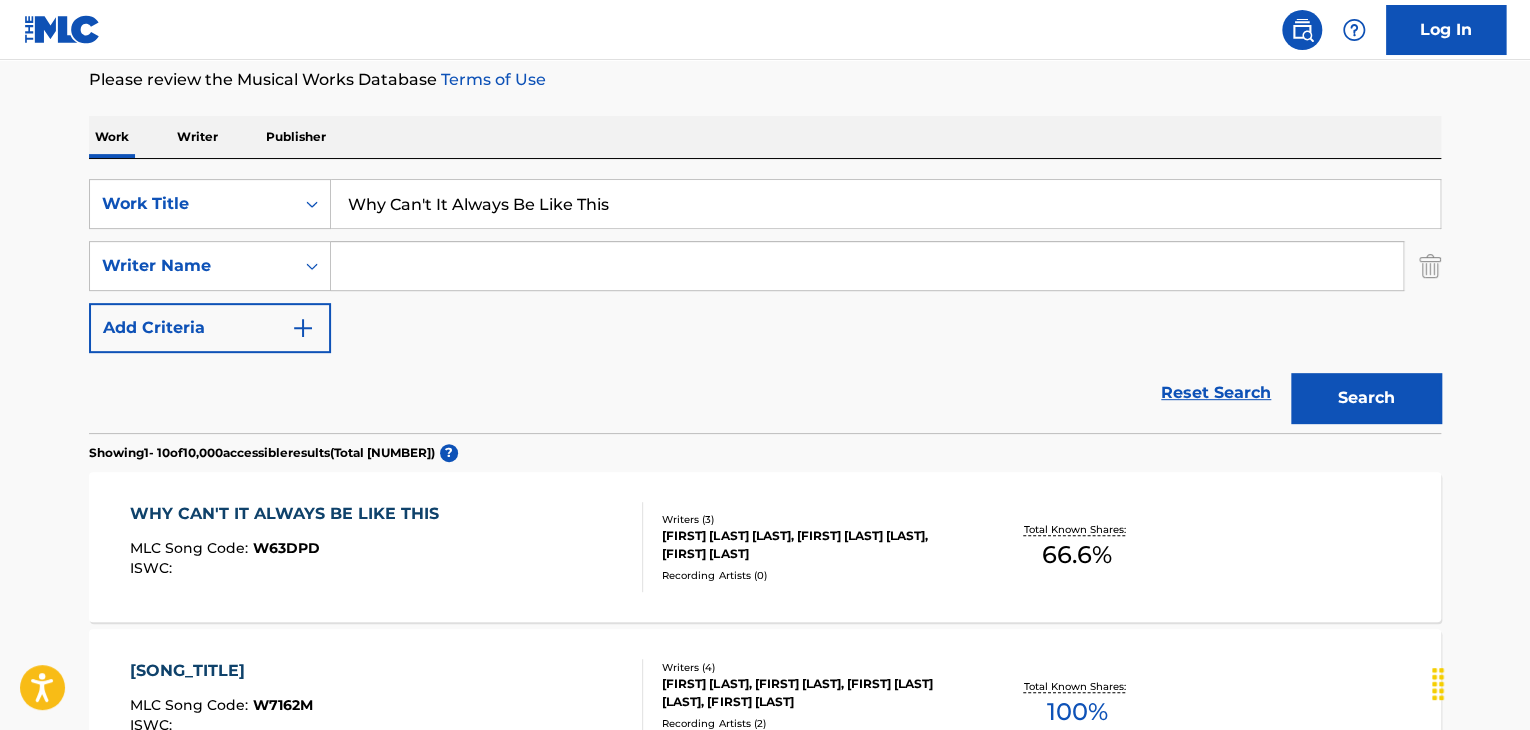 click on "WHY CAN'T IT ALWAYS BE LIKE THIS" at bounding box center [289, 514] 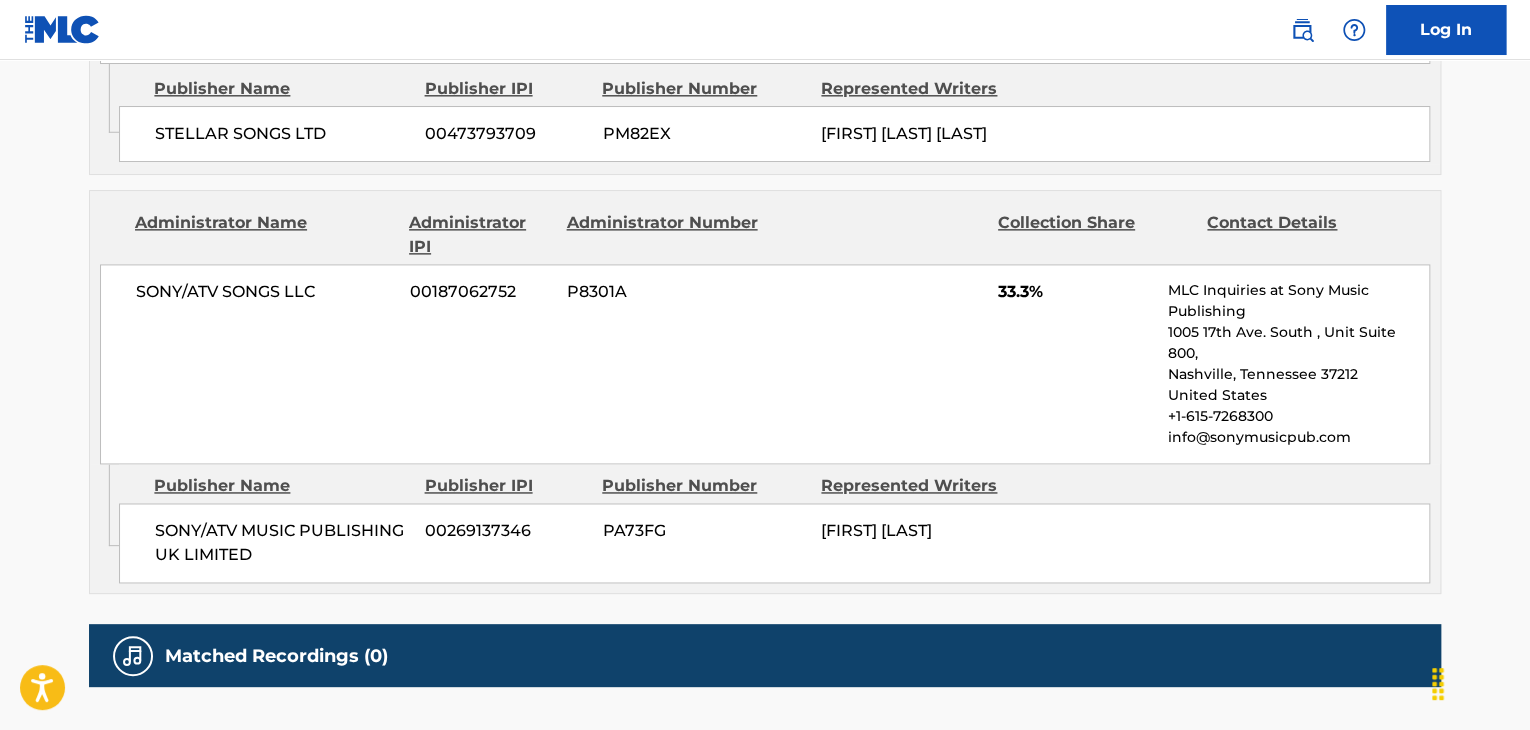 scroll, scrollTop: 1067, scrollLeft: 0, axis: vertical 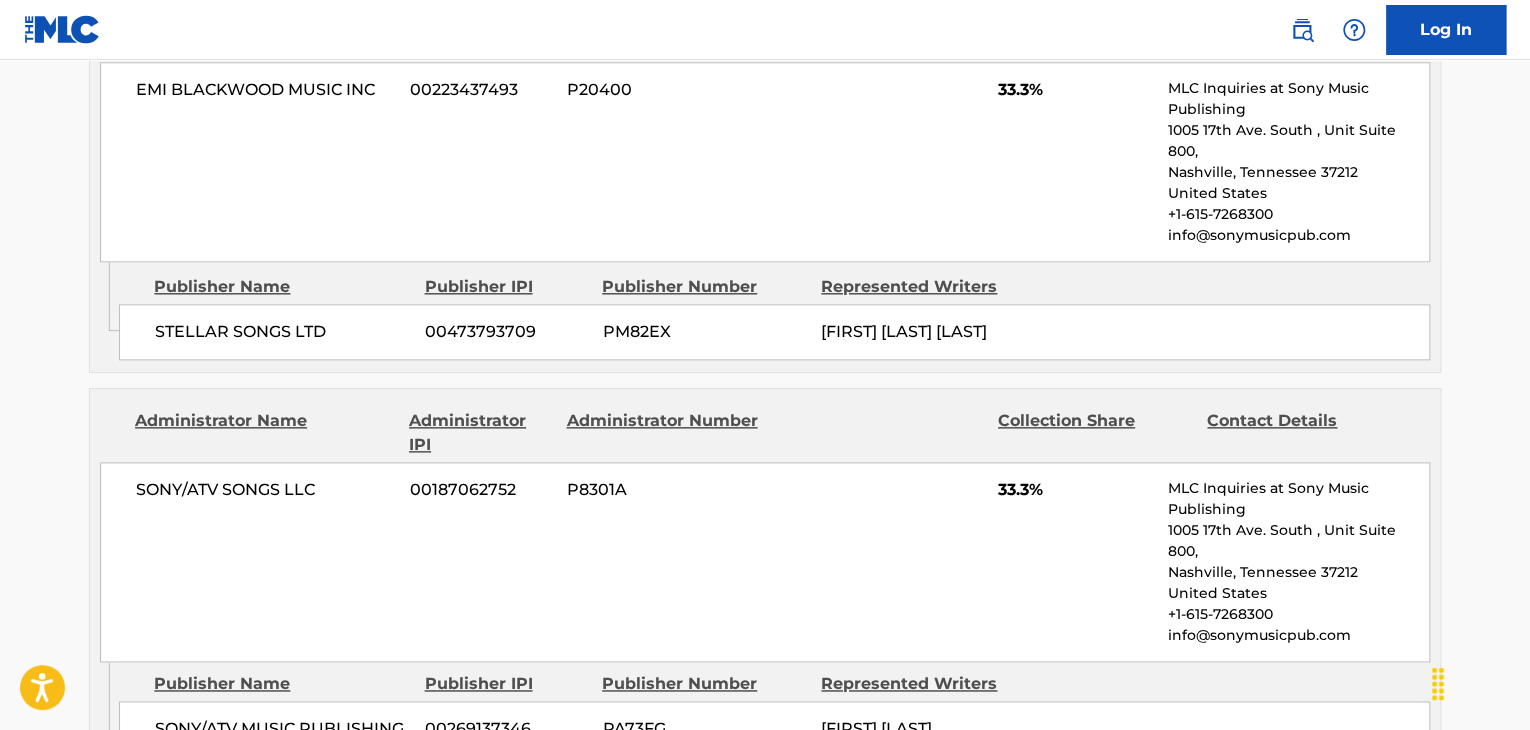 click on "STELLAR SONGS LTD [PHONE] [CODE] [FIRST] [LAST]" at bounding box center (774, 332) 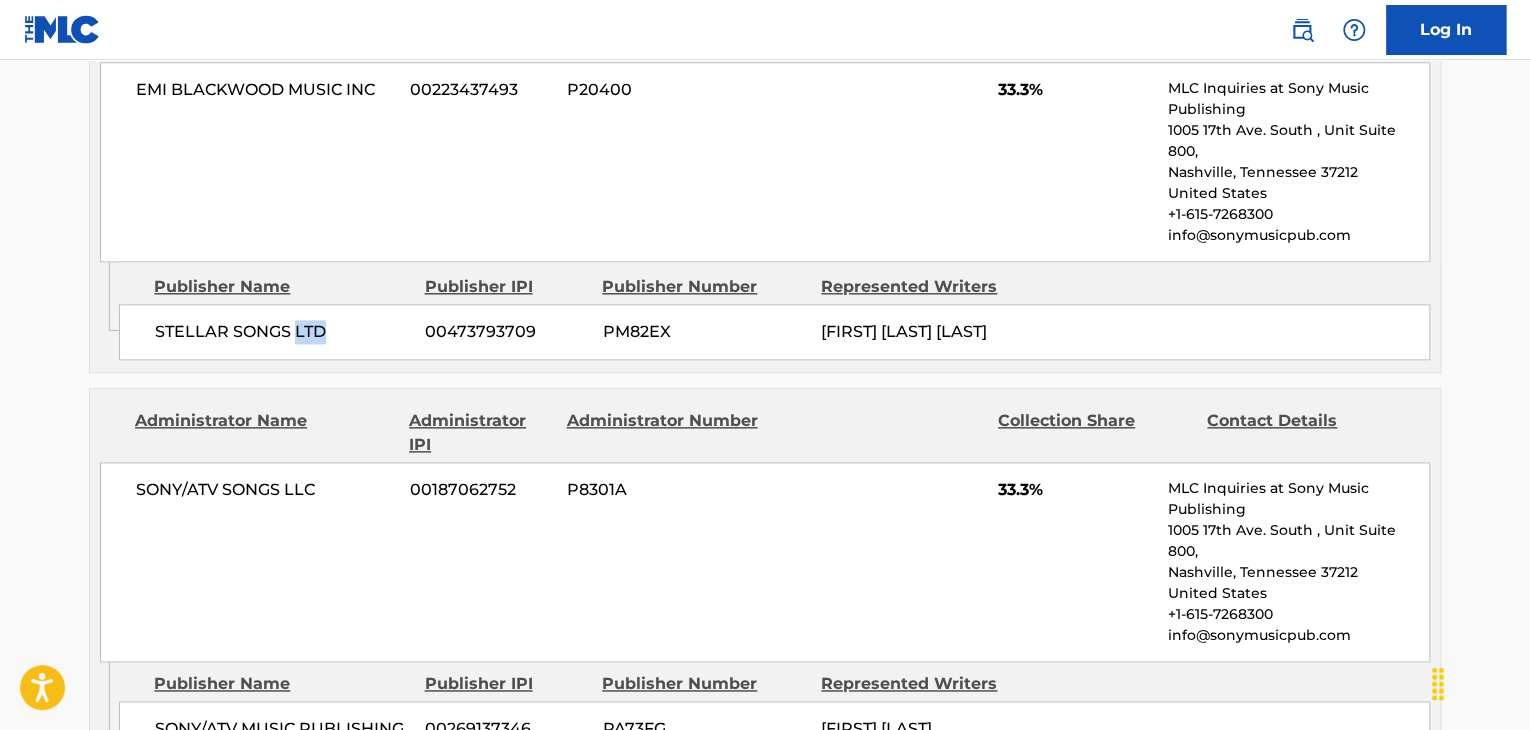 click on "STELLAR SONGS LTD" at bounding box center [282, 332] 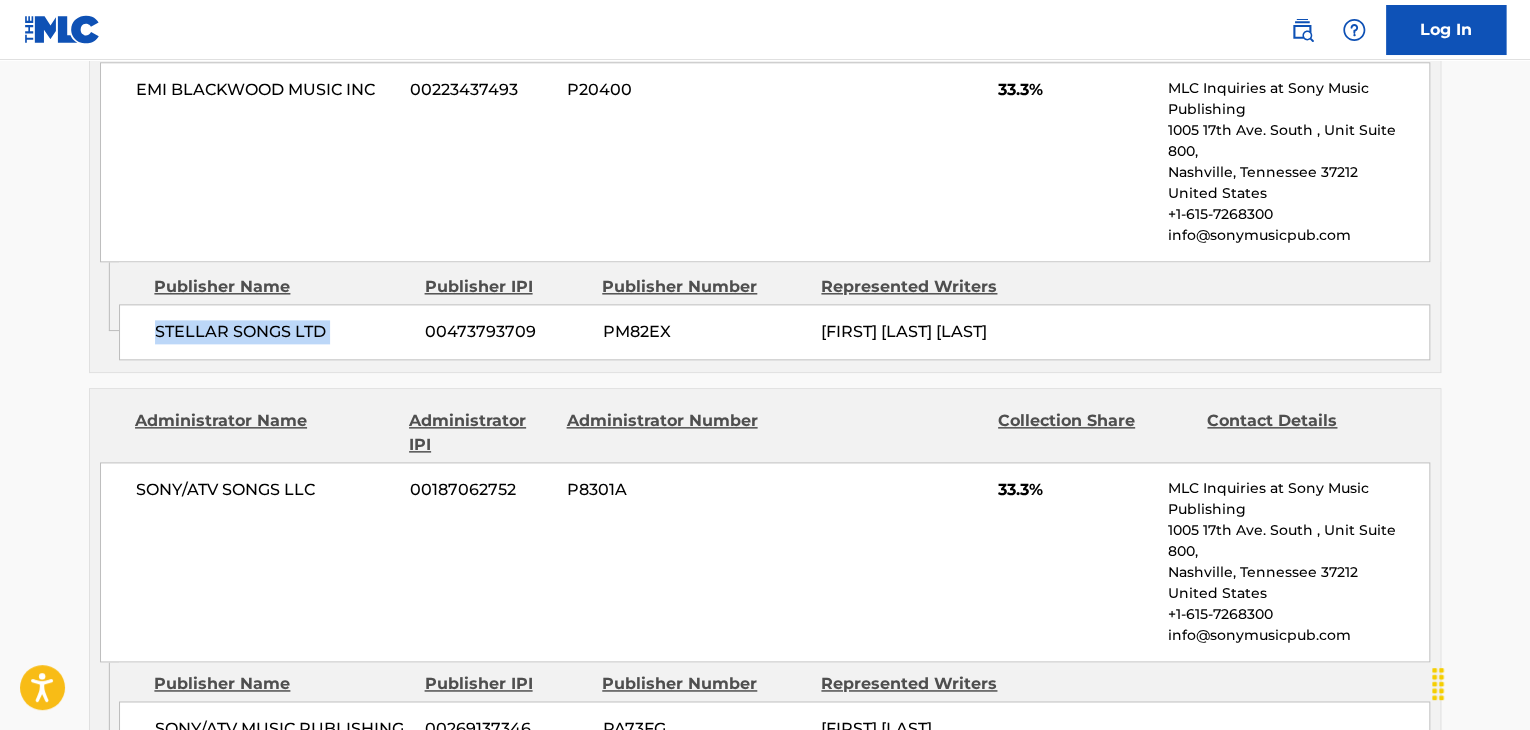 click on "STELLAR SONGS LTD" at bounding box center [282, 332] 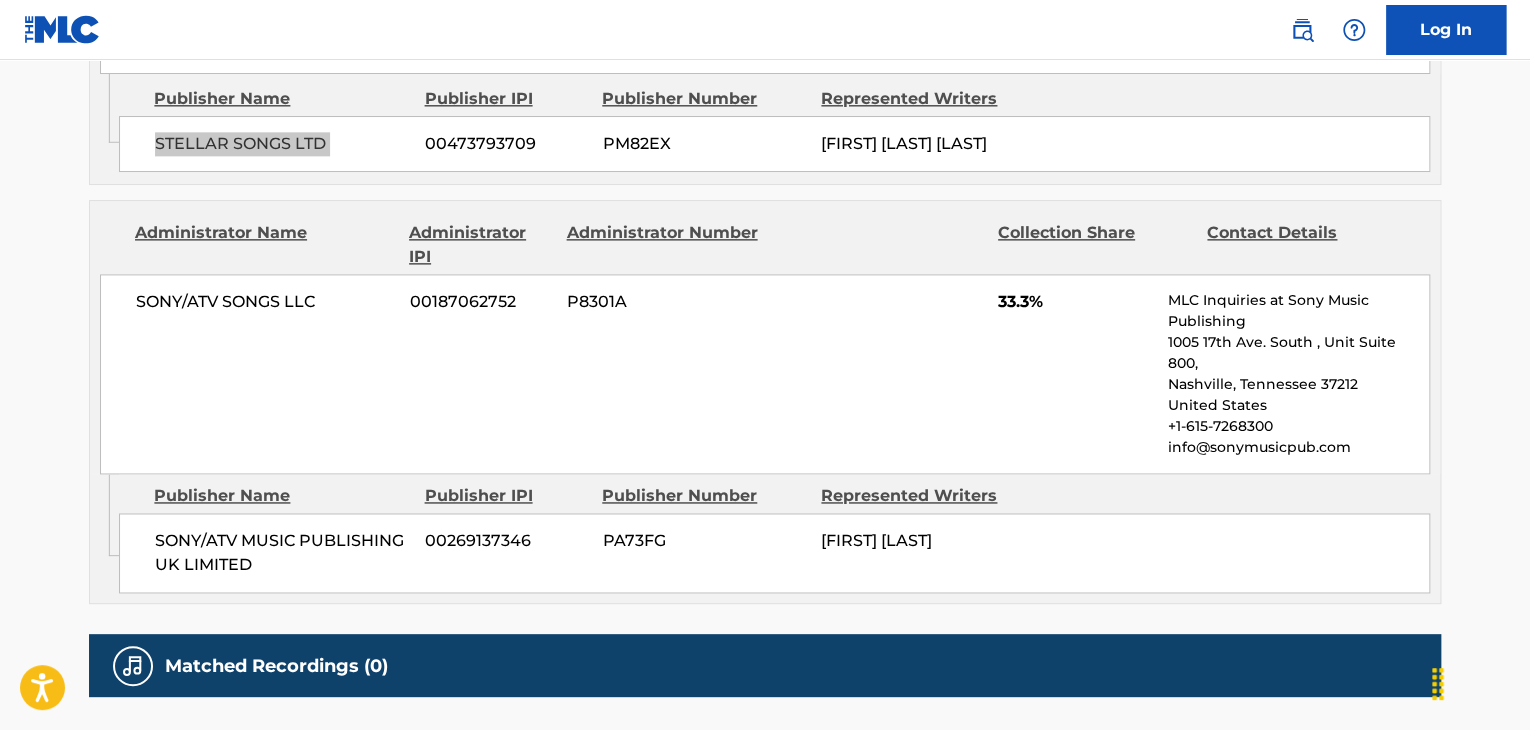 scroll, scrollTop: 1333, scrollLeft: 0, axis: vertical 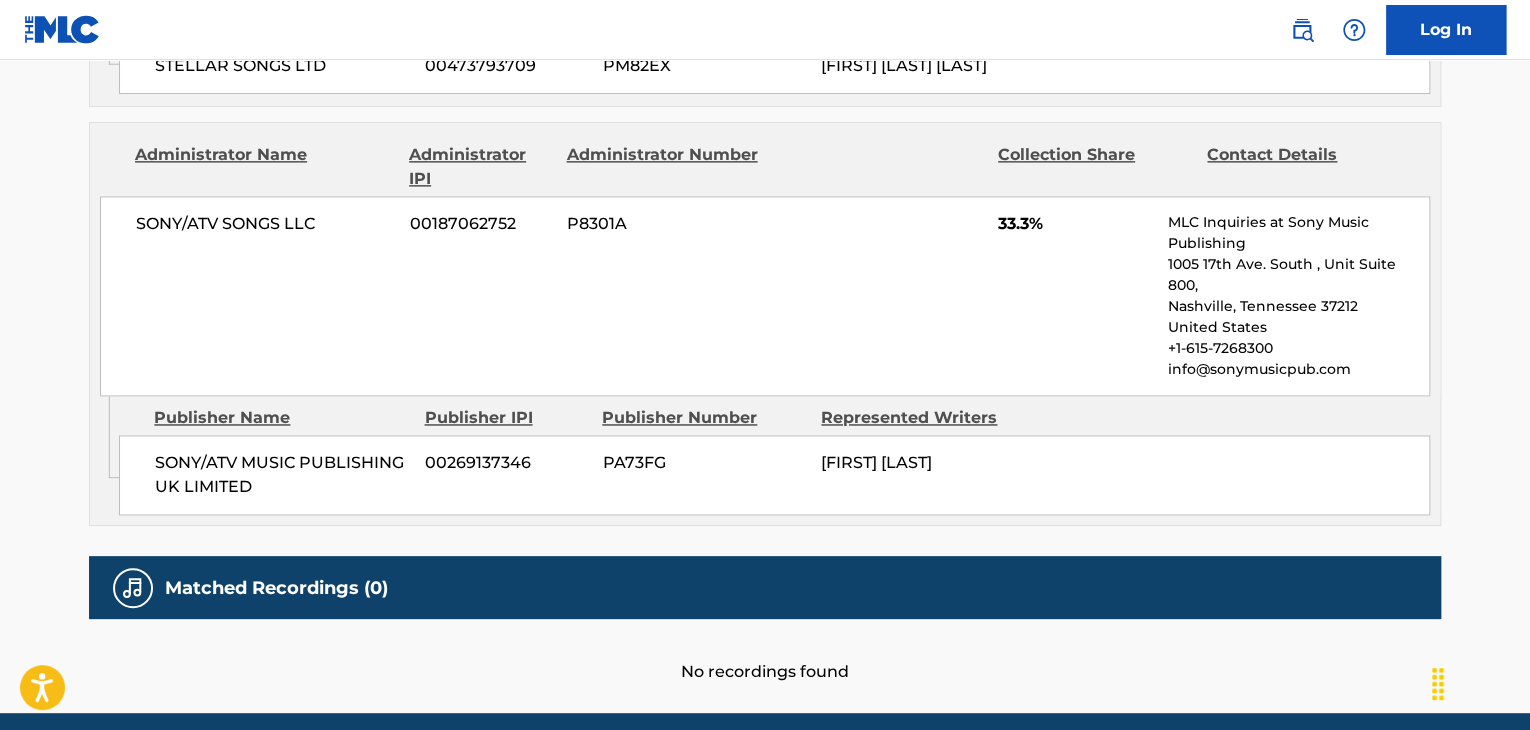 click on "SONY/ATV MUSIC PUBLISHING UK LIMITED" at bounding box center (282, 475) 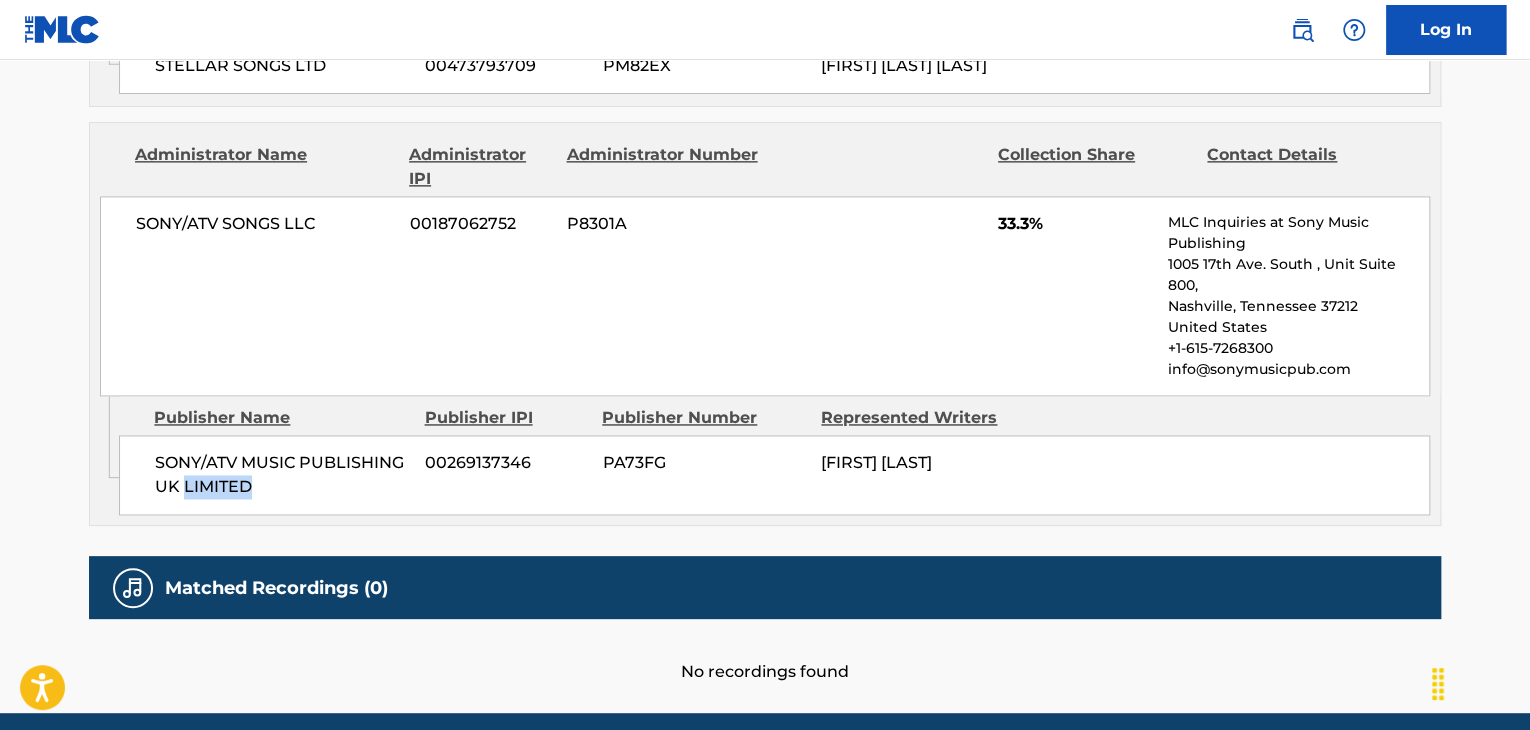 click on "SONY/ATV MUSIC PUBLISHING UK LIMITED" at bounding box center [282, 475] 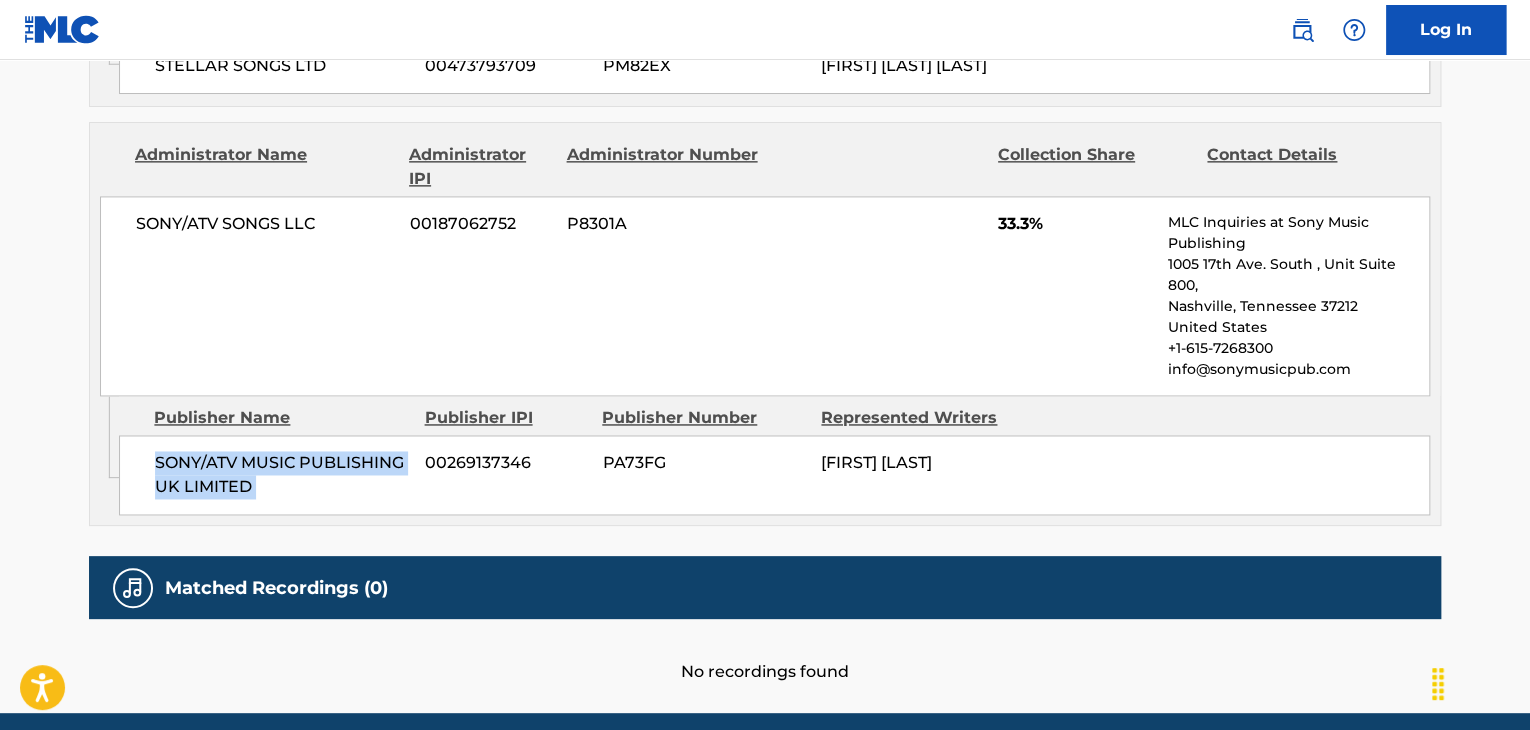 click on "SONY/ATV MUSIC PUBLISHING UK LIMITED" at bounding box center (282, 475) 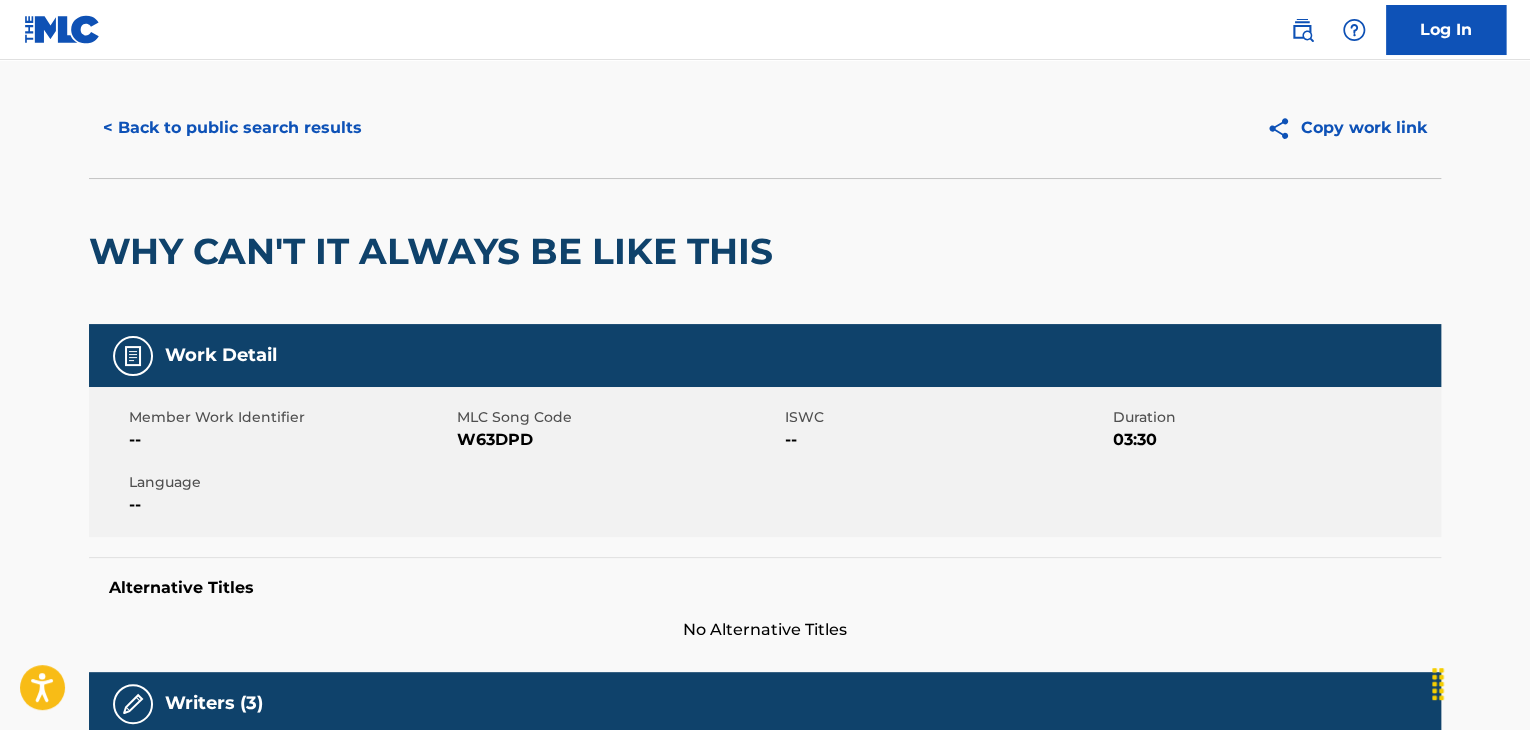 scroll, scrollTop: 0, scrollLeft: 0, axis: both 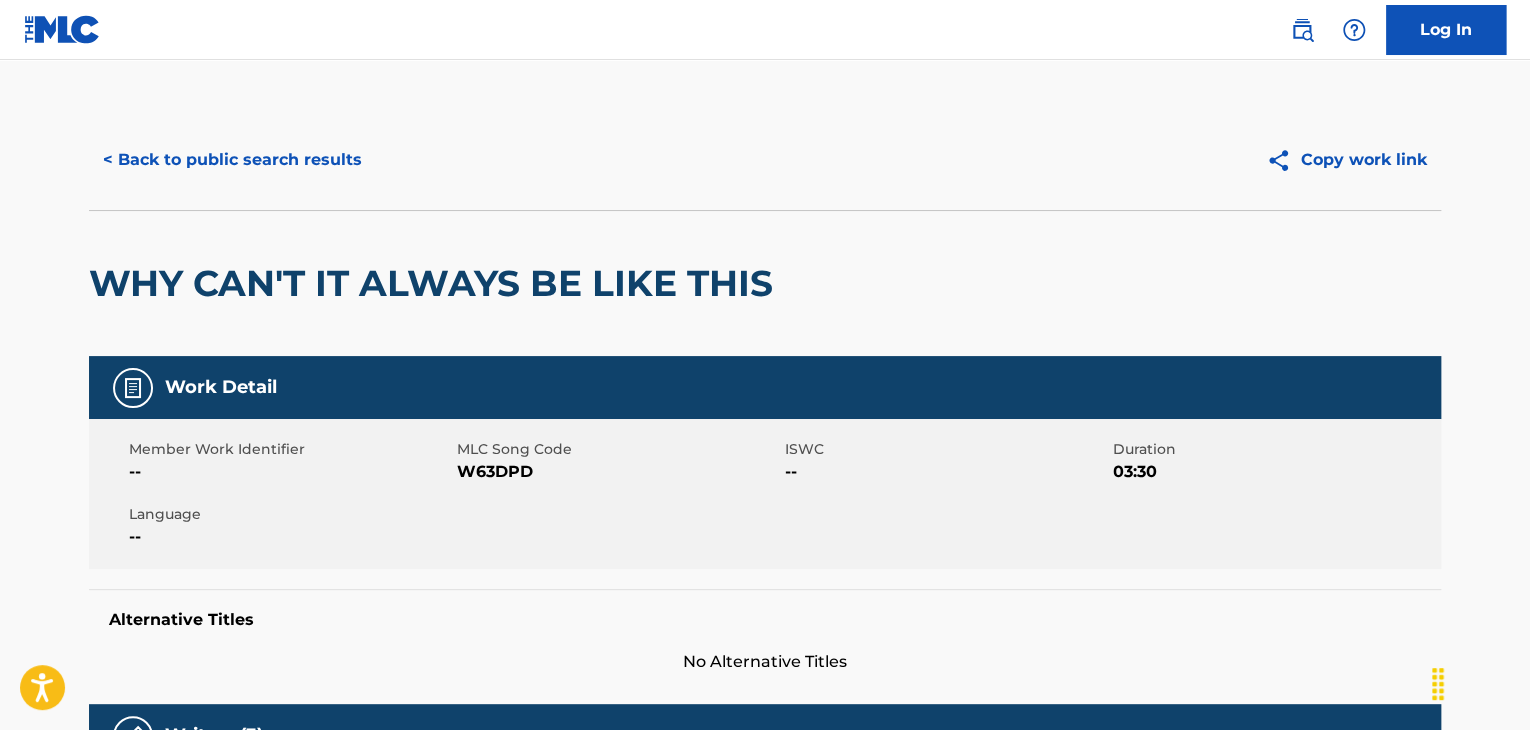 click on "< Back to public search results" at bounding box center (232, 160) 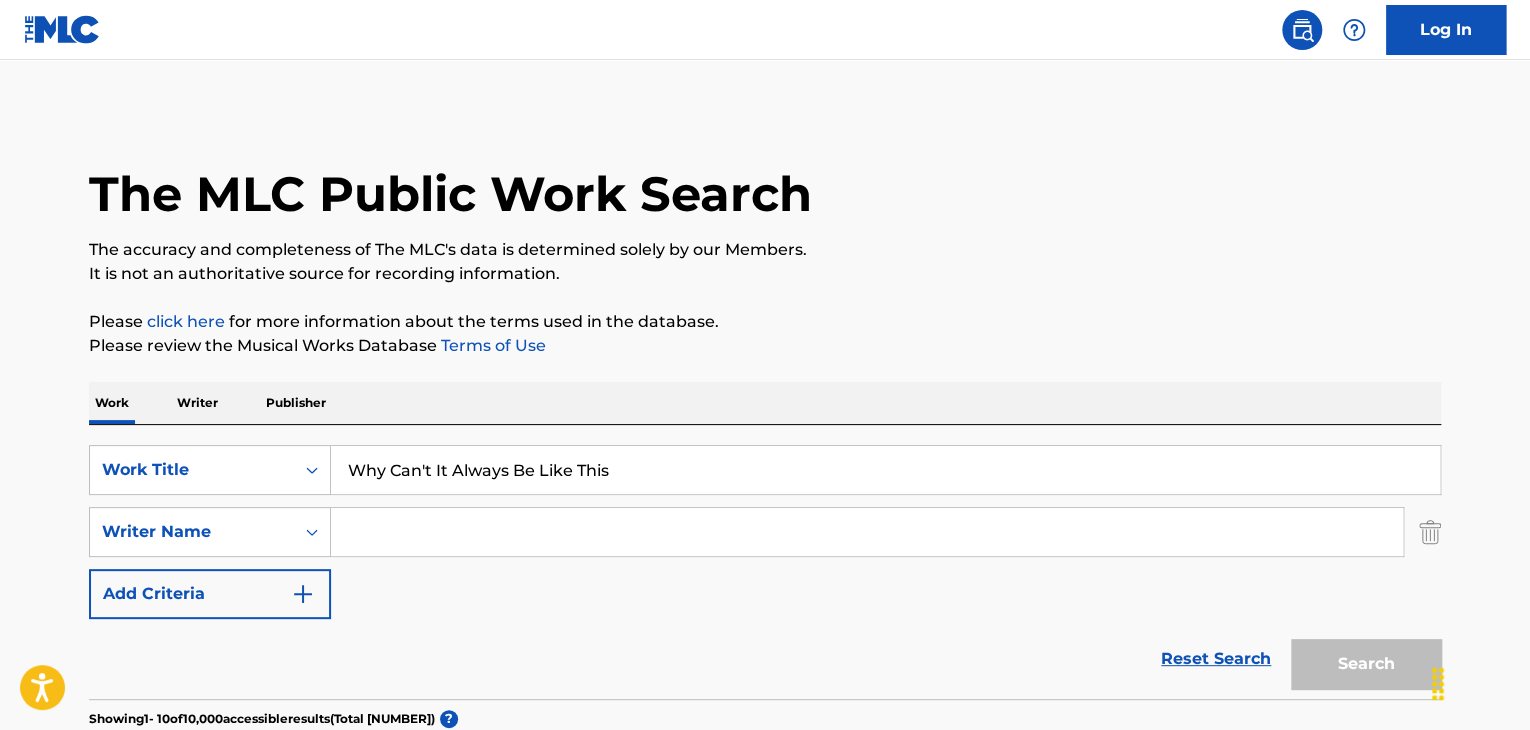 scroll, scrollTop: 266, scrollLeft: 0, axis: vertical 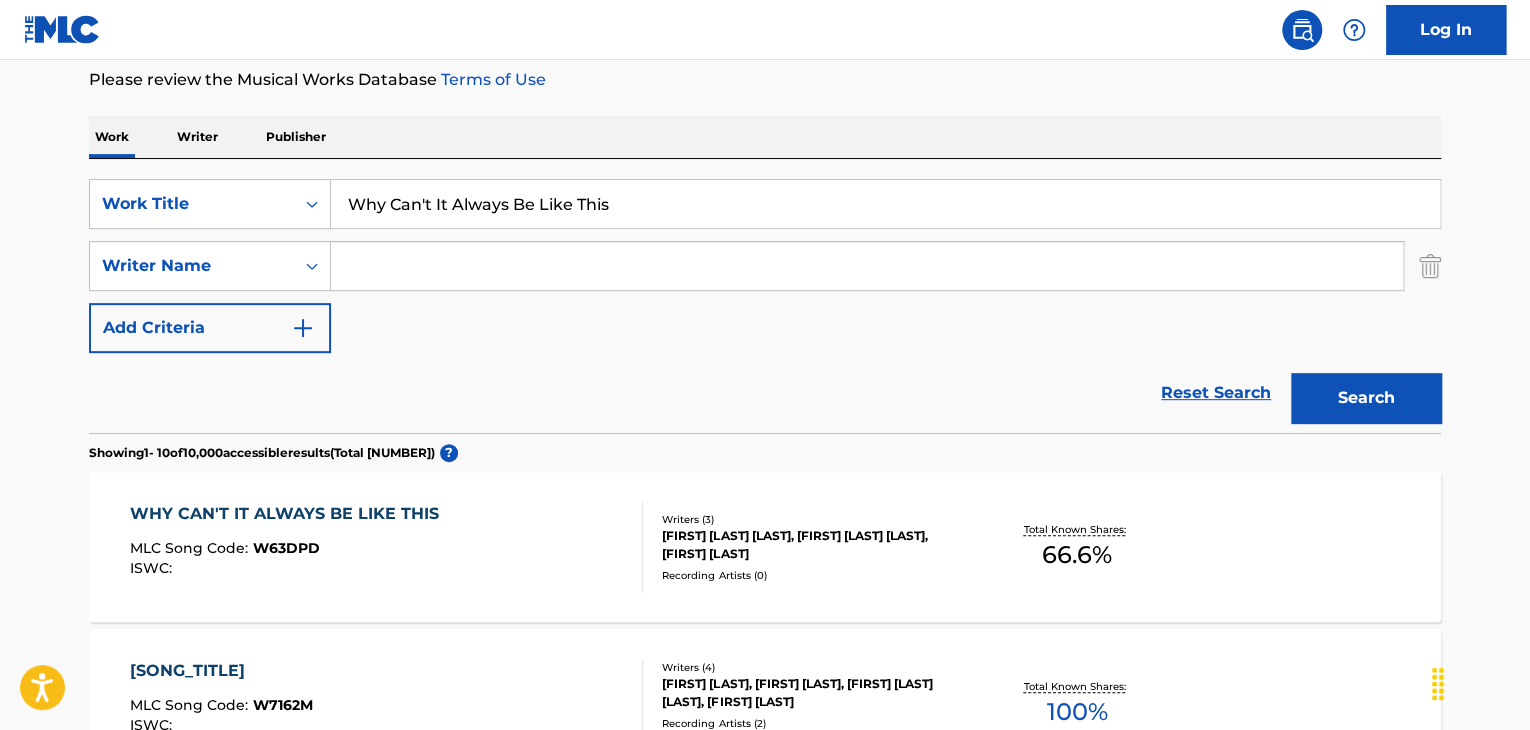 click on "Why Can't It Always Be Like This" at bounding box center [885, 204] 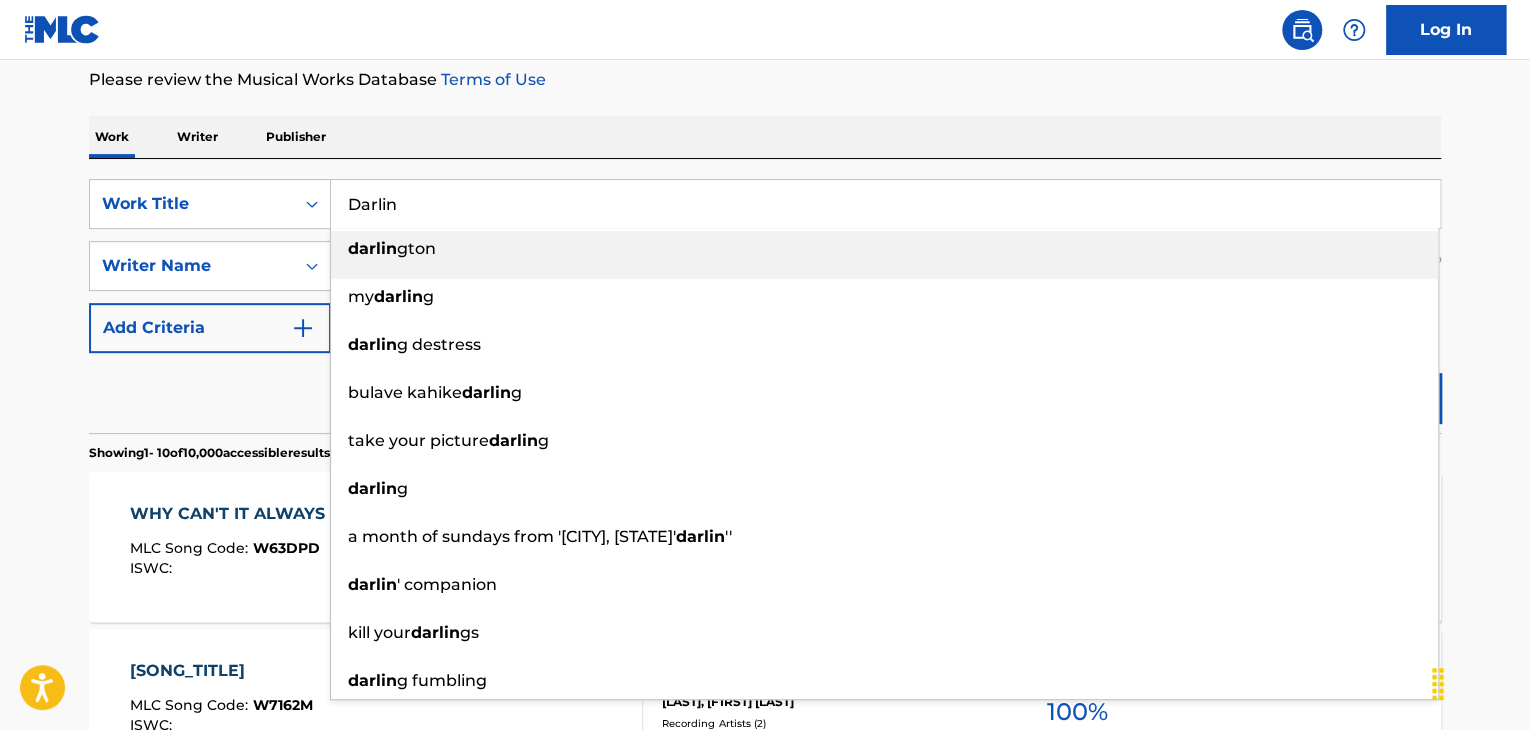 type on "Darlin" 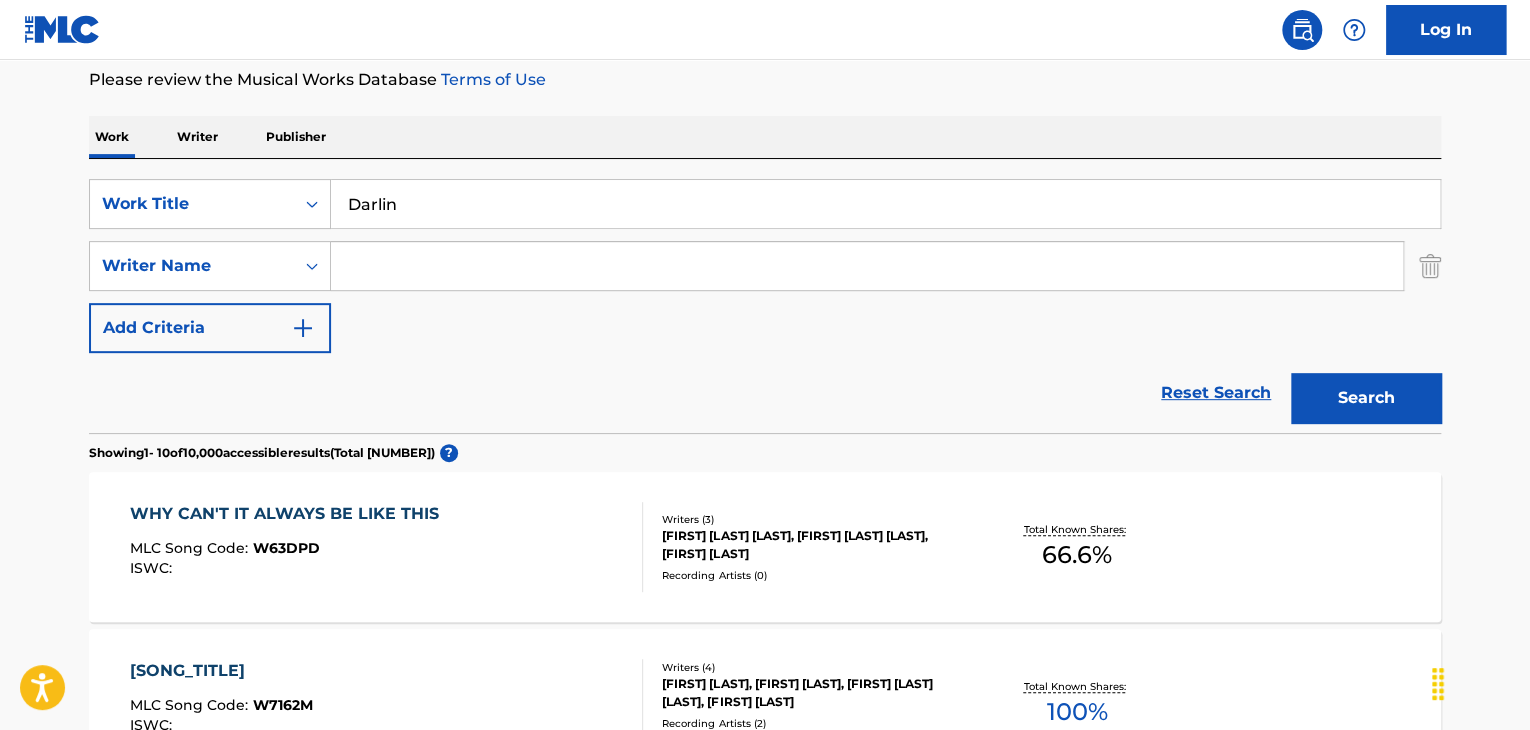 click at bounding box center (867, 266) 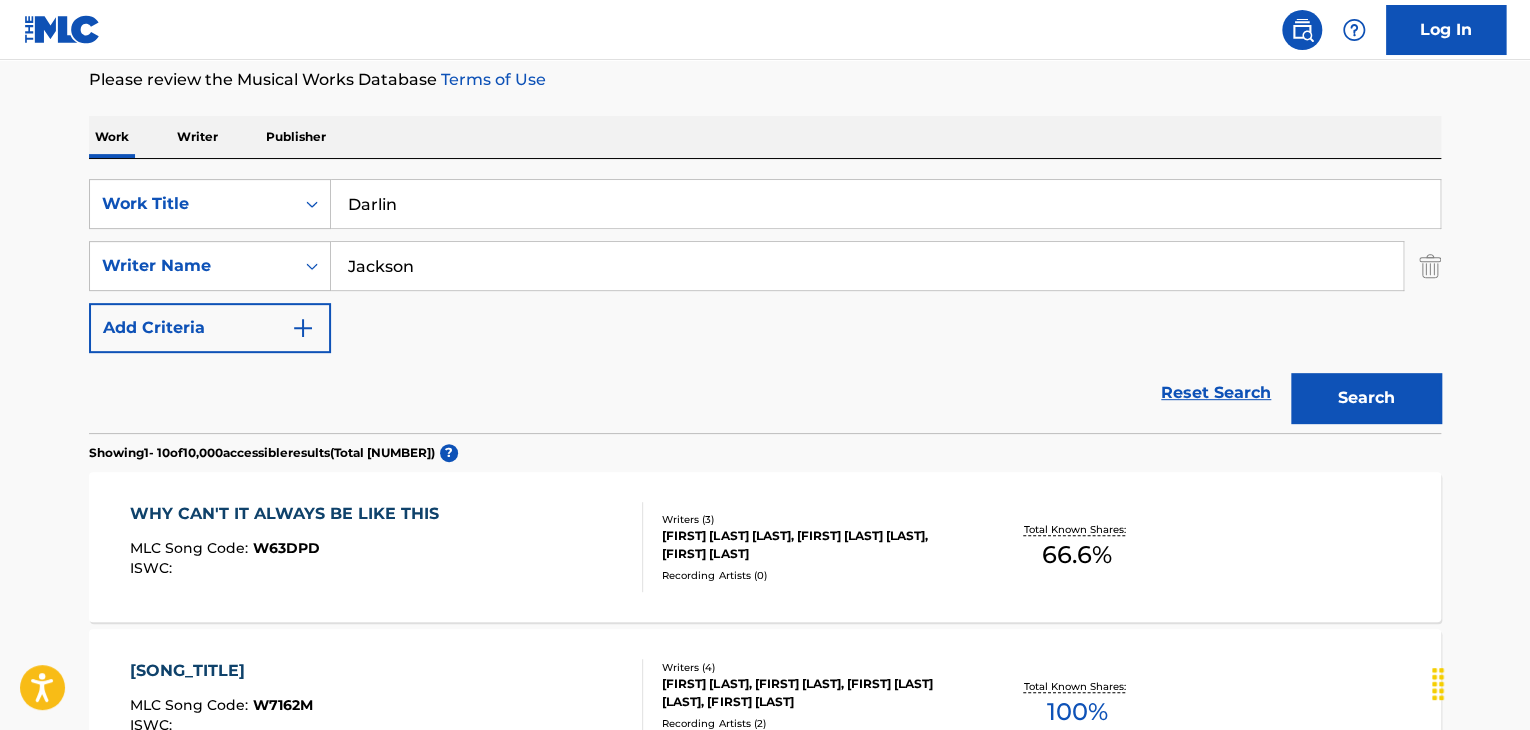 click on "Search" at bounding box center (1366, 398) 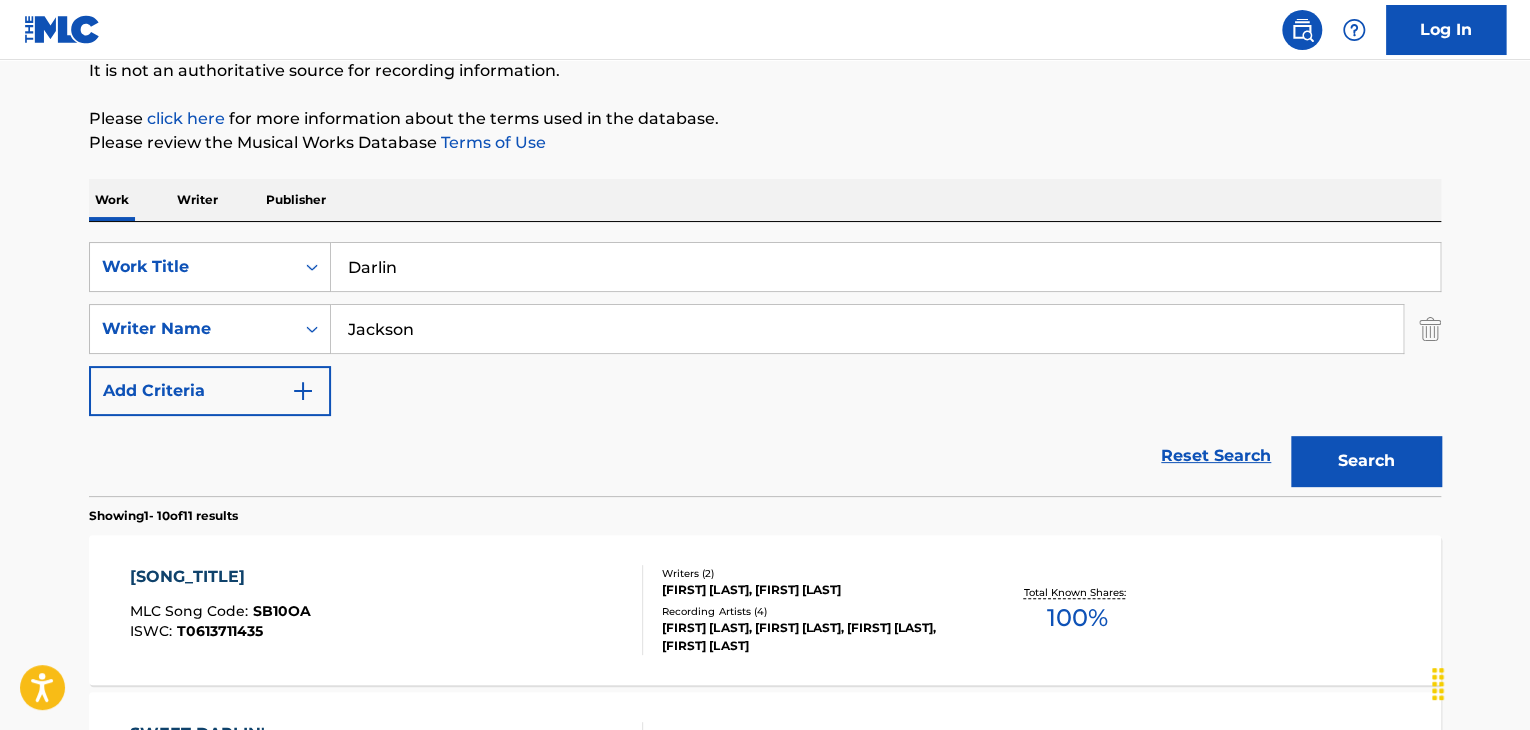 scroll, scrollTop: 266, scrollLeft: 0, axis: vertical 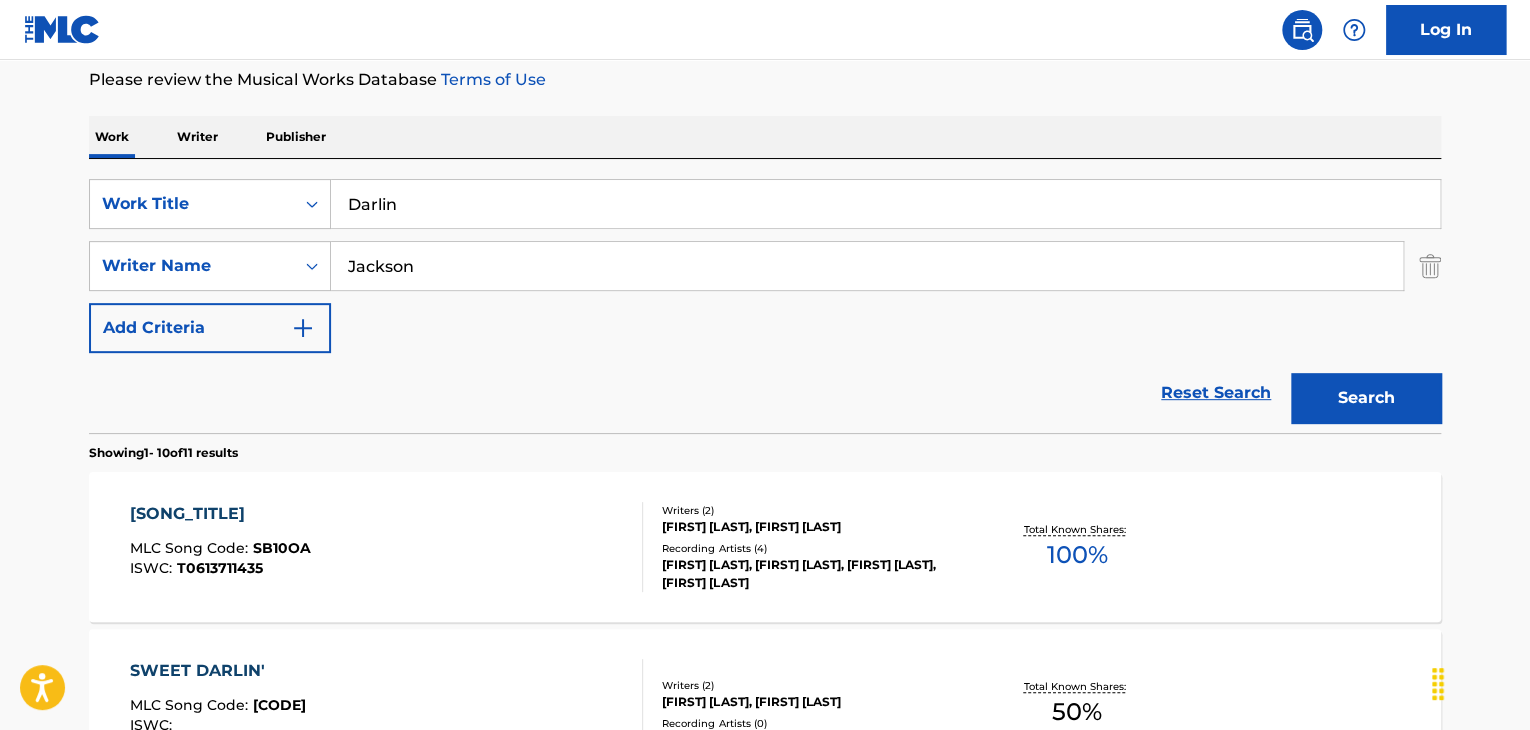 click on "Jackson" at bounding box center (867, 266) 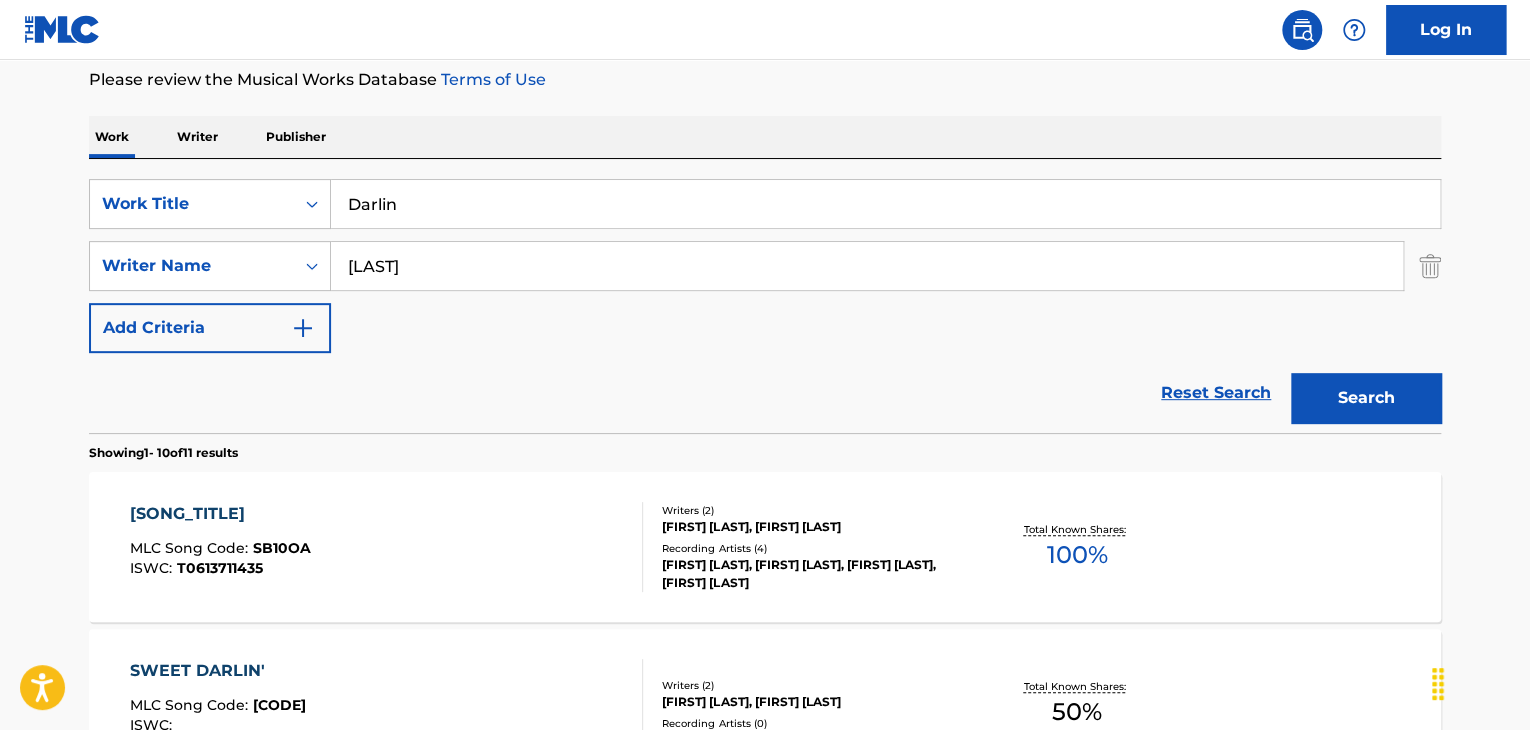 type on "[LAST]" 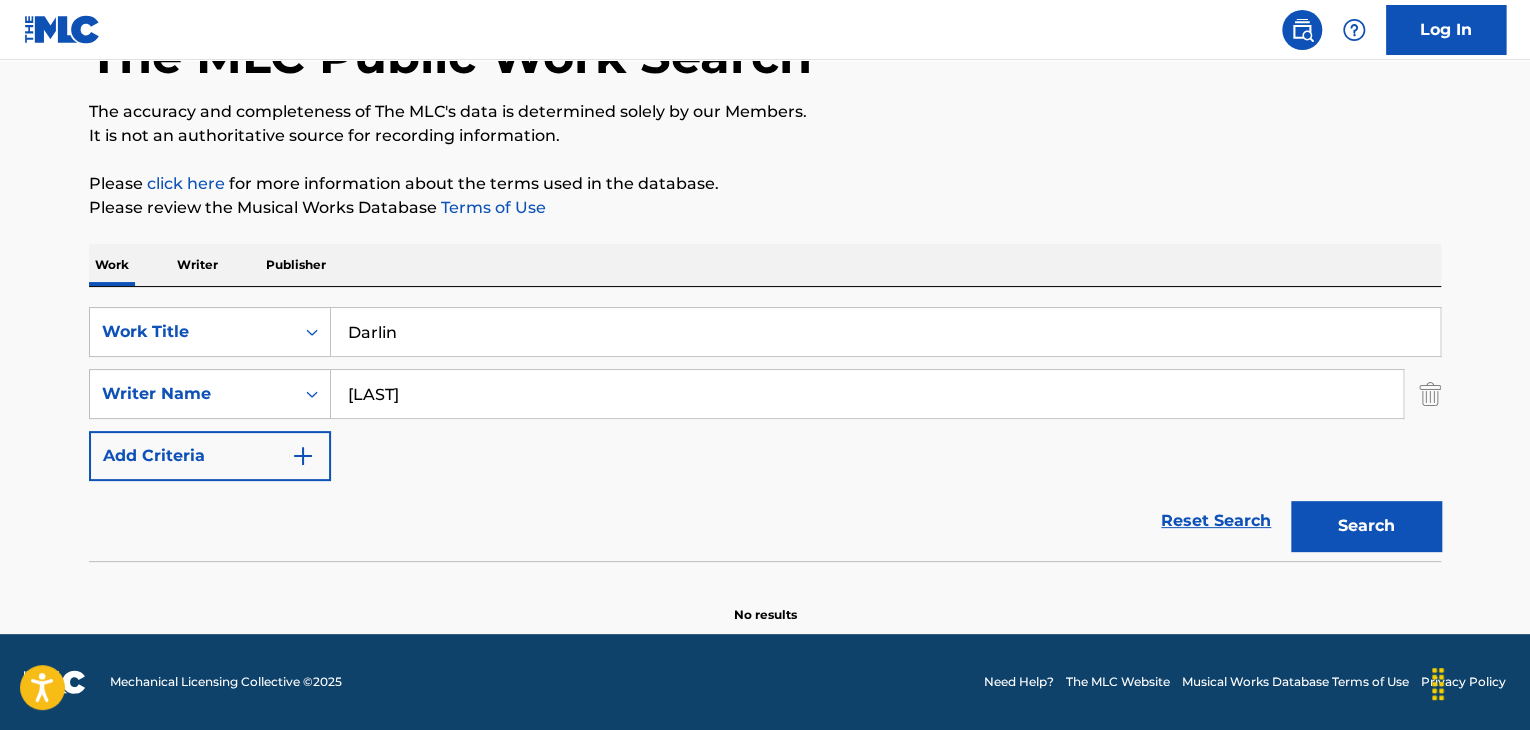 scroll, scrollTop: 138, scrollLeft: 0, axis: vertical 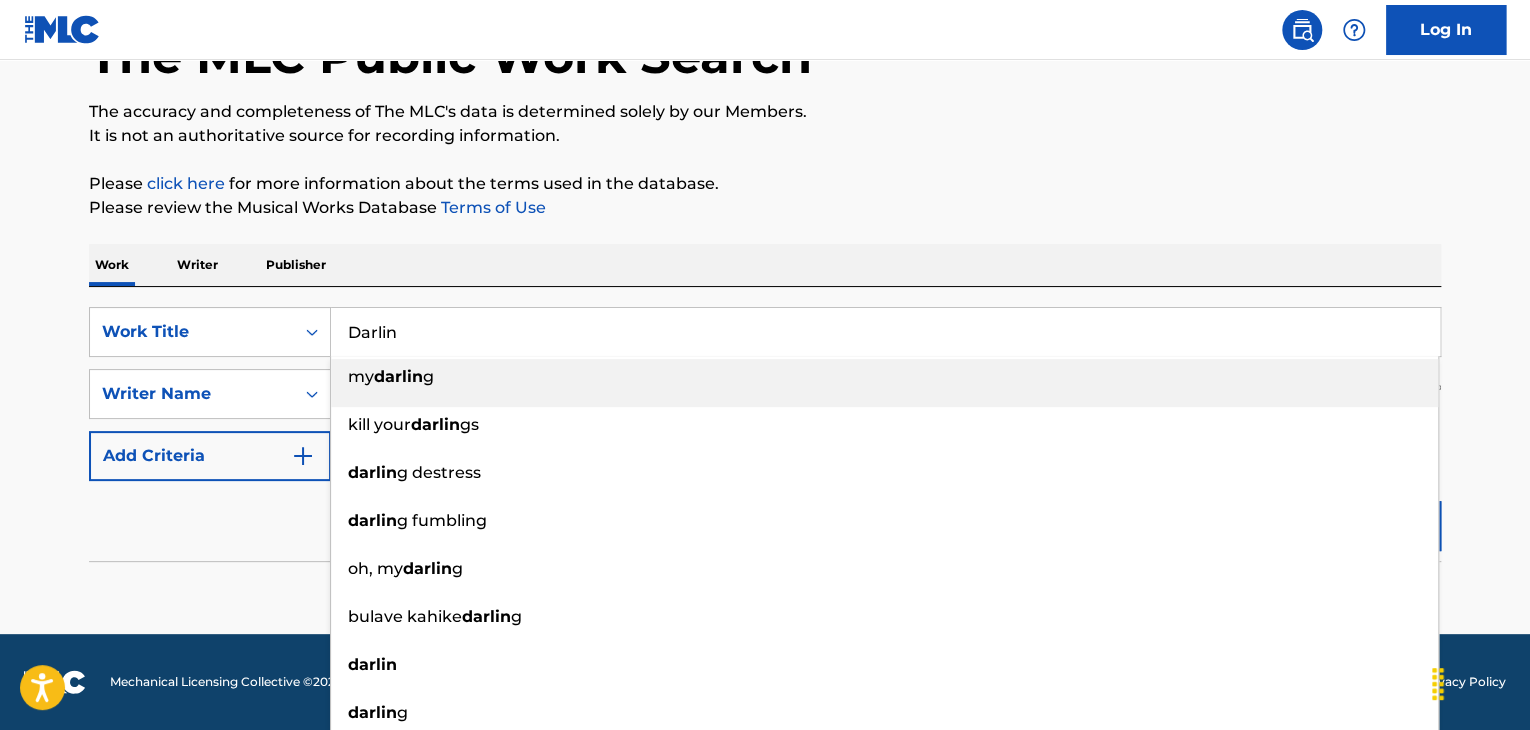 click on "Darlin" at bounding box center (885, 332) 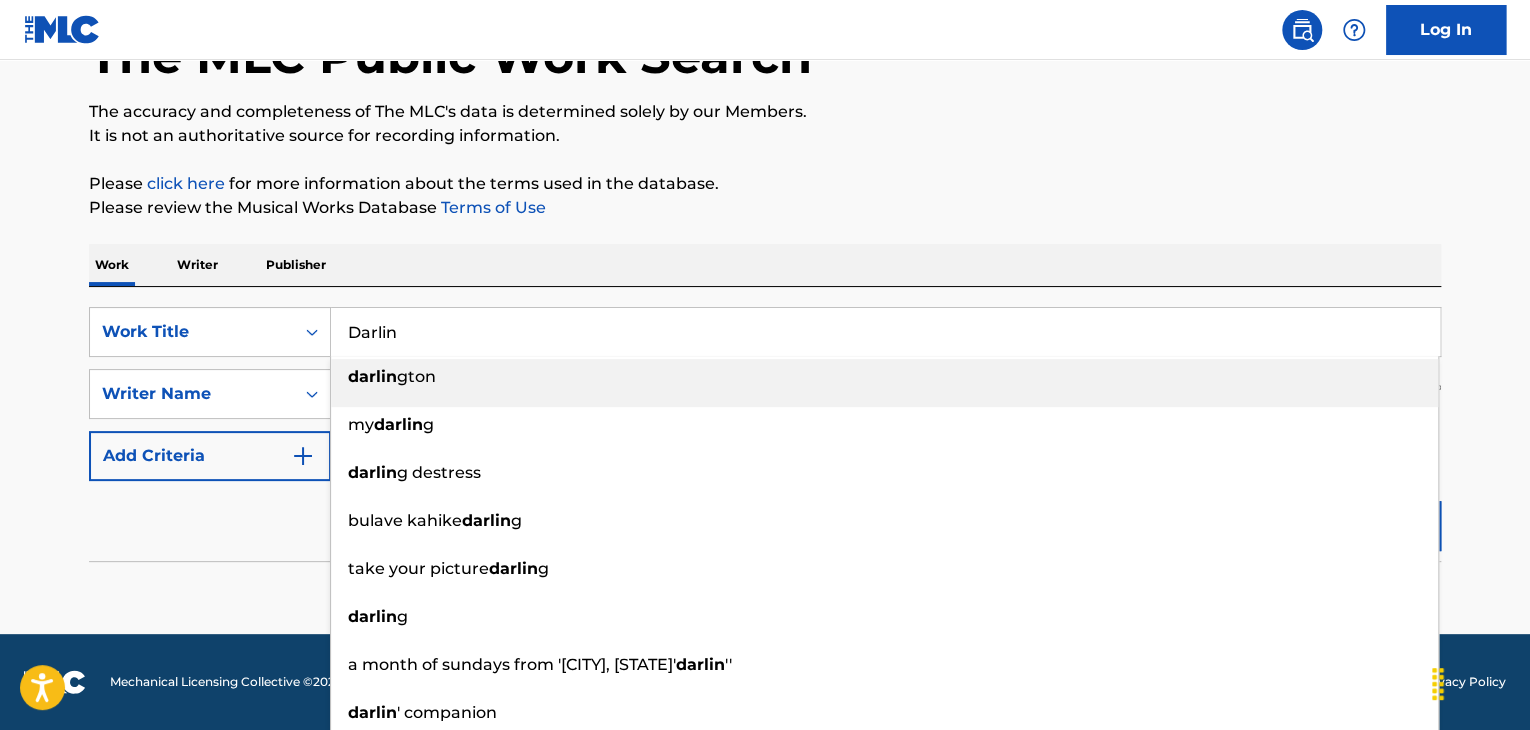 paste on "[ARTIST] Til The Sun Comes Up" 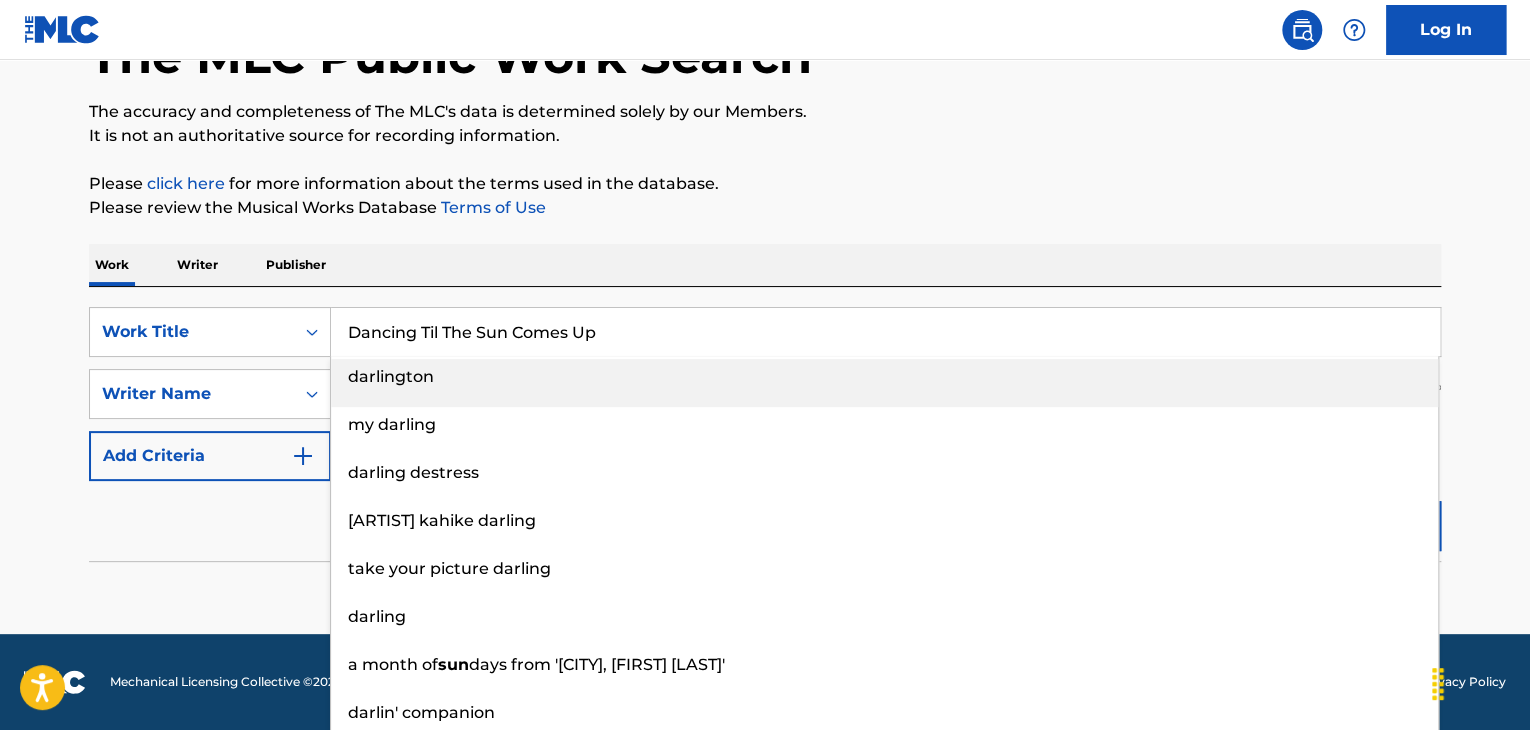 type on "Dancing Til The Sun Comes Up" 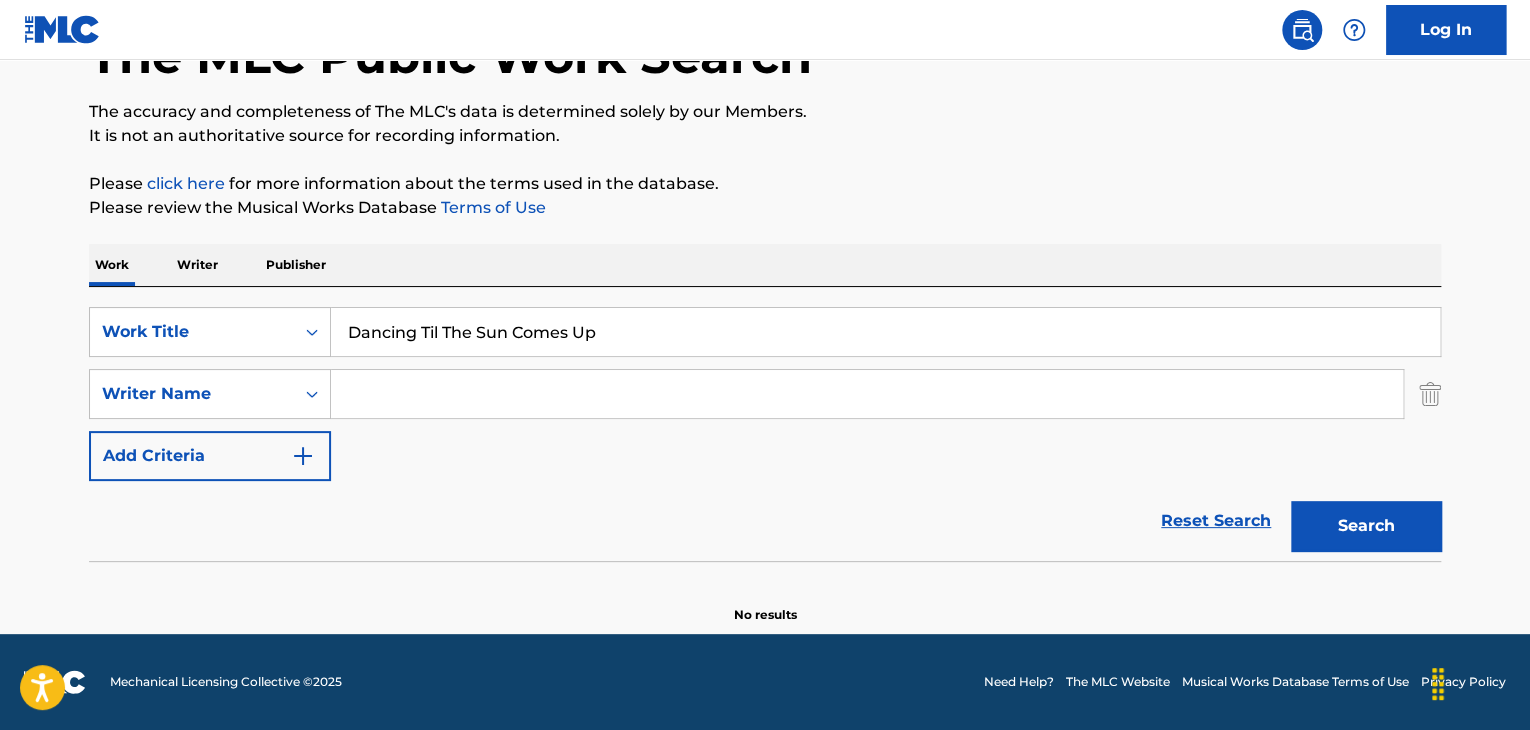 type 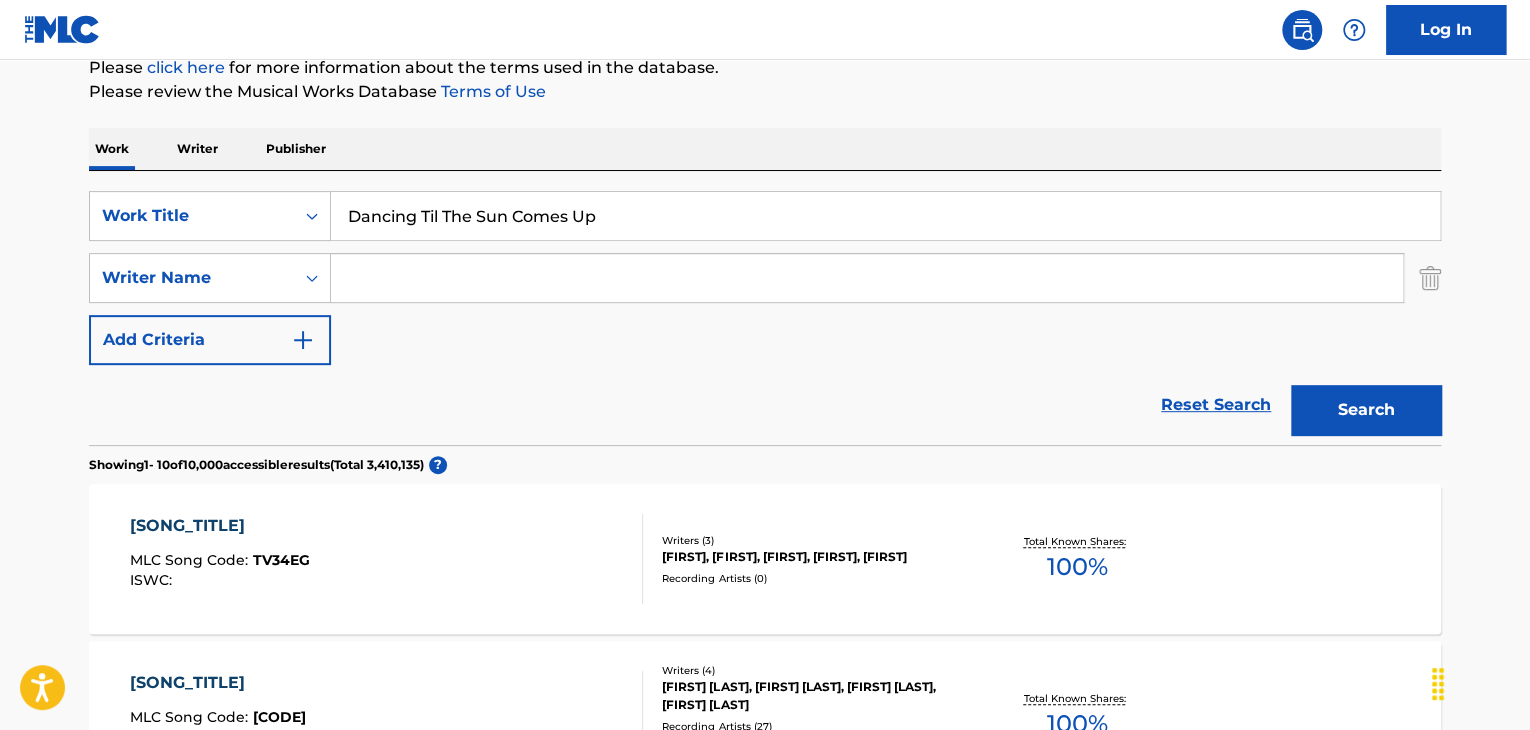 scroll, scrollTop: 404, scrollLeft: 0, axis: vertical 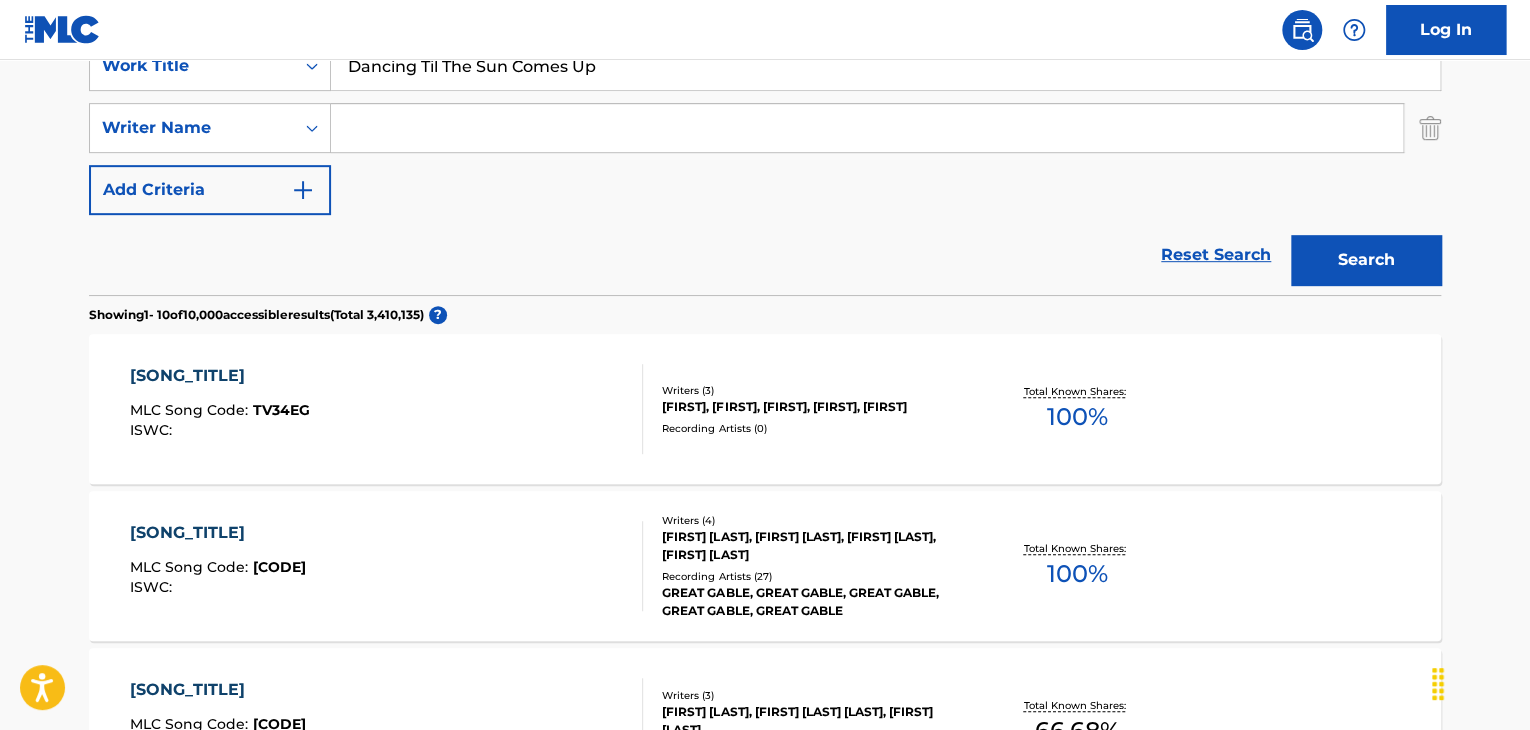click on "Dancing Til The Sun Comes Up" at bounding box center (885, 66) 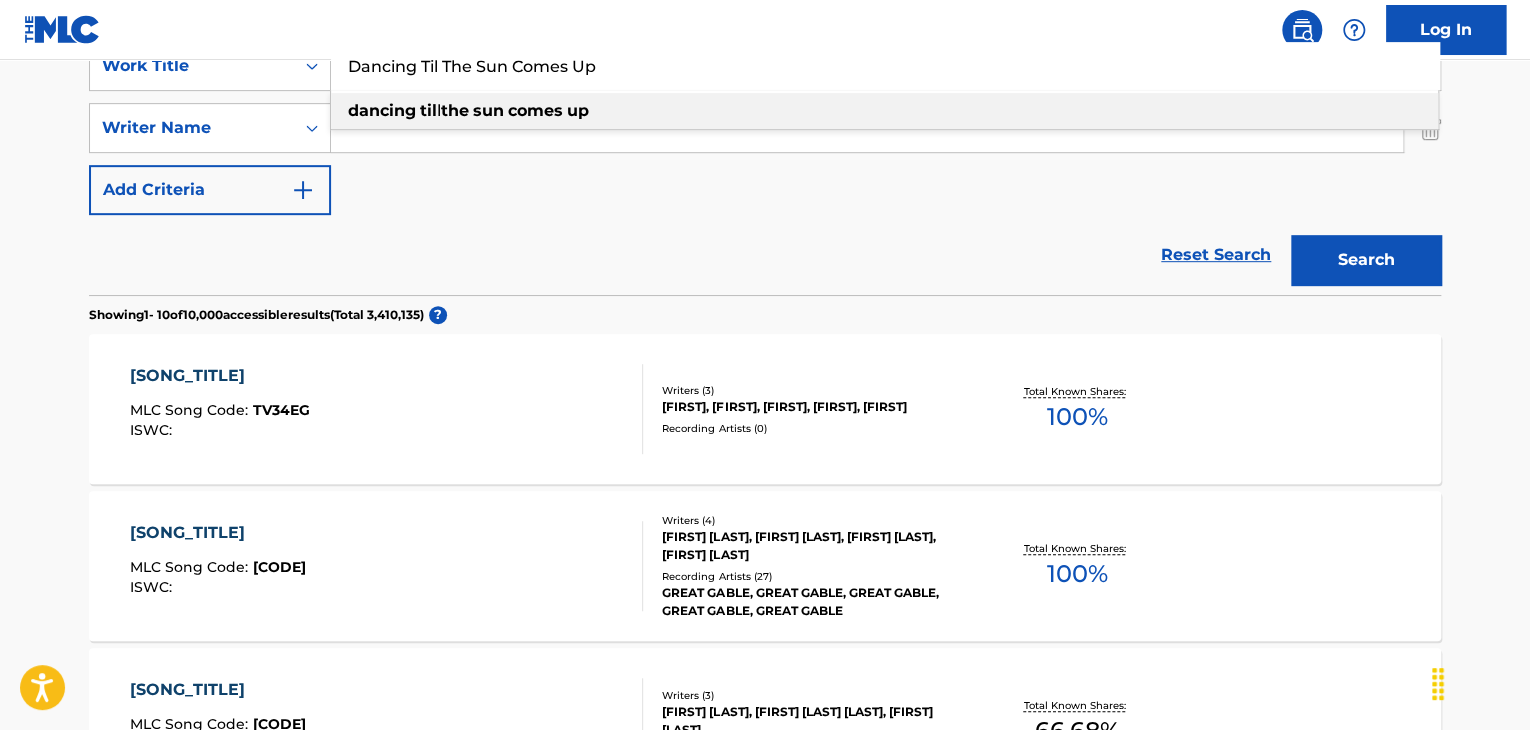 click on "Dancing Til The Sun Comes Up" at bounding box center (885, 66) 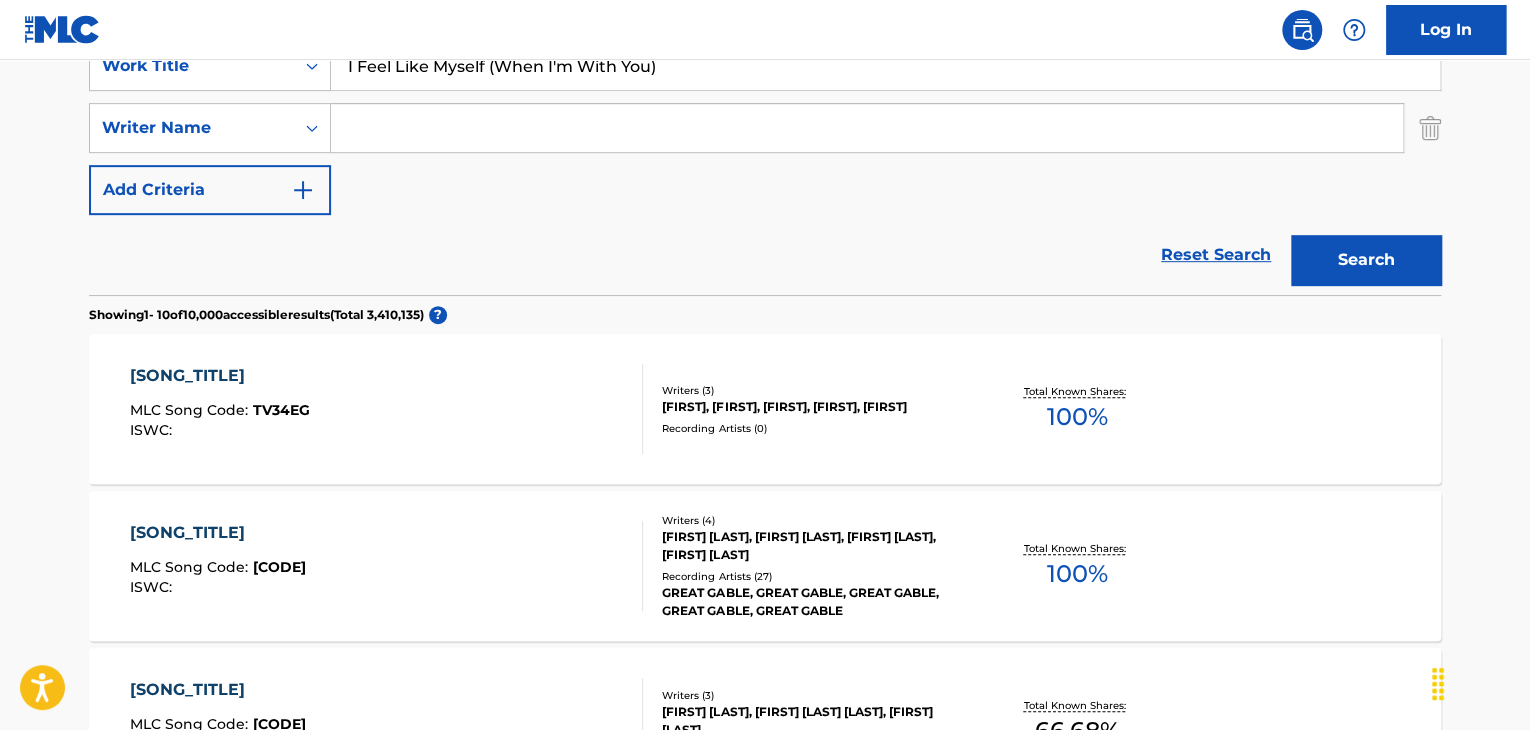 click on "Search" at bounding box center (1366, 260) 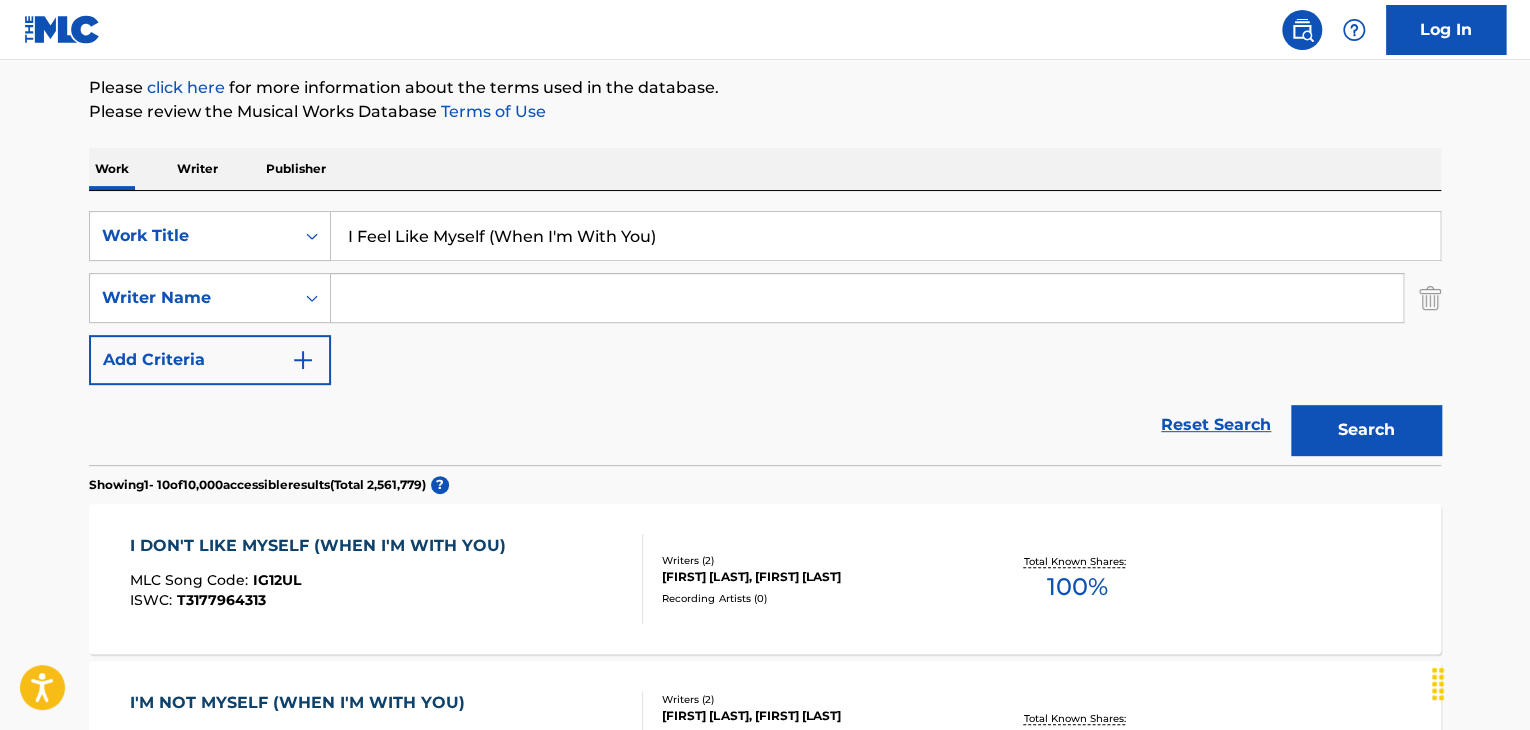 scroll, scrollTop: 204, scrollLeft: 0, axis: vertical 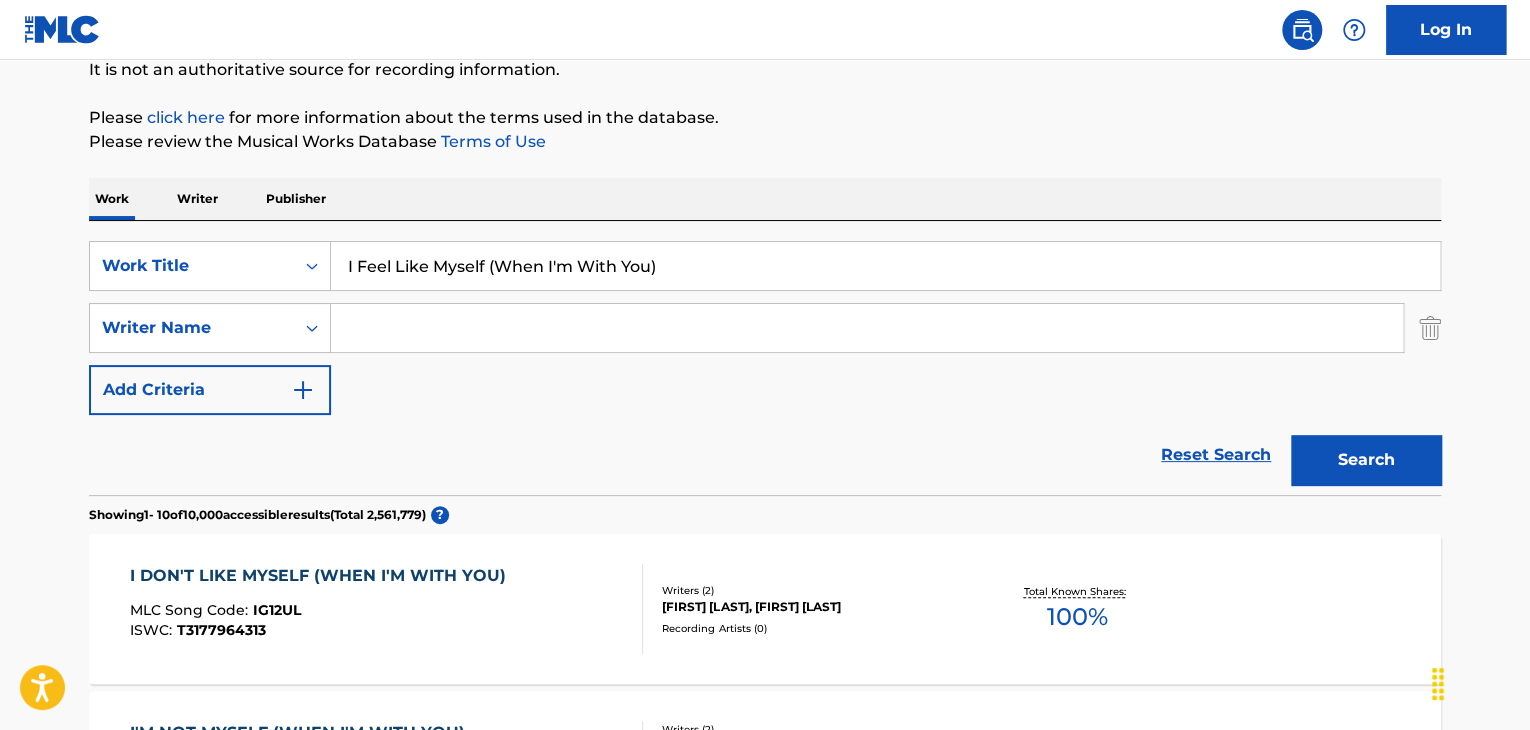 click on "I Feel Like Myself (When I'm With You)" at bounding box center [885, 266] 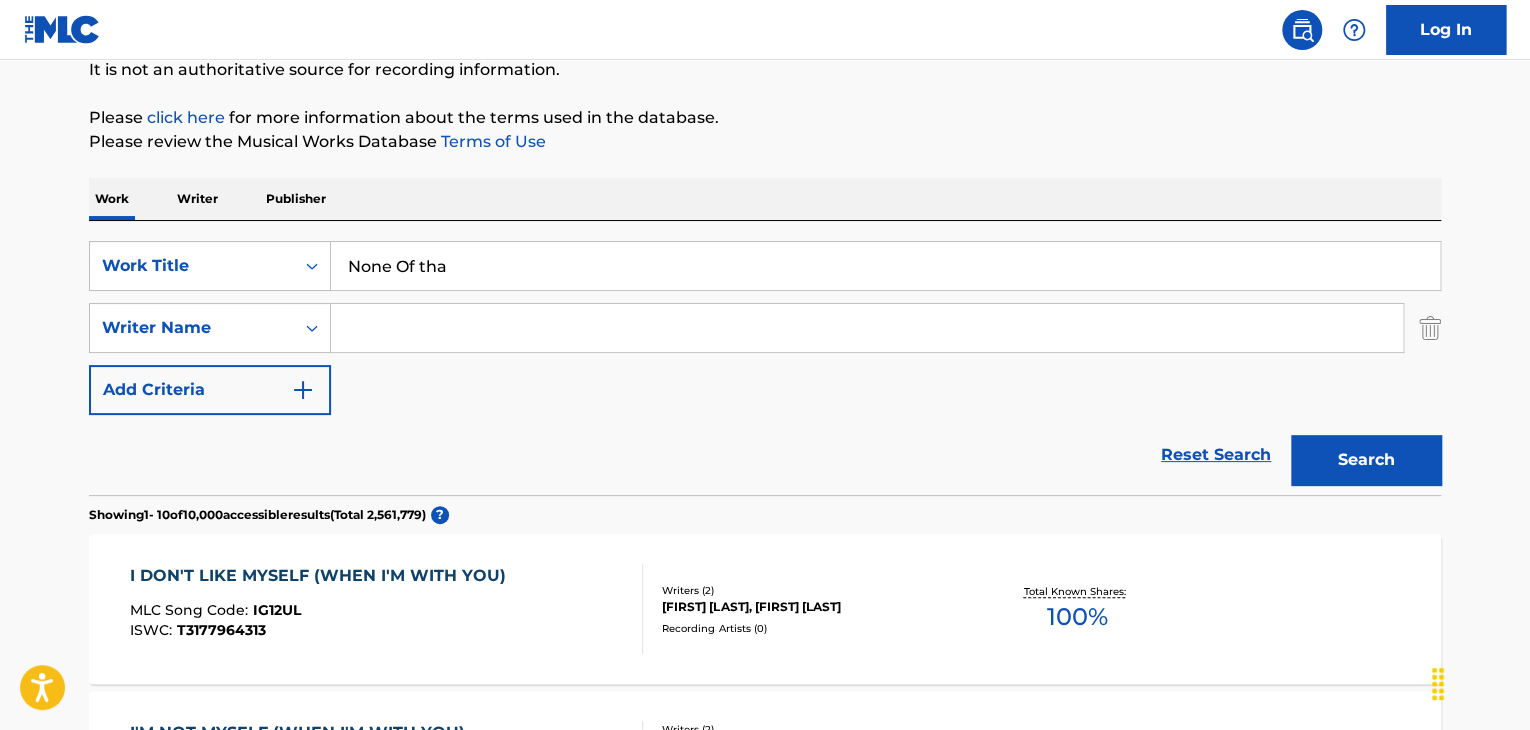 click on "None Of tha" at bounding box center [885, 266] 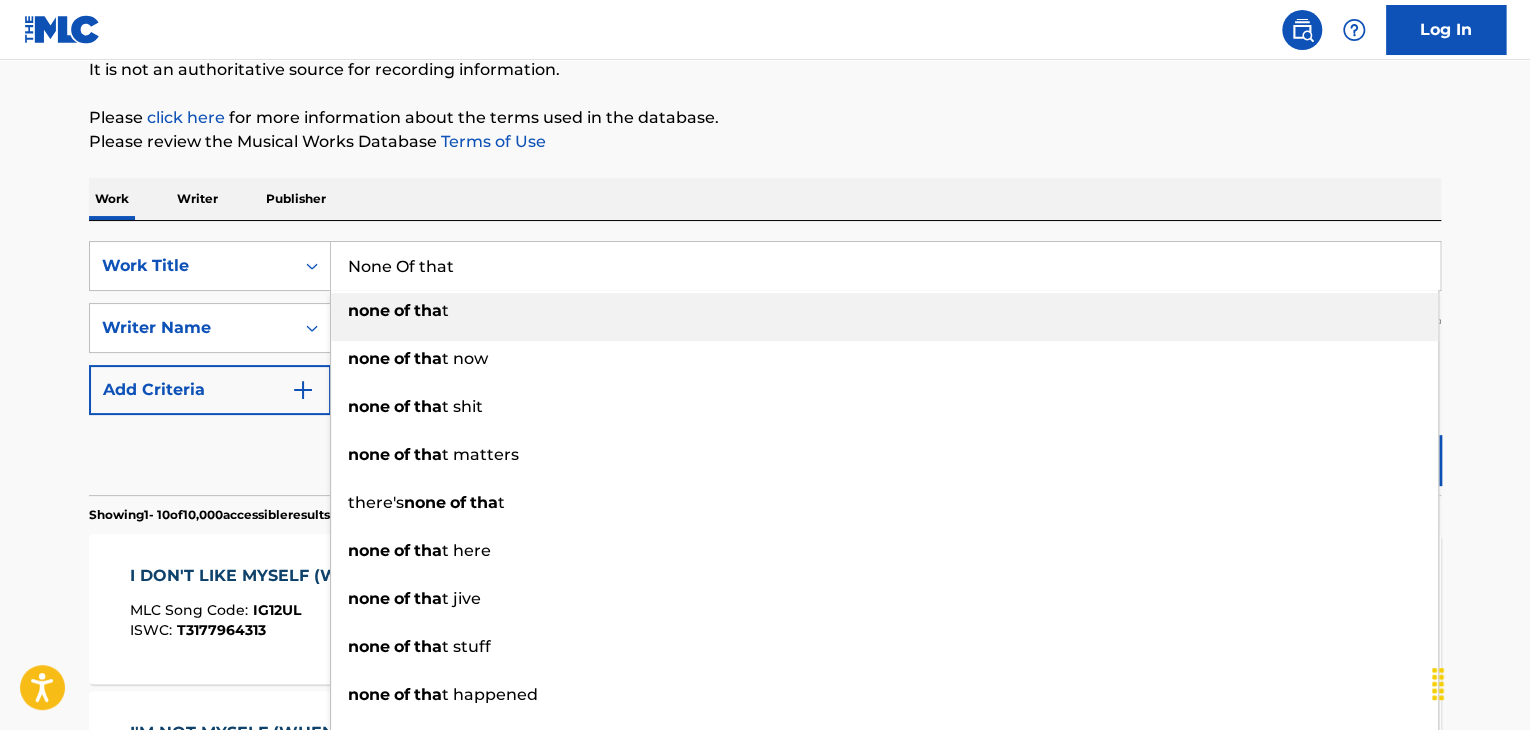 type on "None Of that" 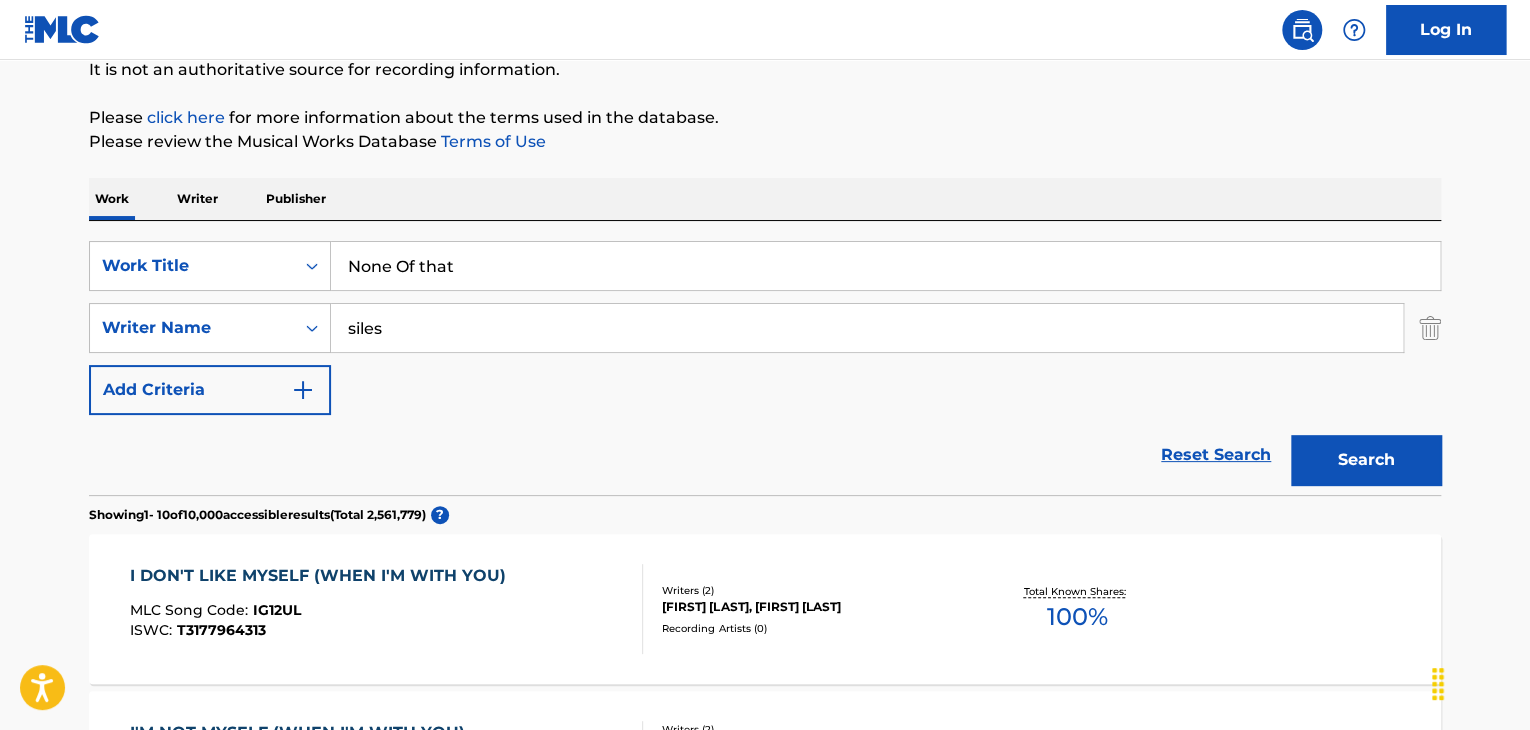 type on "siles" 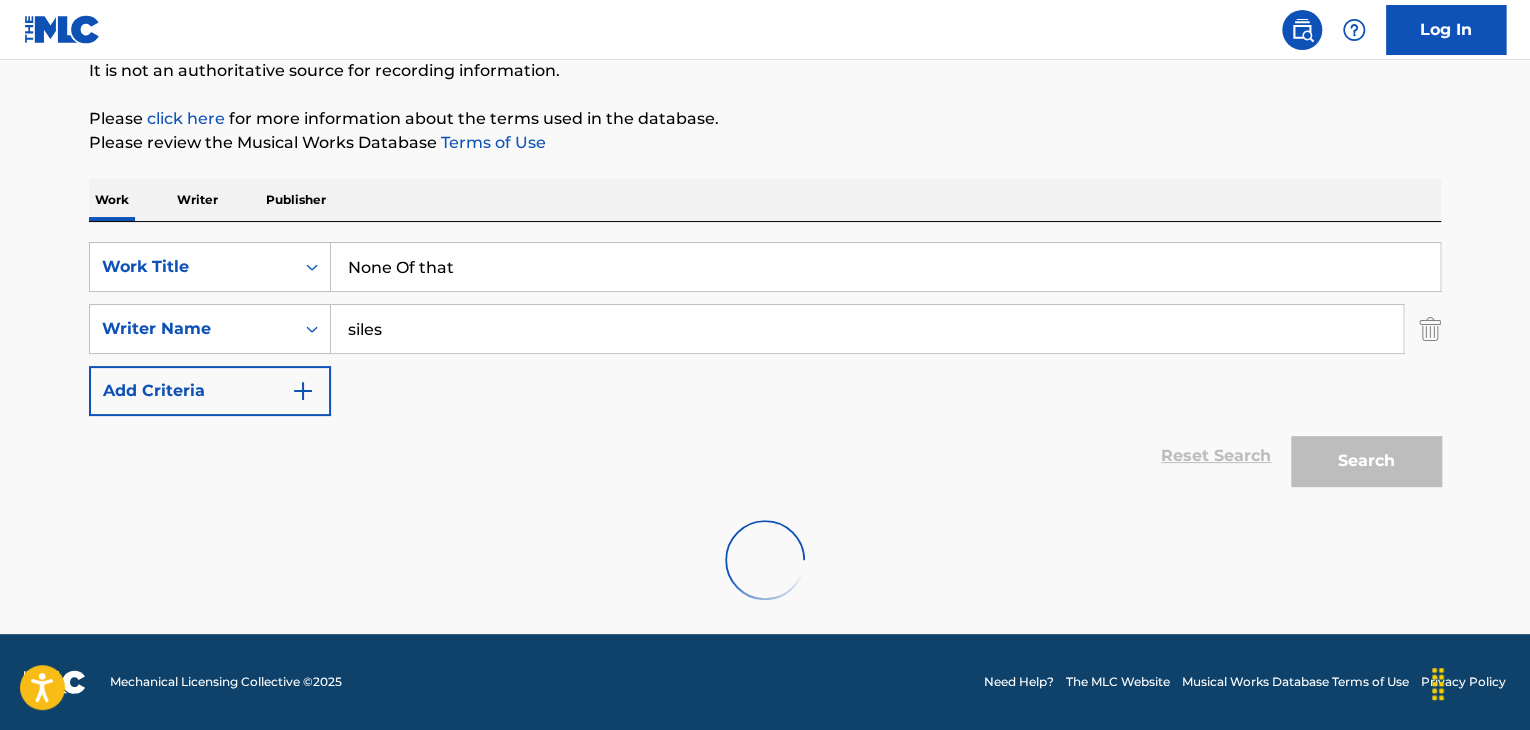 scroll, scrollTop: 204, scrollLeft: 0, axis: vertical 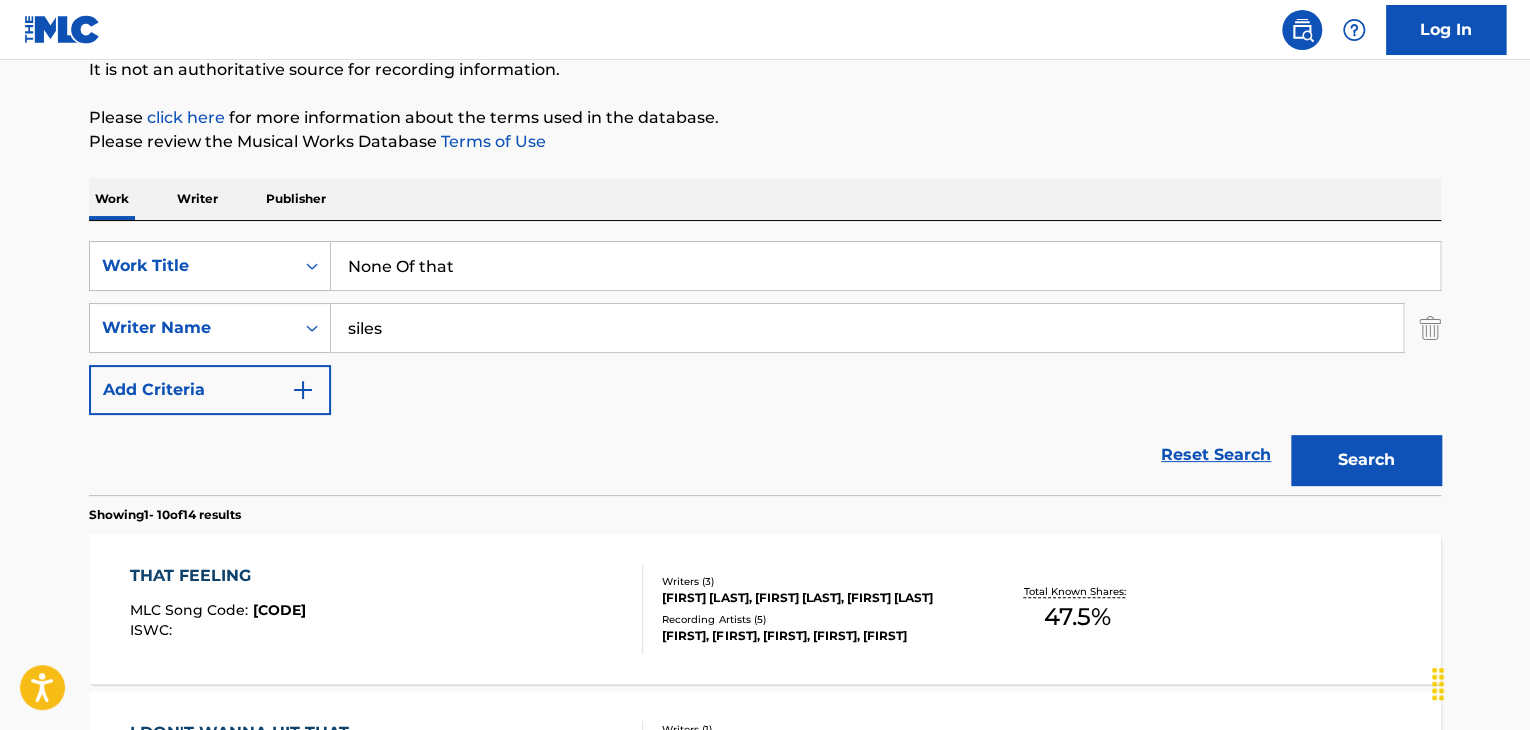 click on "THAT FEELING" at bounding box center [218, 576] 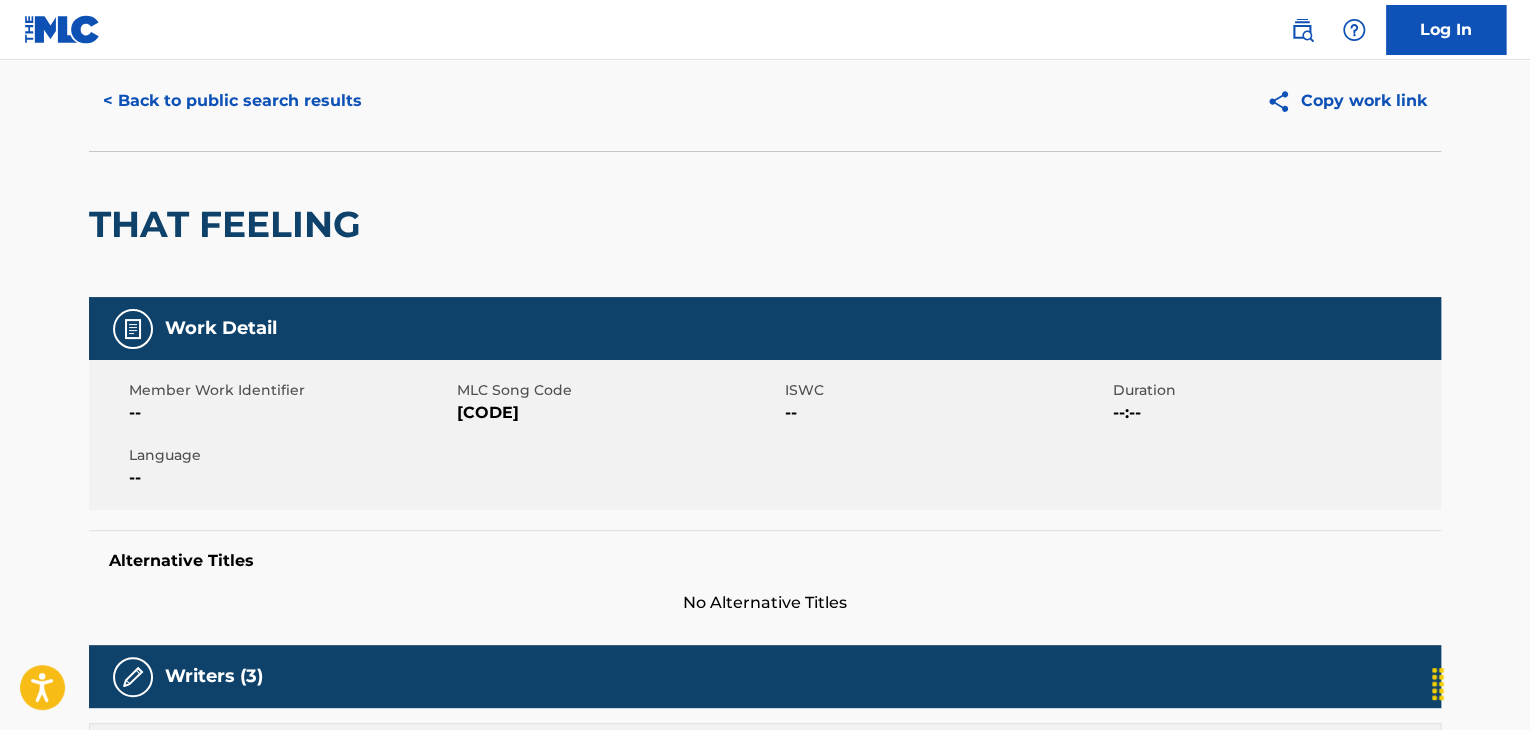 scroll, scrollTop: 0, scrollLeft: 0, axis: both 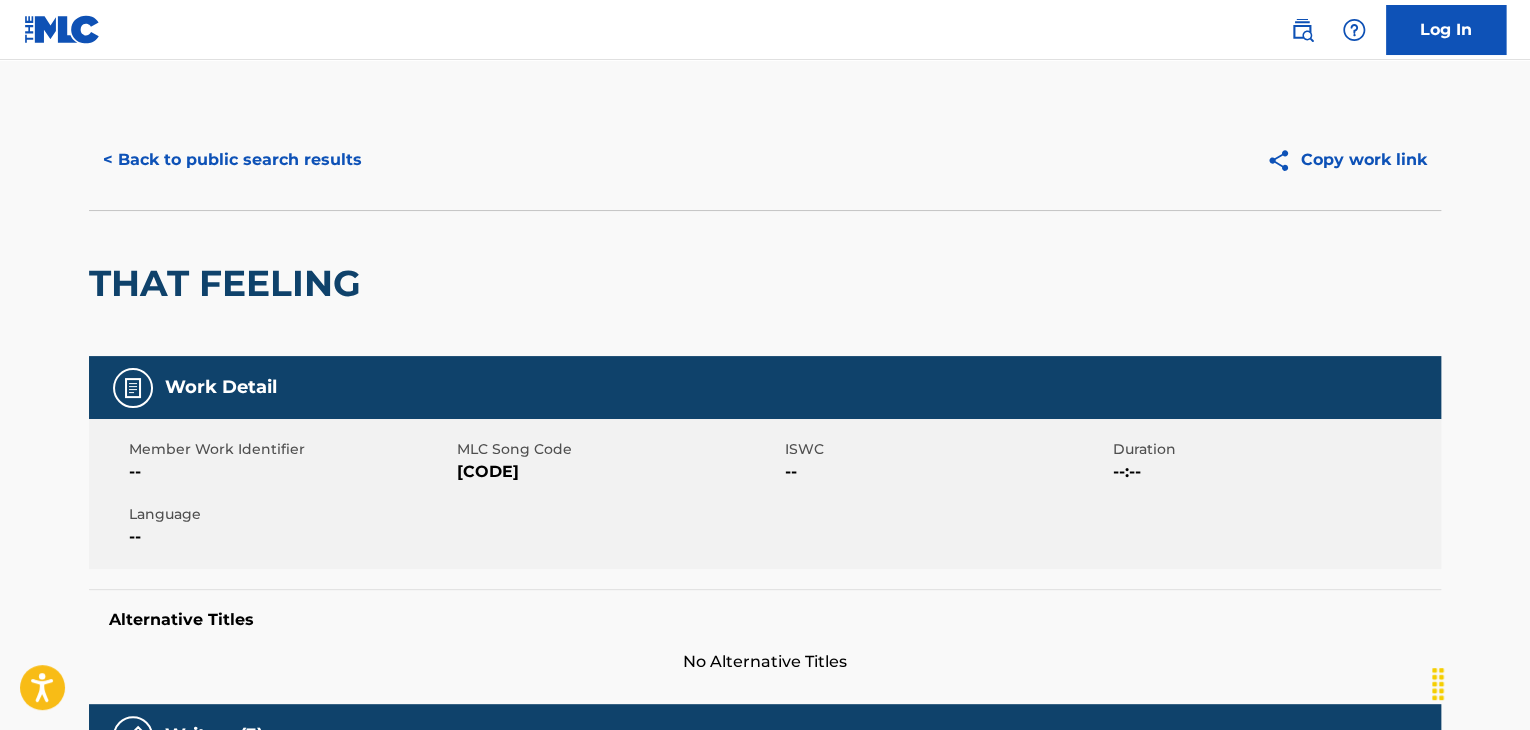 click on "< Back to public search results" at bounding box center (232, 160) 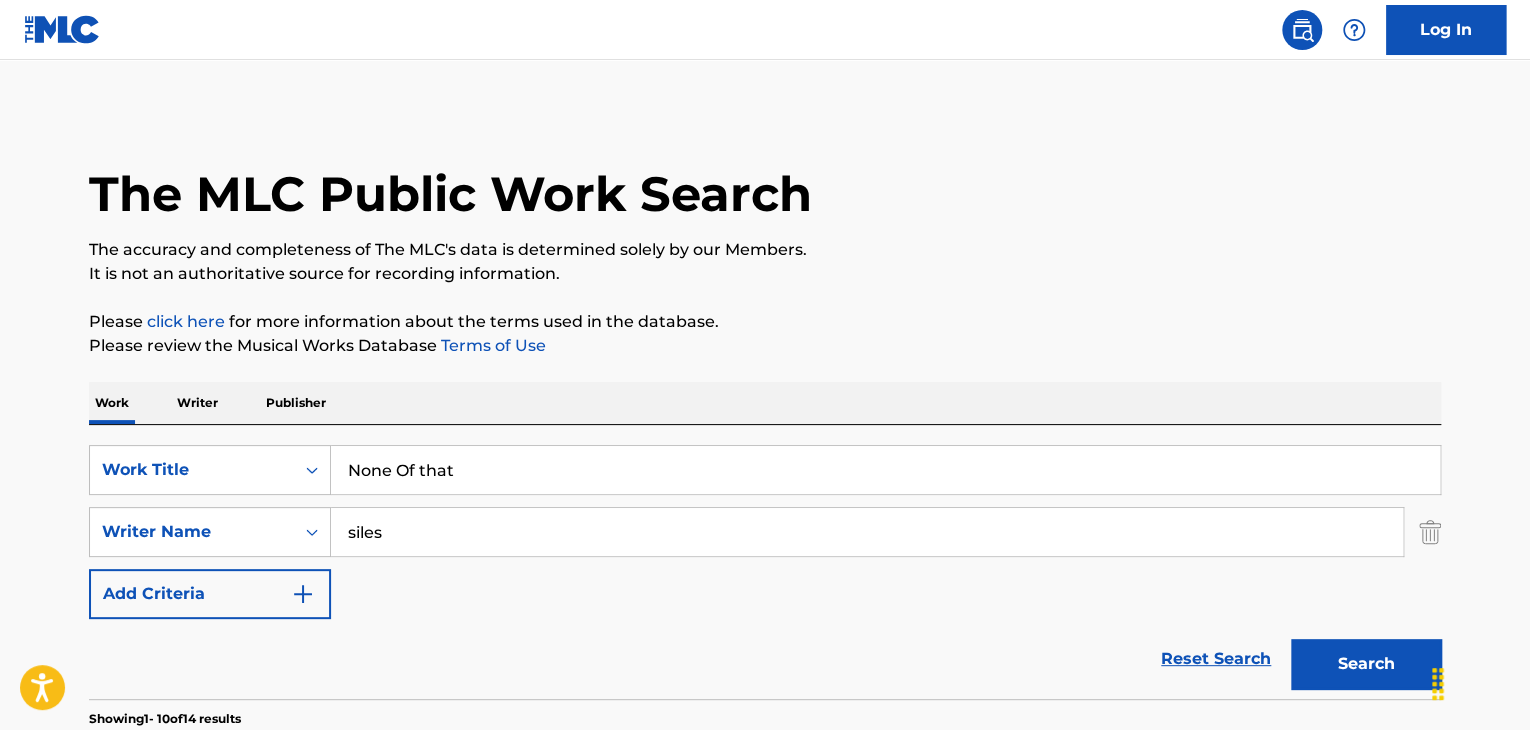 scroll, scrollTop: 204, scrollLeft: 0, axis: vertical 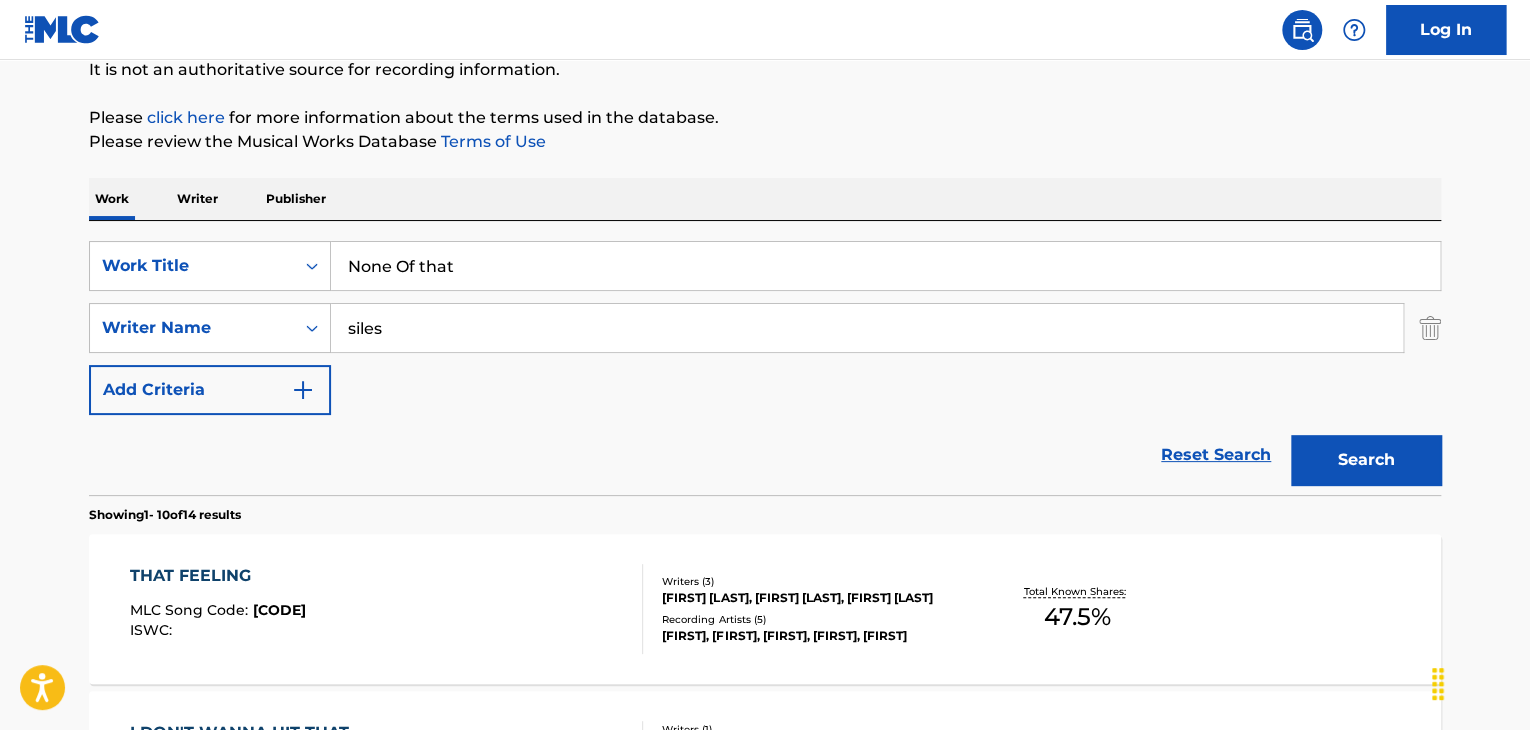 click on "None Of that" at bounding box center (885, 266) 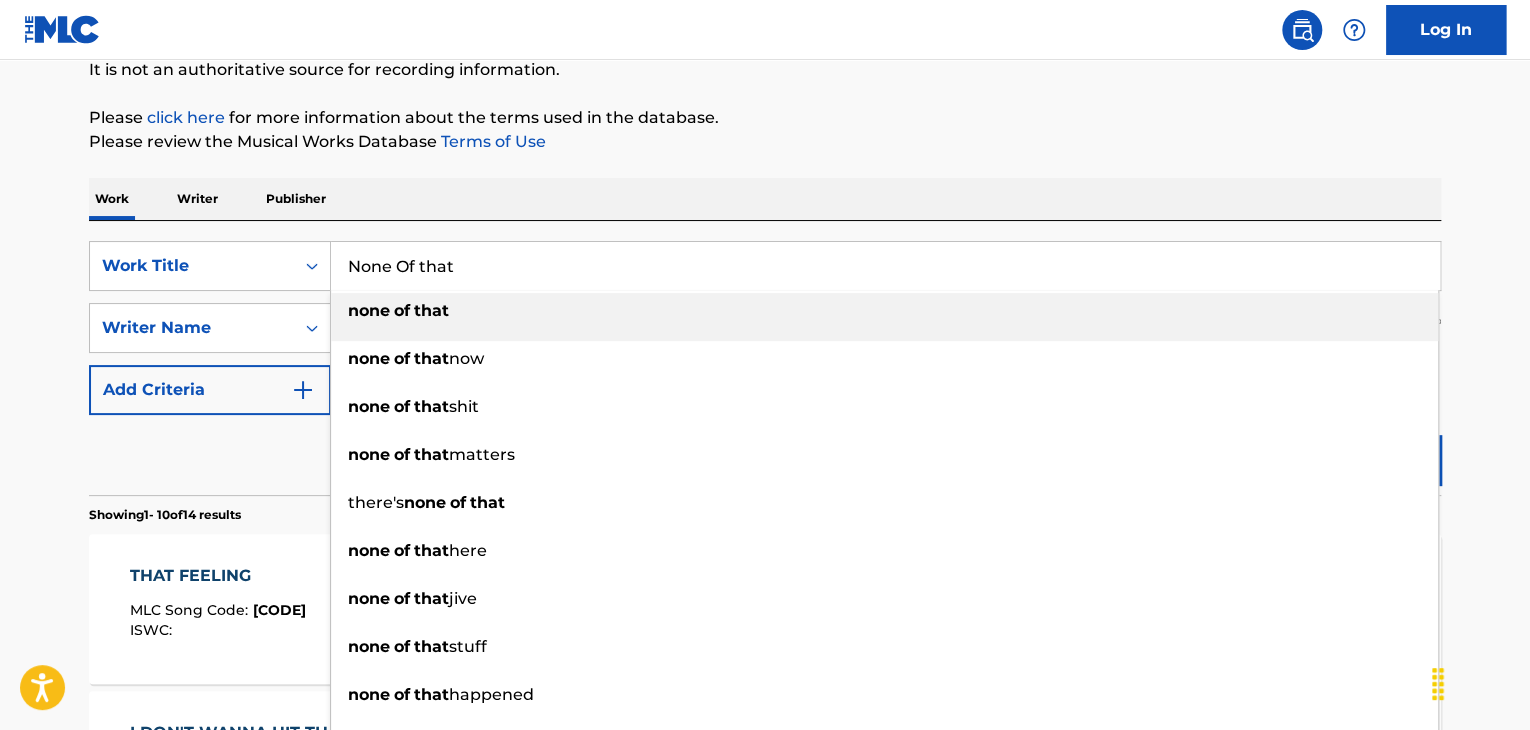 click on "None Of that" at bounding box center (885, 266) 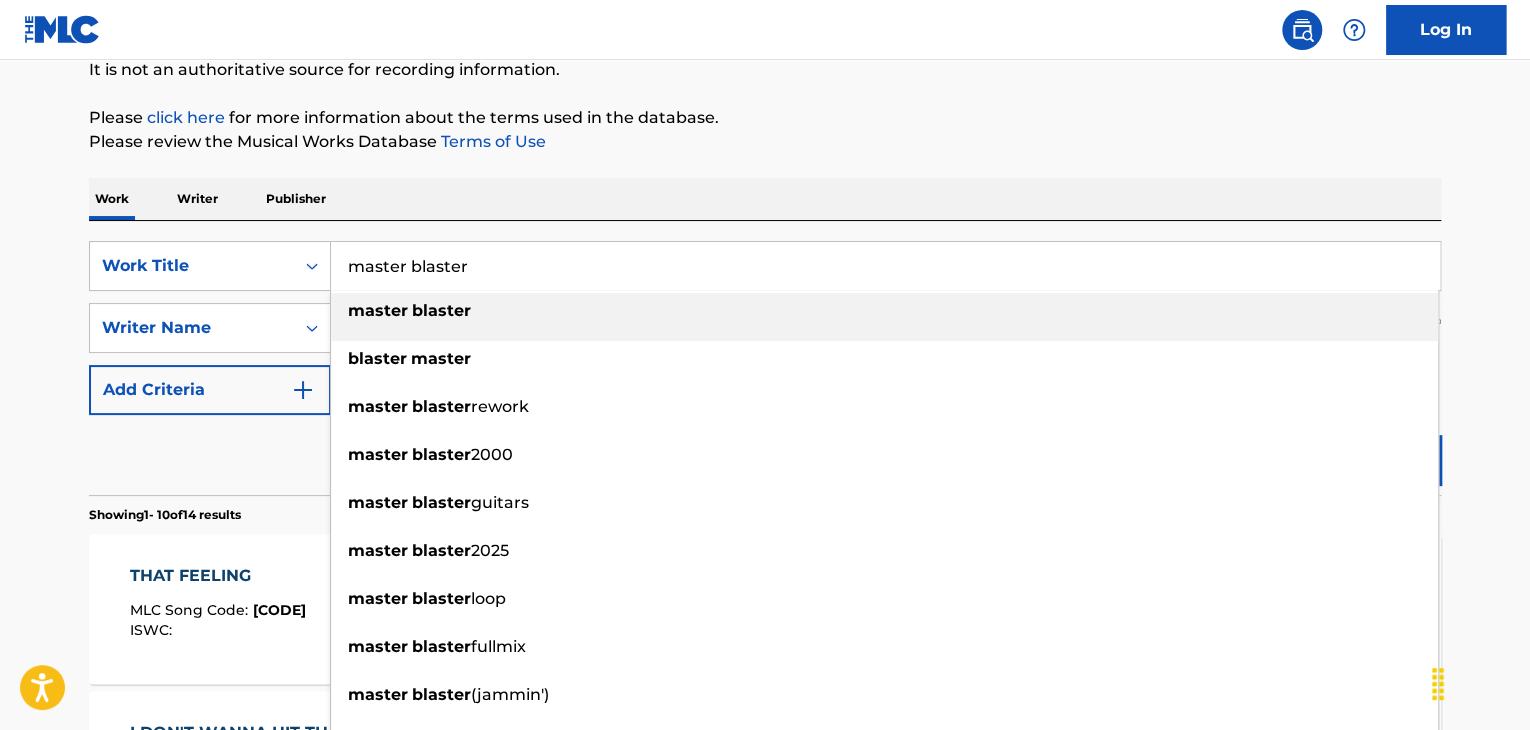 type on "master blaster" 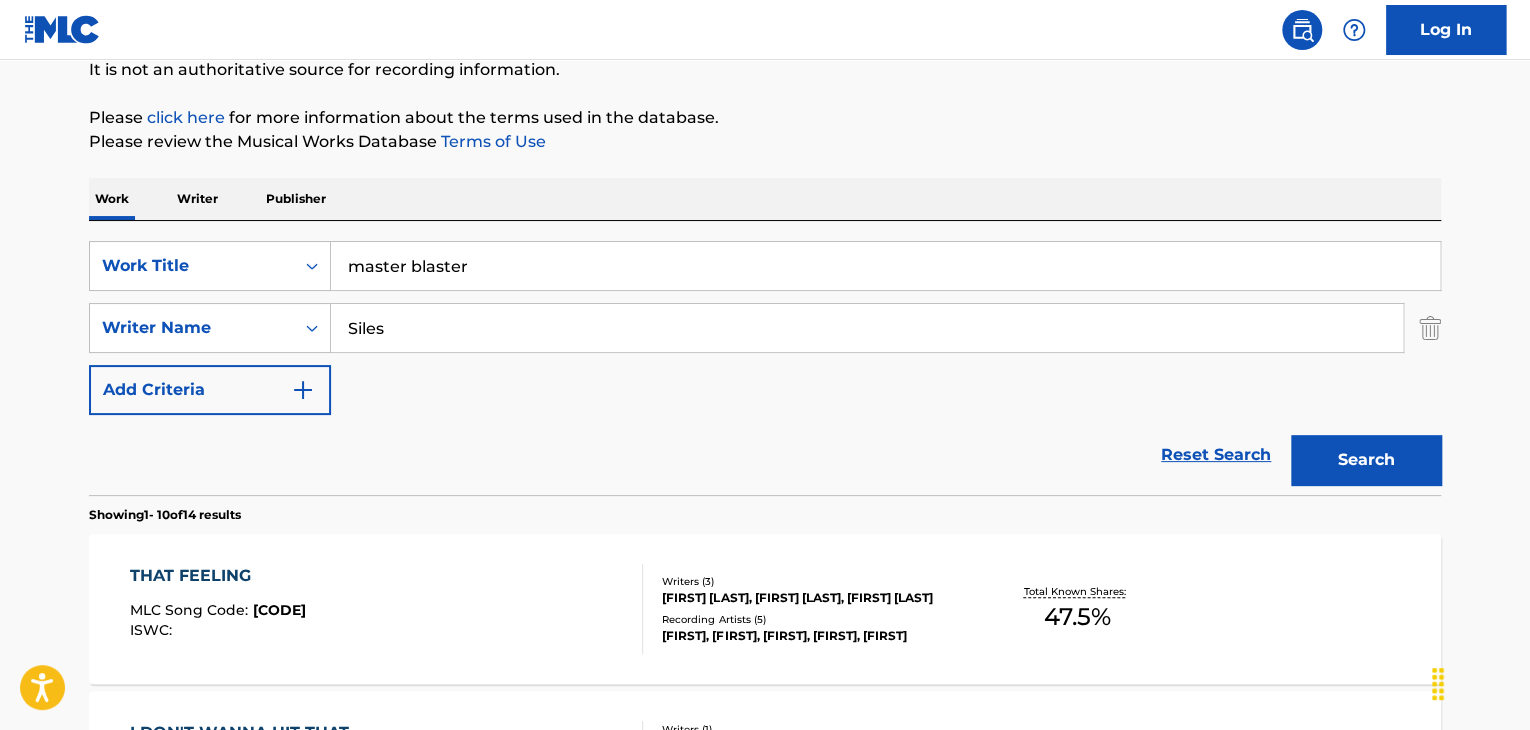 type on "Siles" 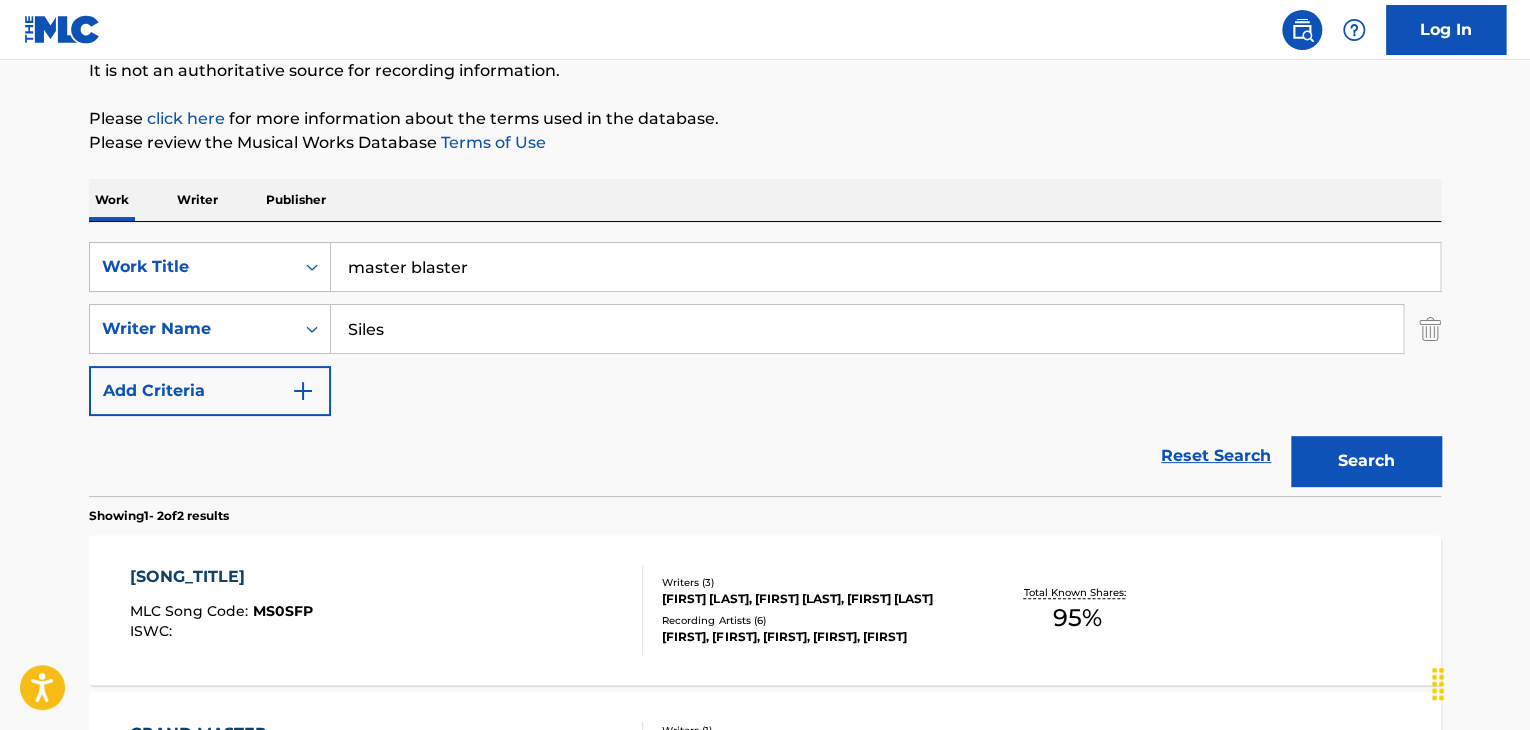 scroll, scrollTop: 204, scrollLeft: 0, axis: vertical 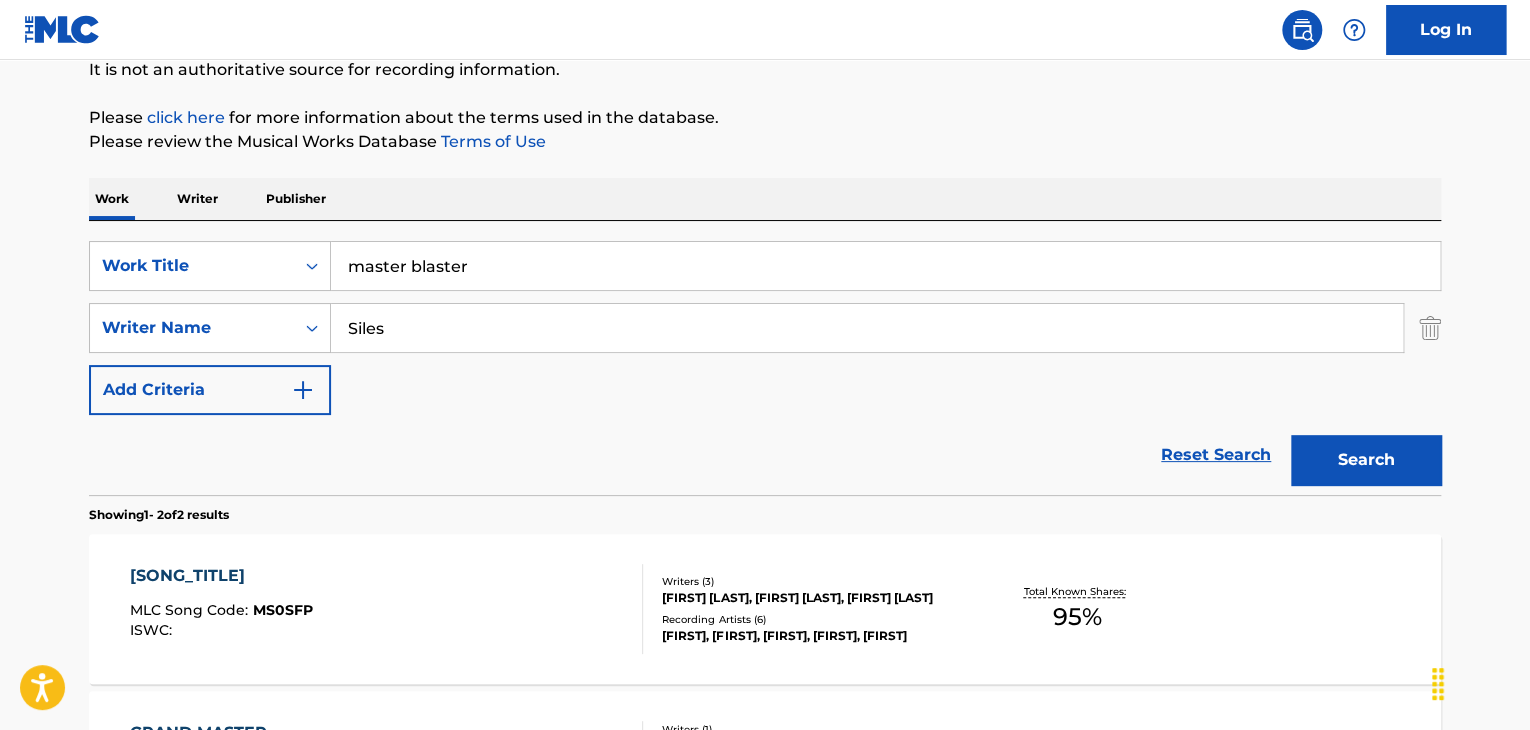 click on "[SONG_TITLE]" at bounding box center (221, 576) 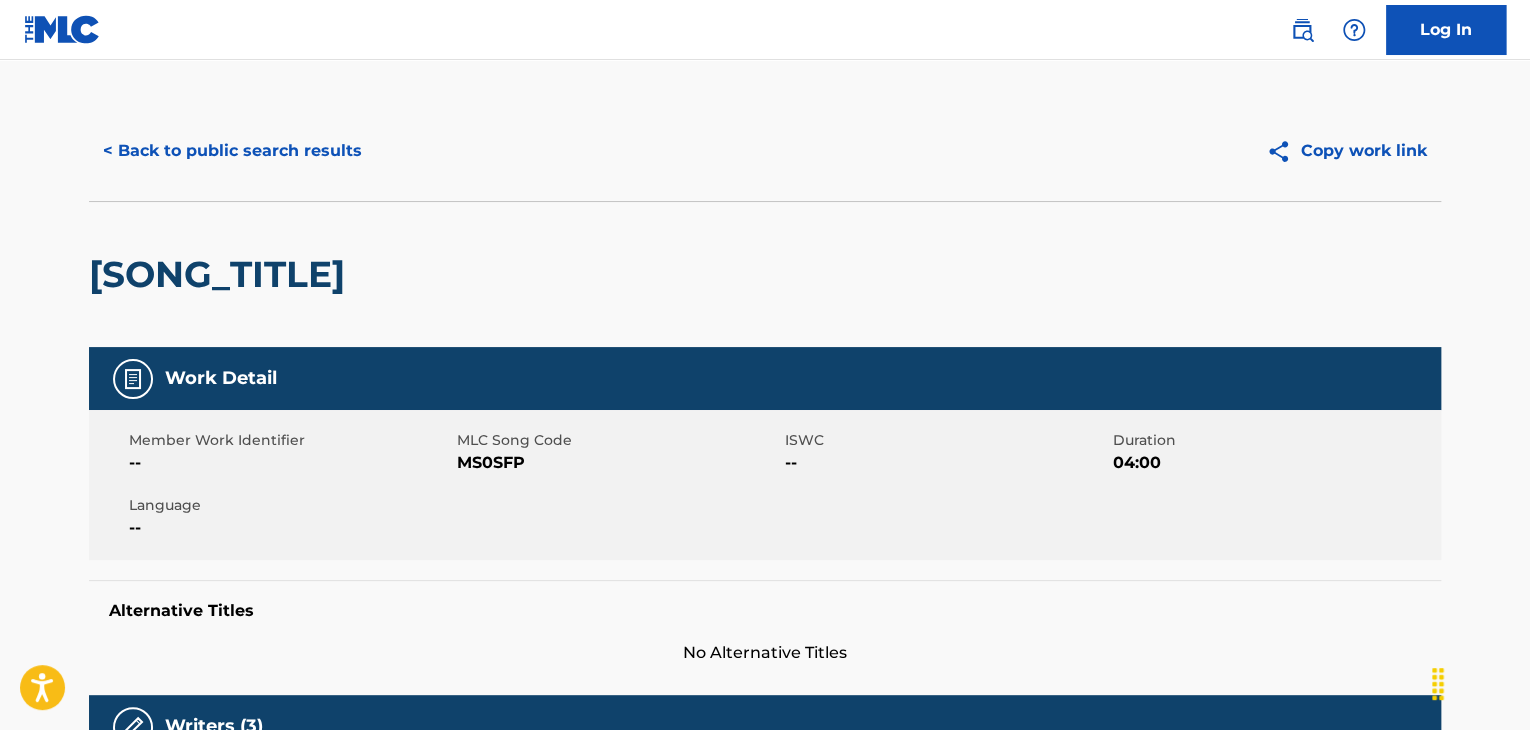 scroll, scrollTop: 0, scrollLeft: 0, axis: both 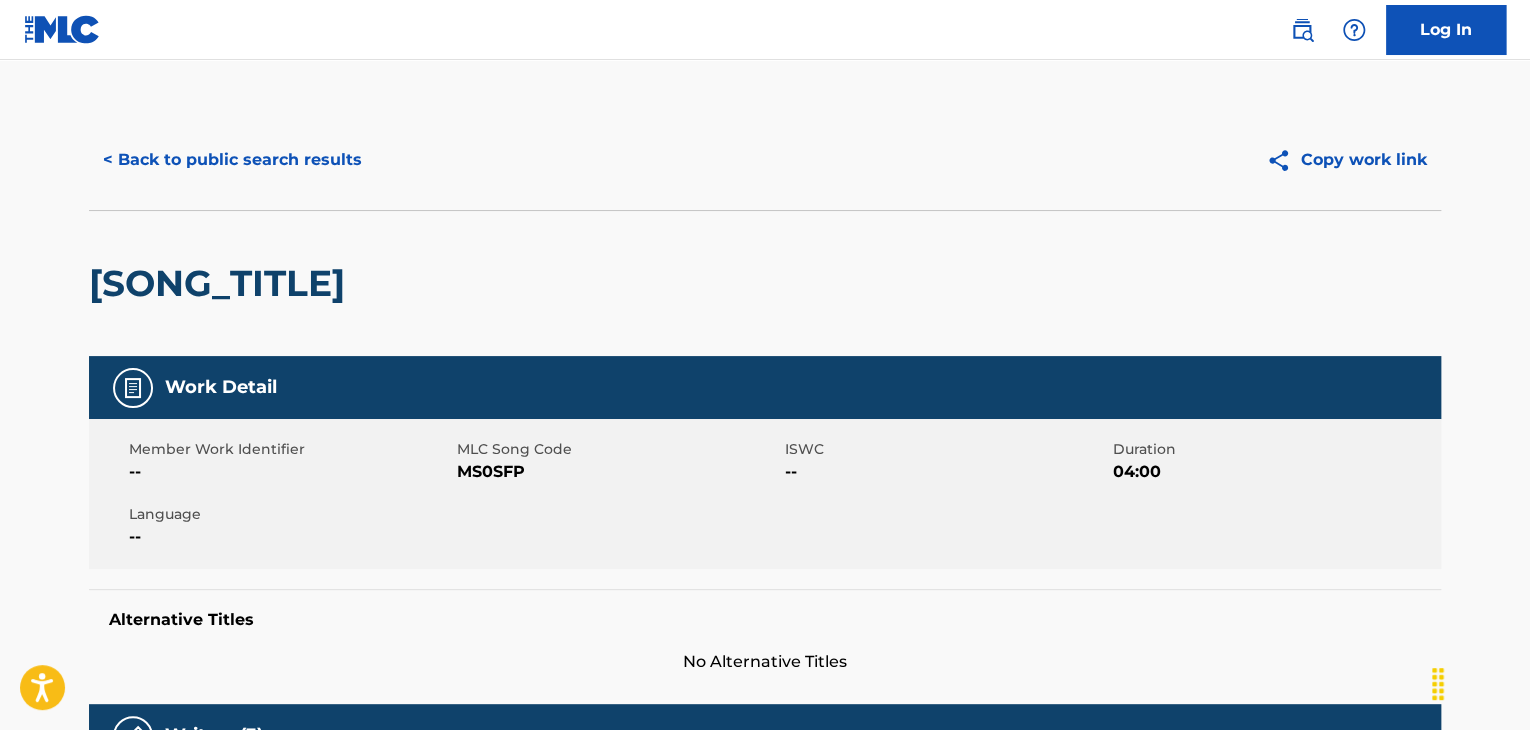 click on "< Back to public search results" at bounding box center [232, 160] 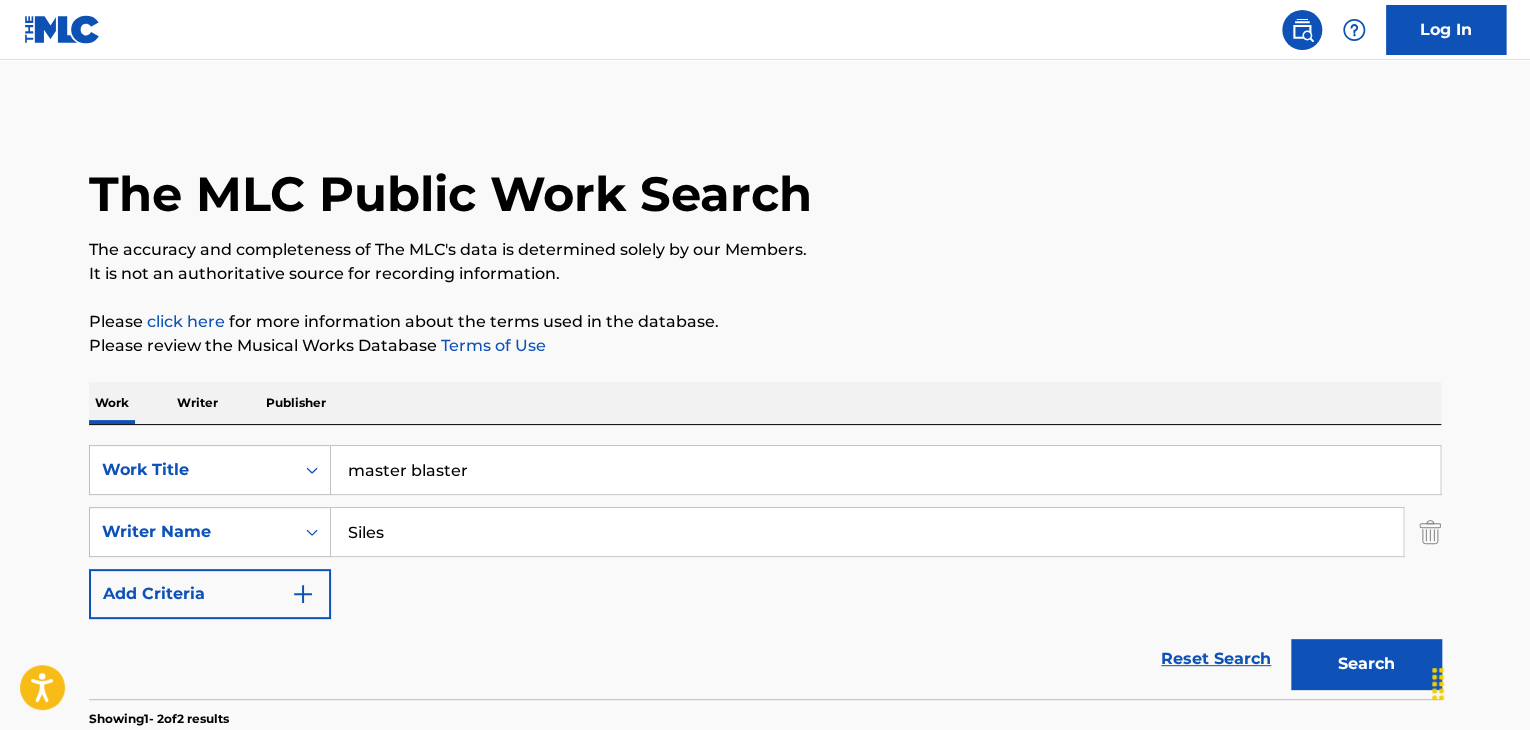 scroll, scrollTop: 204, scrollLeft: 0, axis: vertical 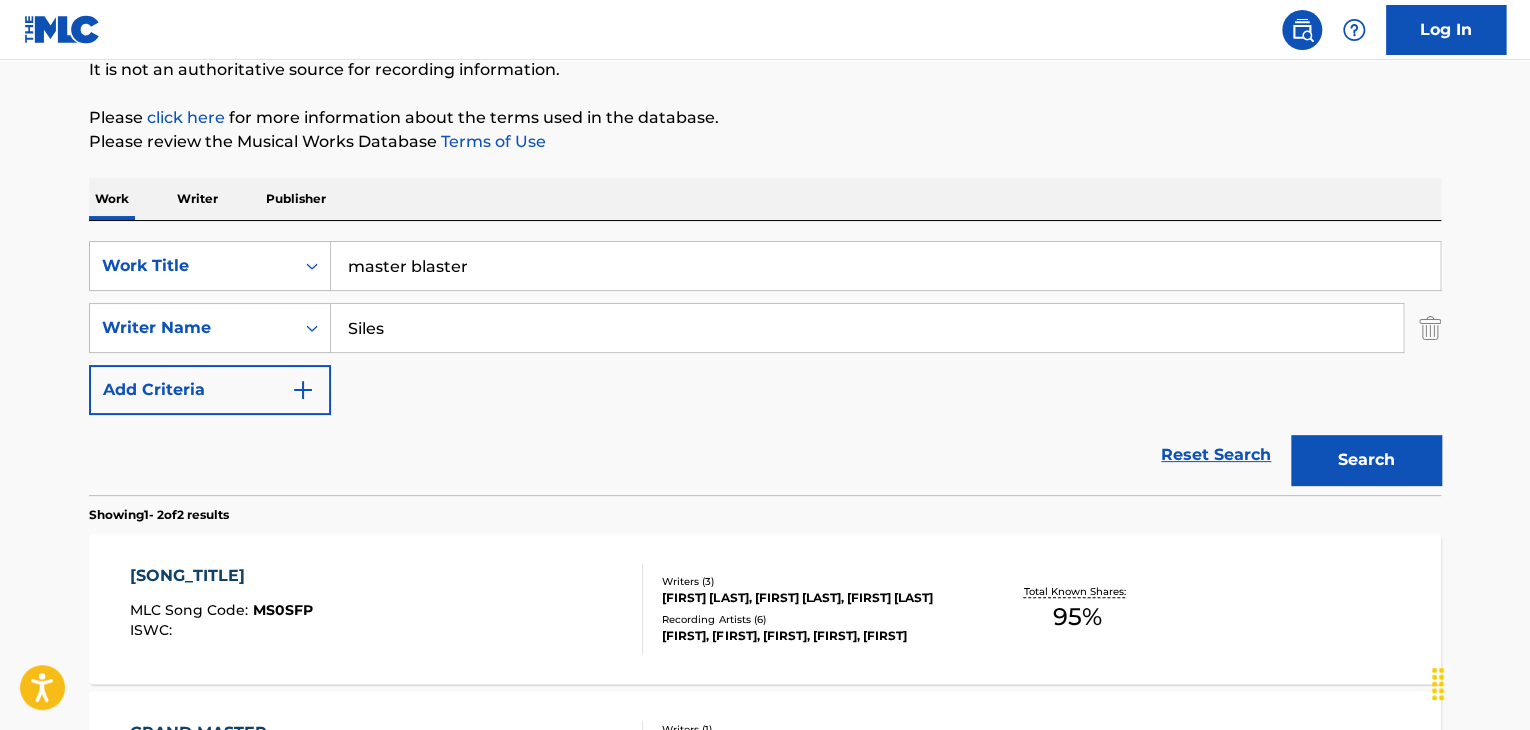 click on "Publisher" at bounding box center [296, 199] 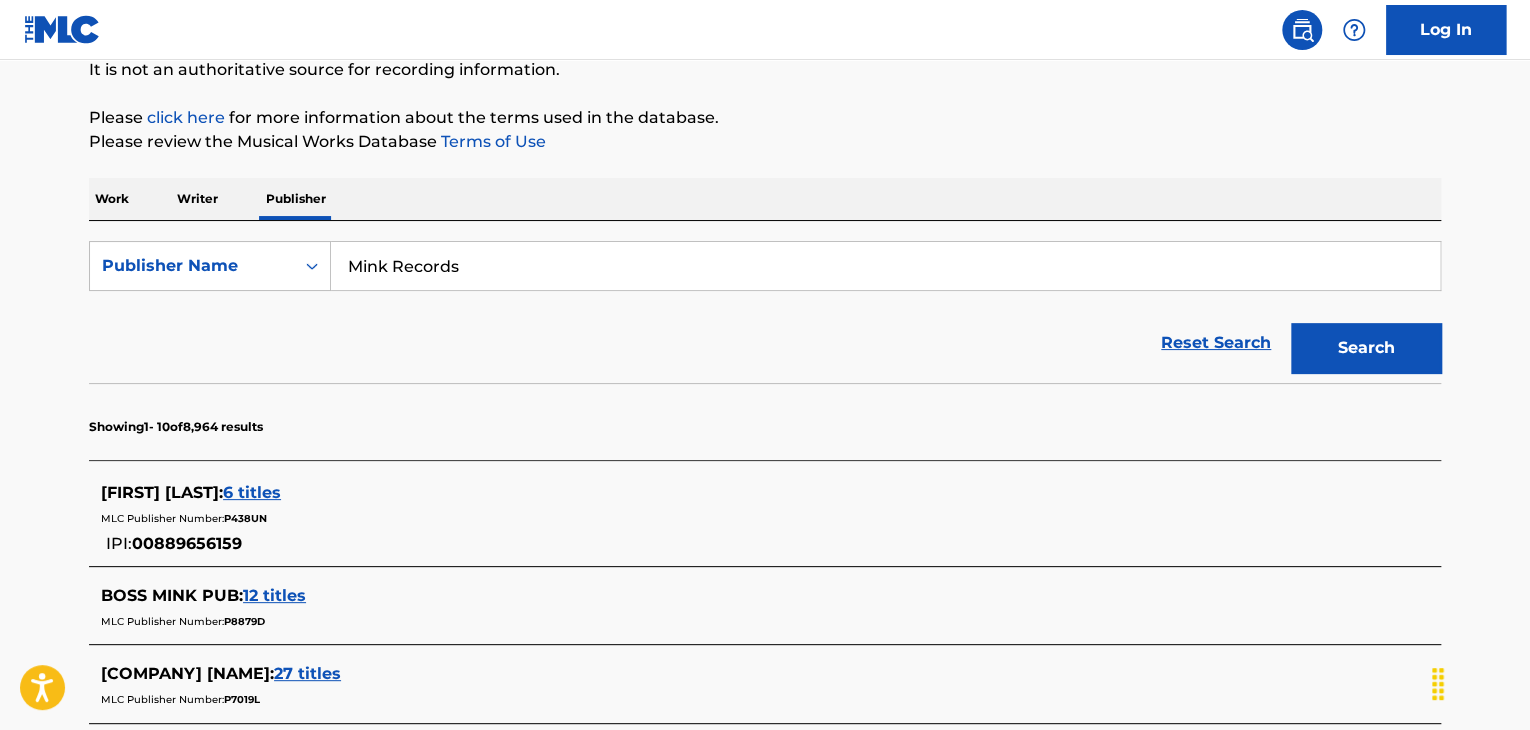 scroll, scrollTop: 0, scrollLeft: 0, axis: both 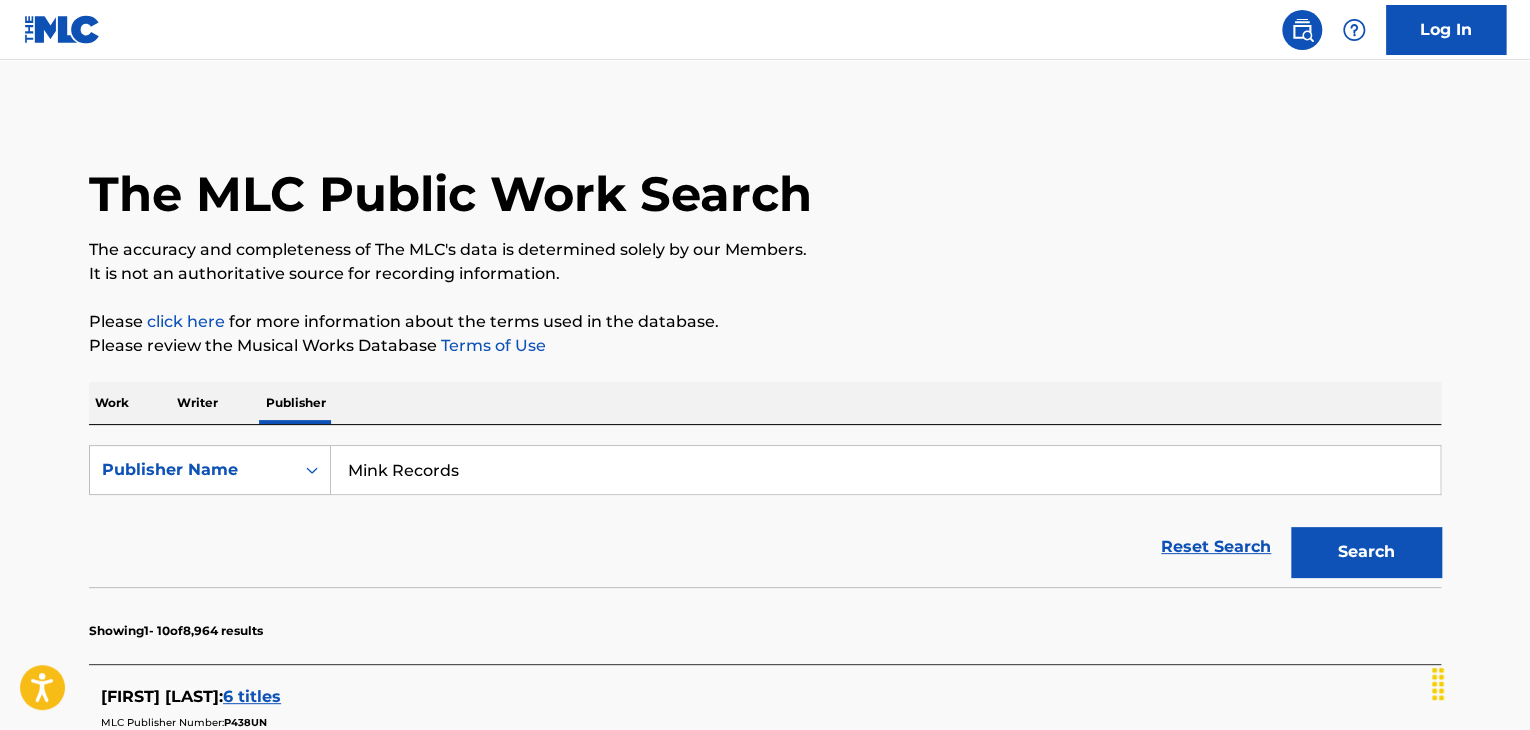 click on "Mink Records" at bounding box center [885, 470] 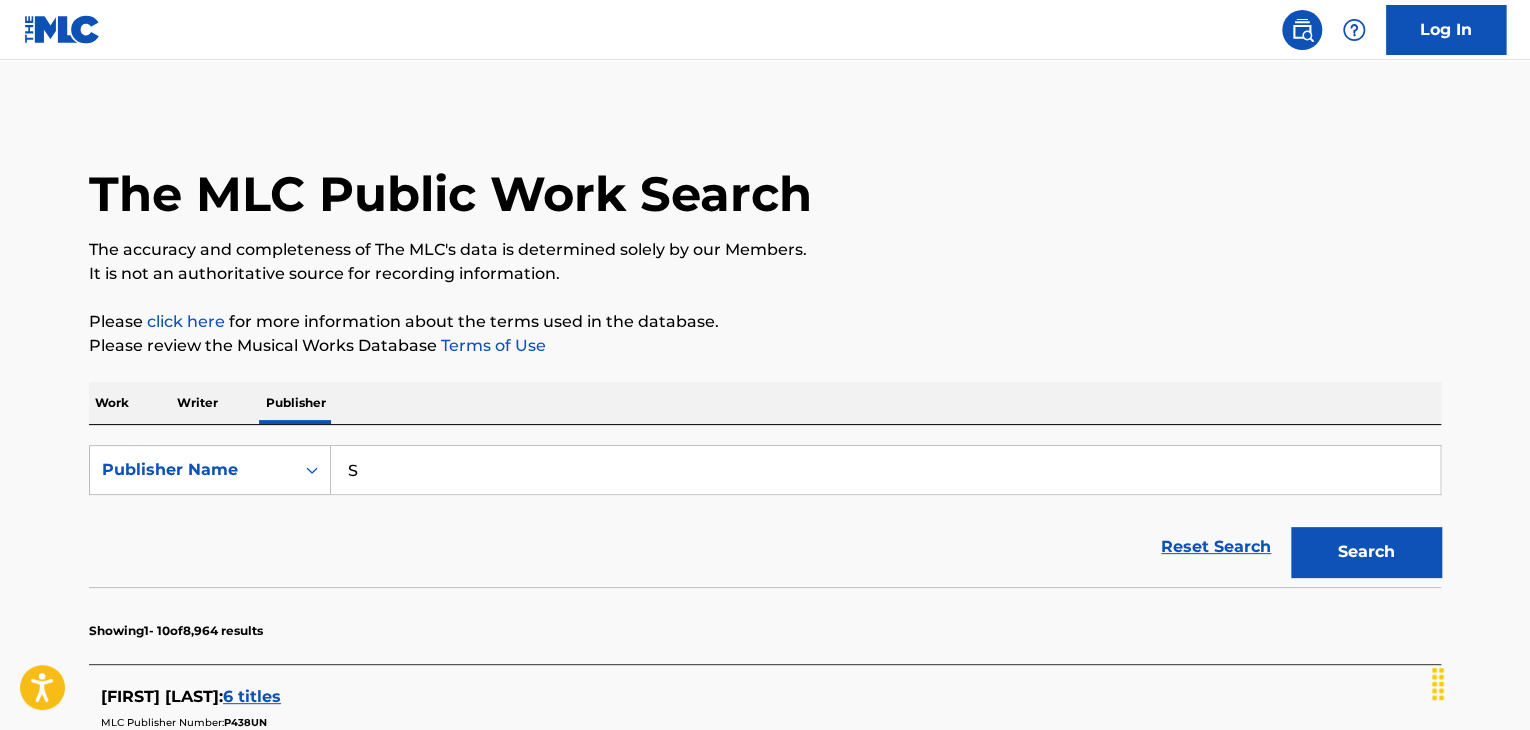 click on "S" at bounding box center [885, 470] 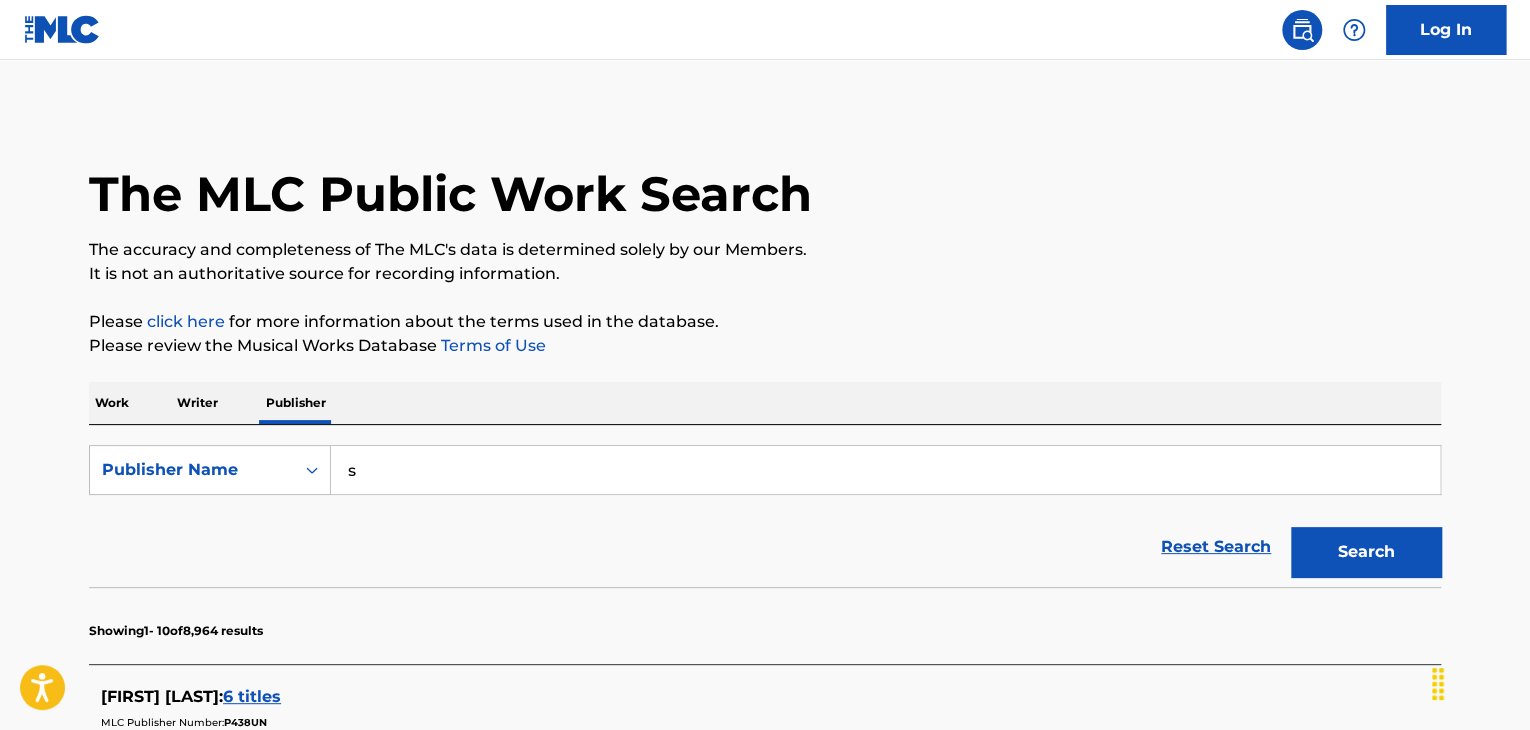 click on "s" at bounding box center [885, 470] 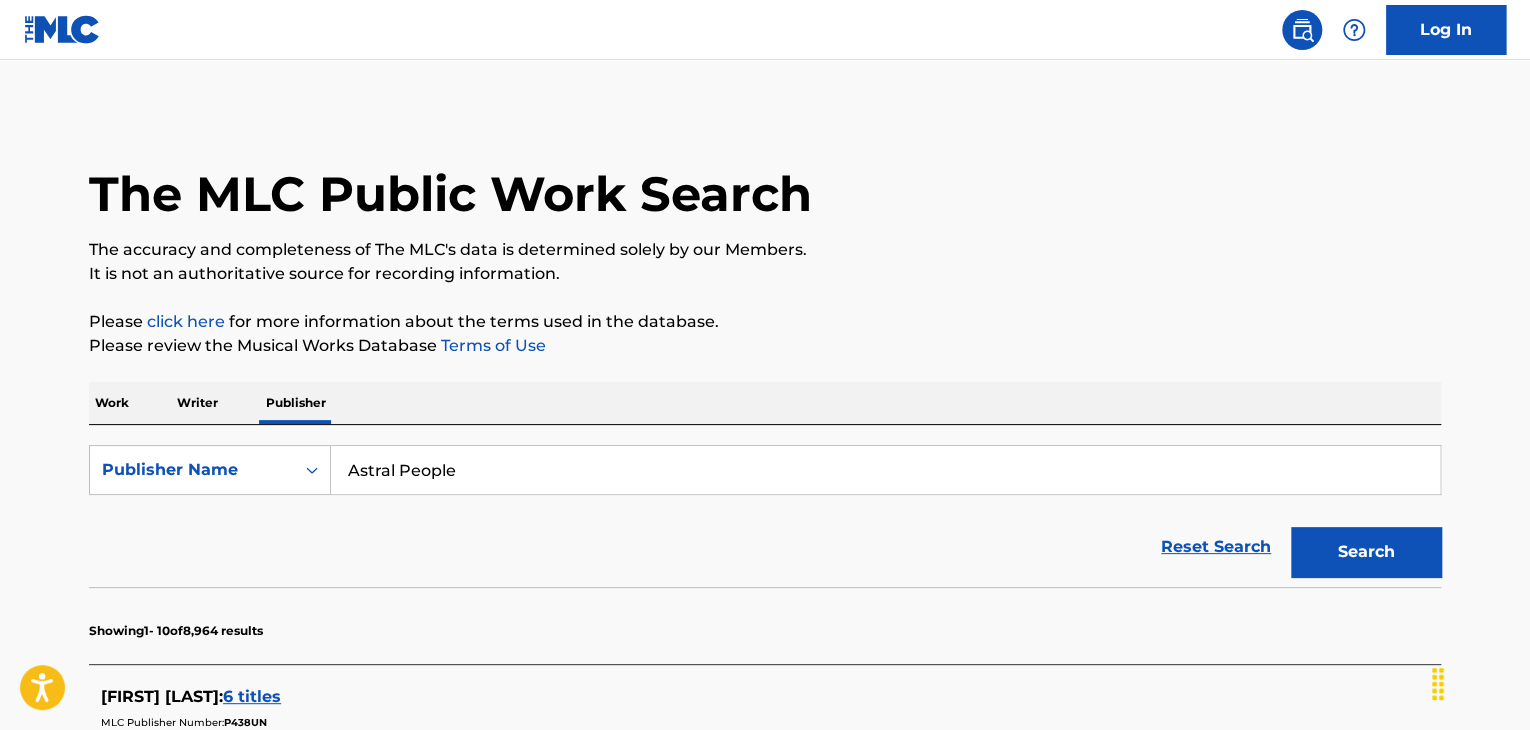type on "Astral People" 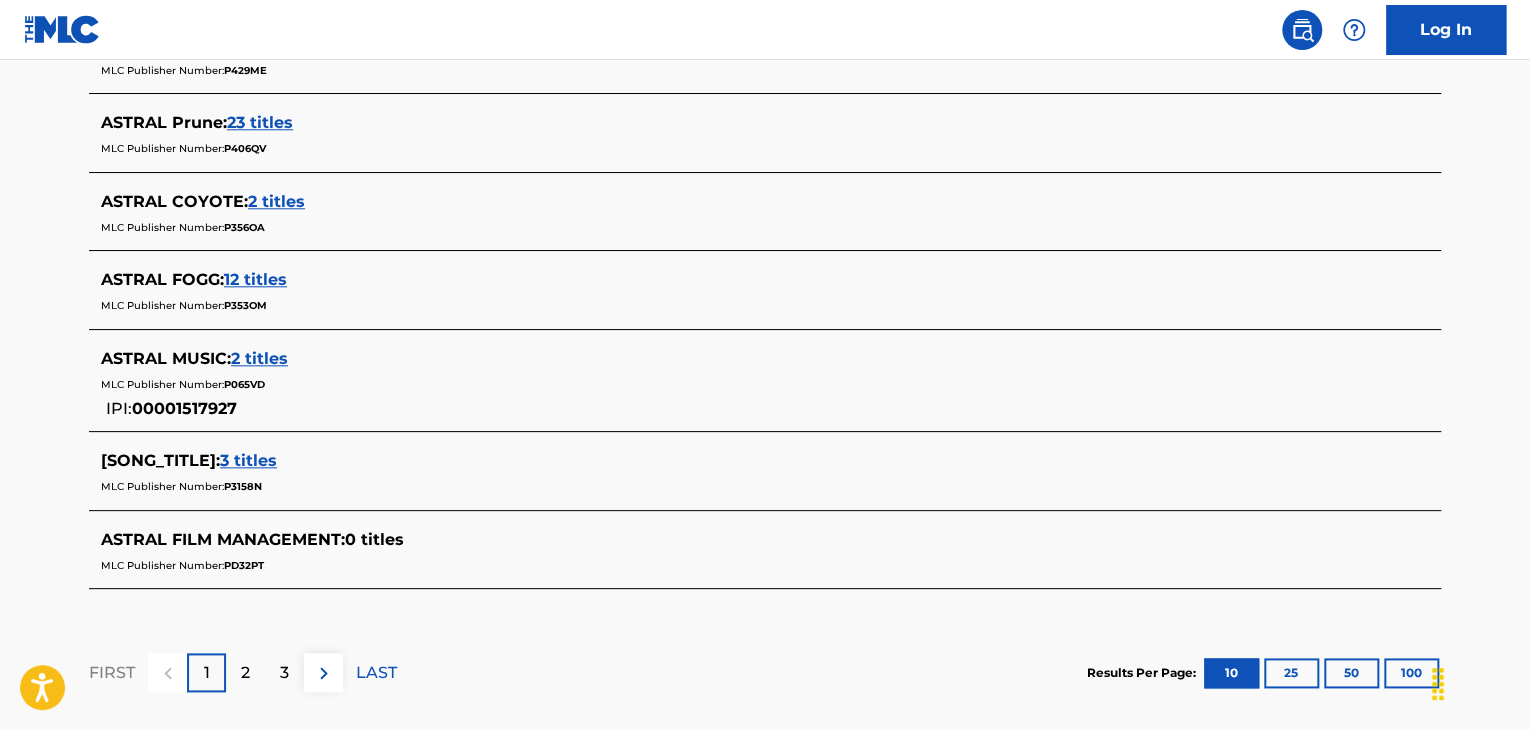 scroll, scrollTop: 933, scrollLeft: 0, axis: vertical 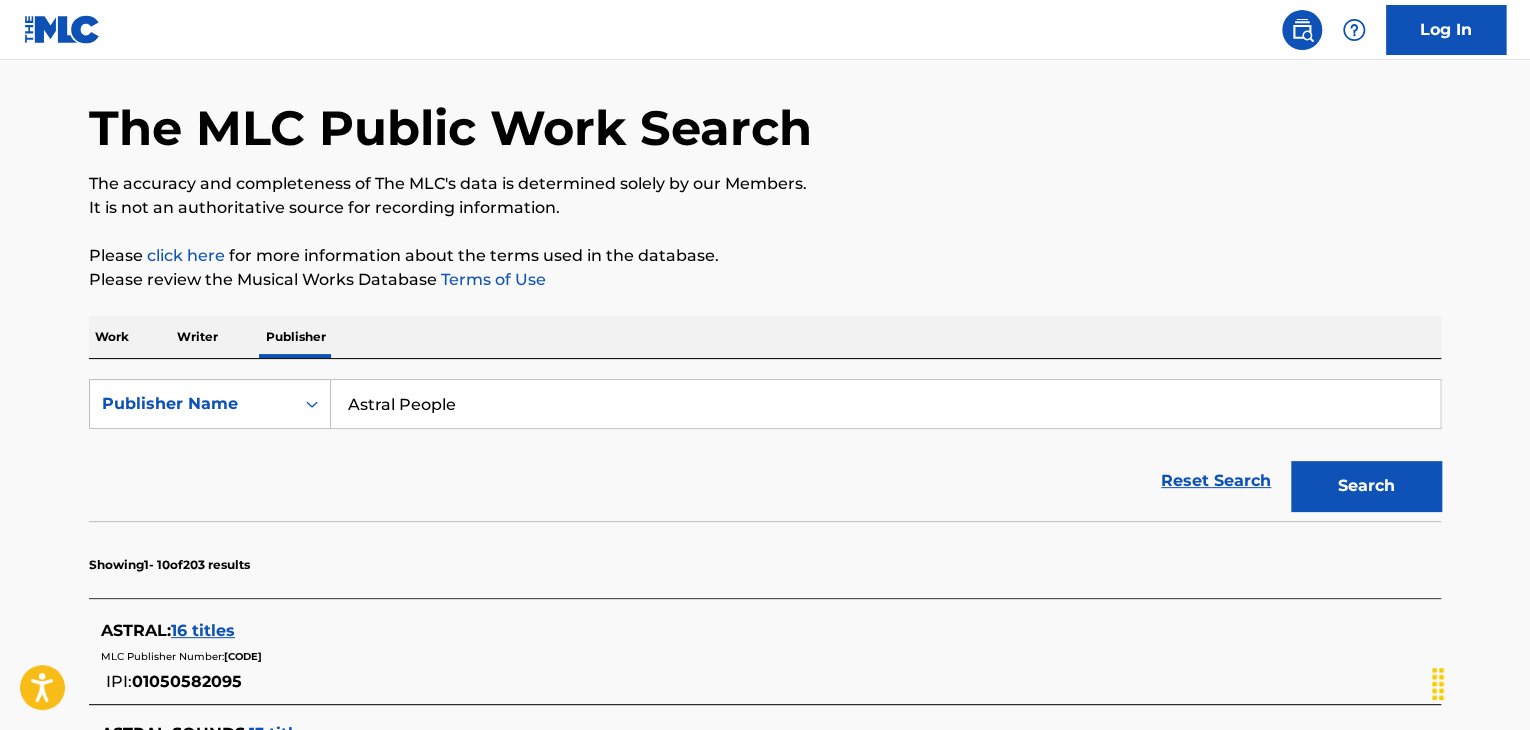 click on "Work" at bounding box center (112, 337) 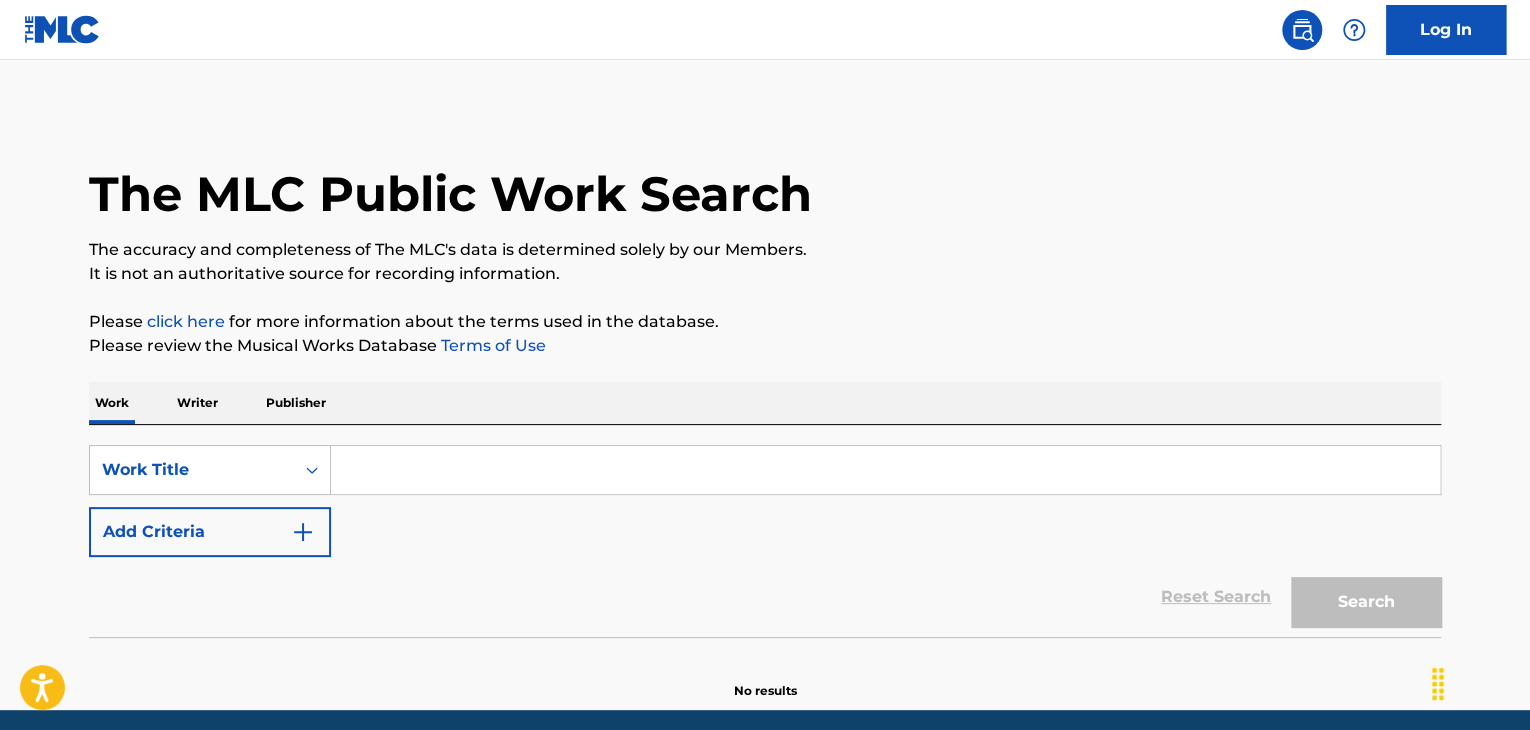 click at bounding box center (885, 470) 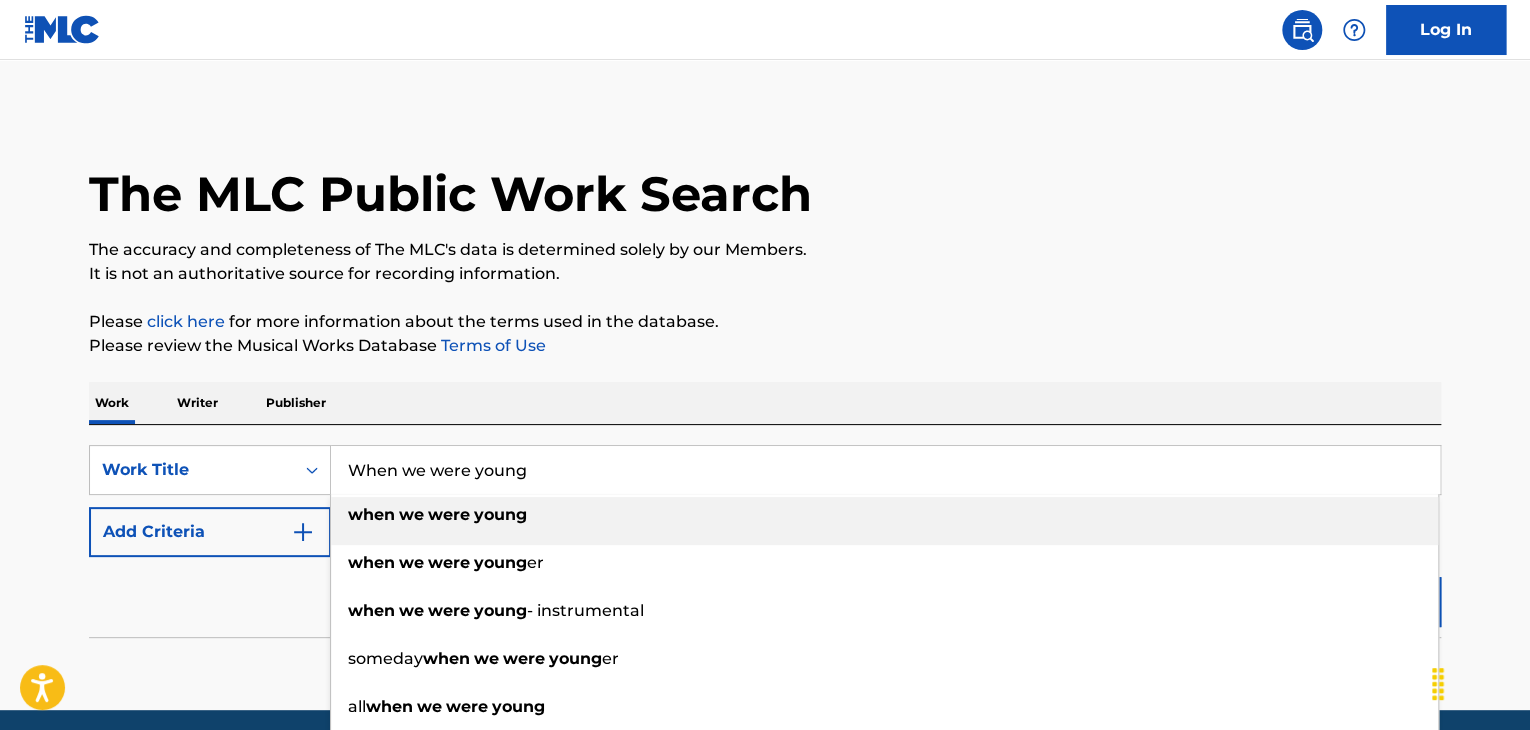 type on "When we were young" 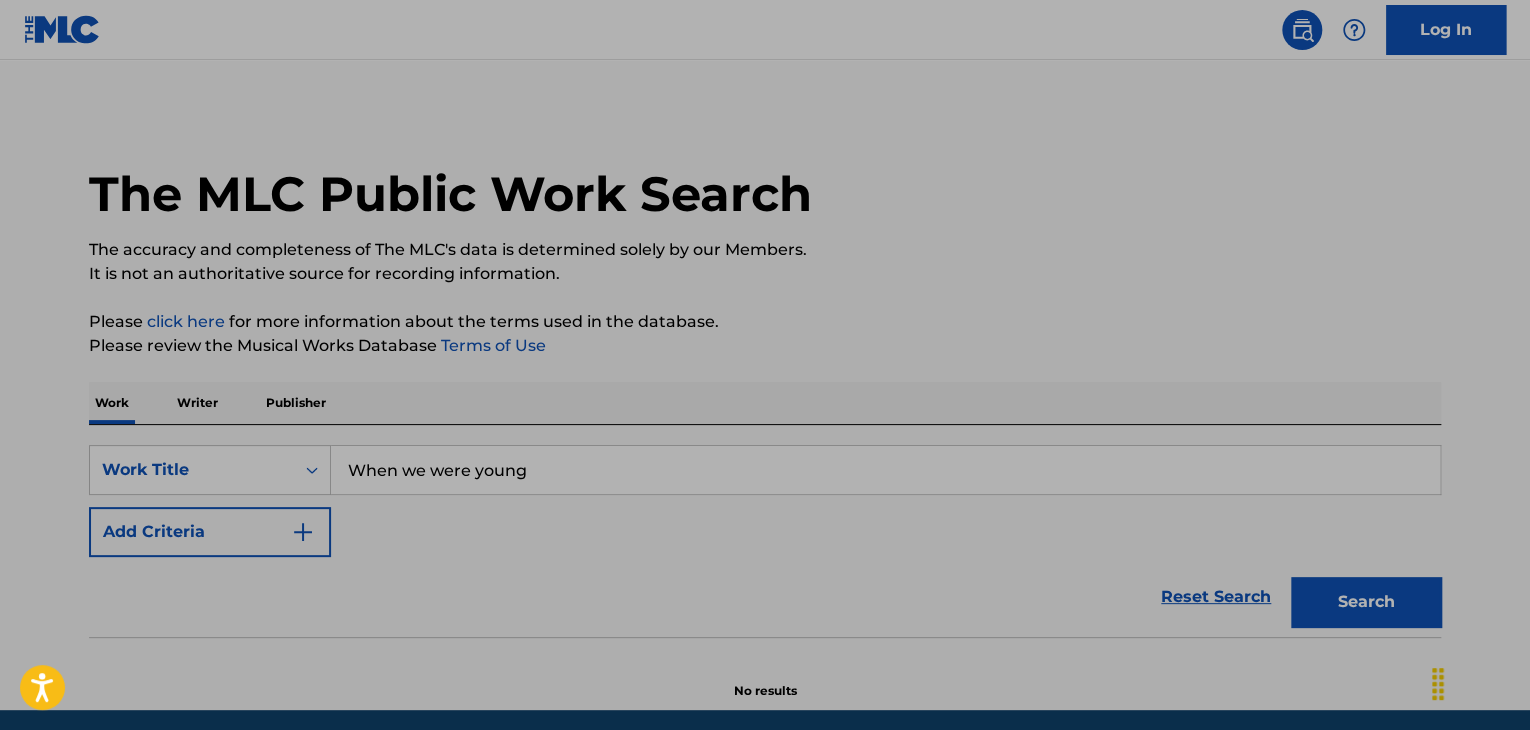 click on "The MLC Public Work Search" at bounding box center (765, 183) 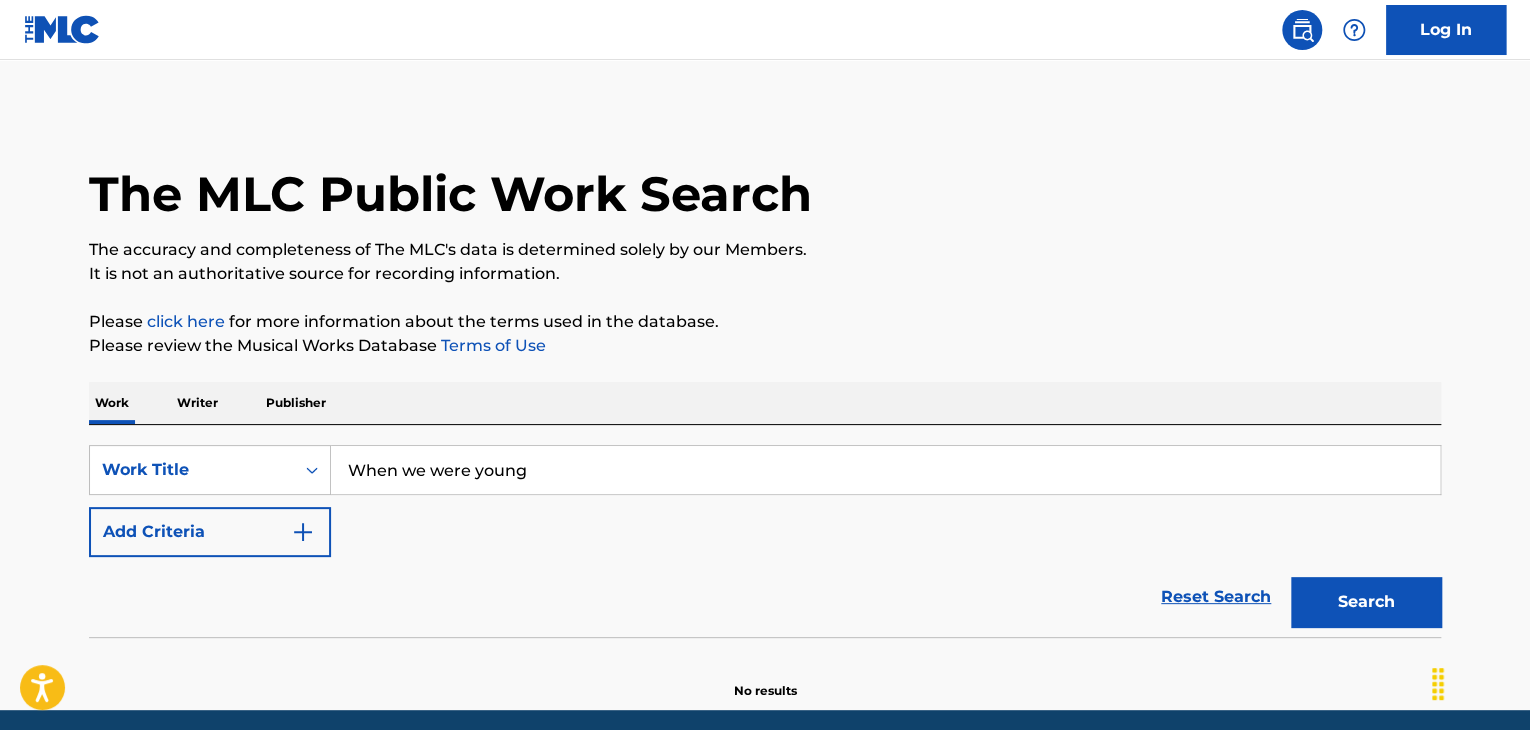 click at bounding box center (303, 532) 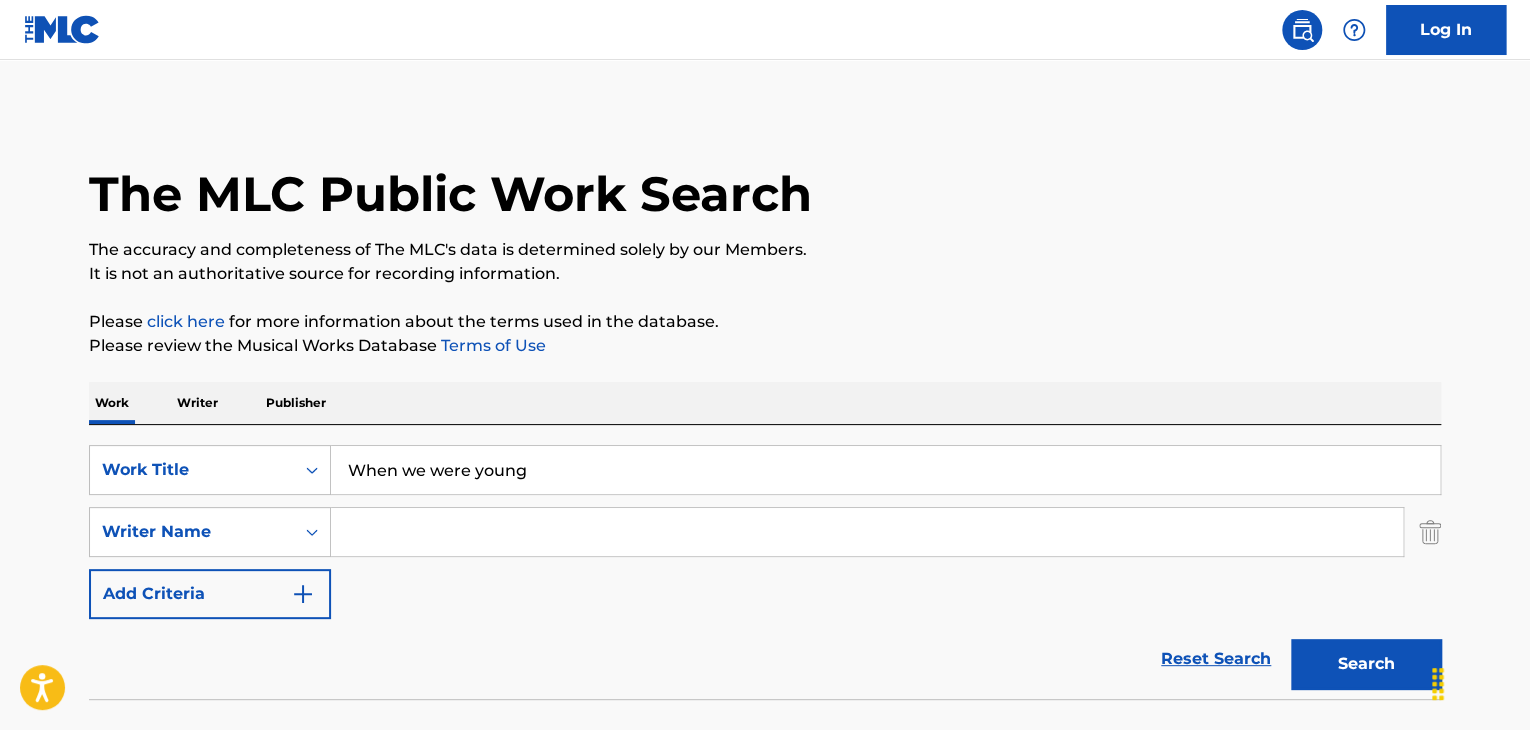 click at bounding box center (867, 532) 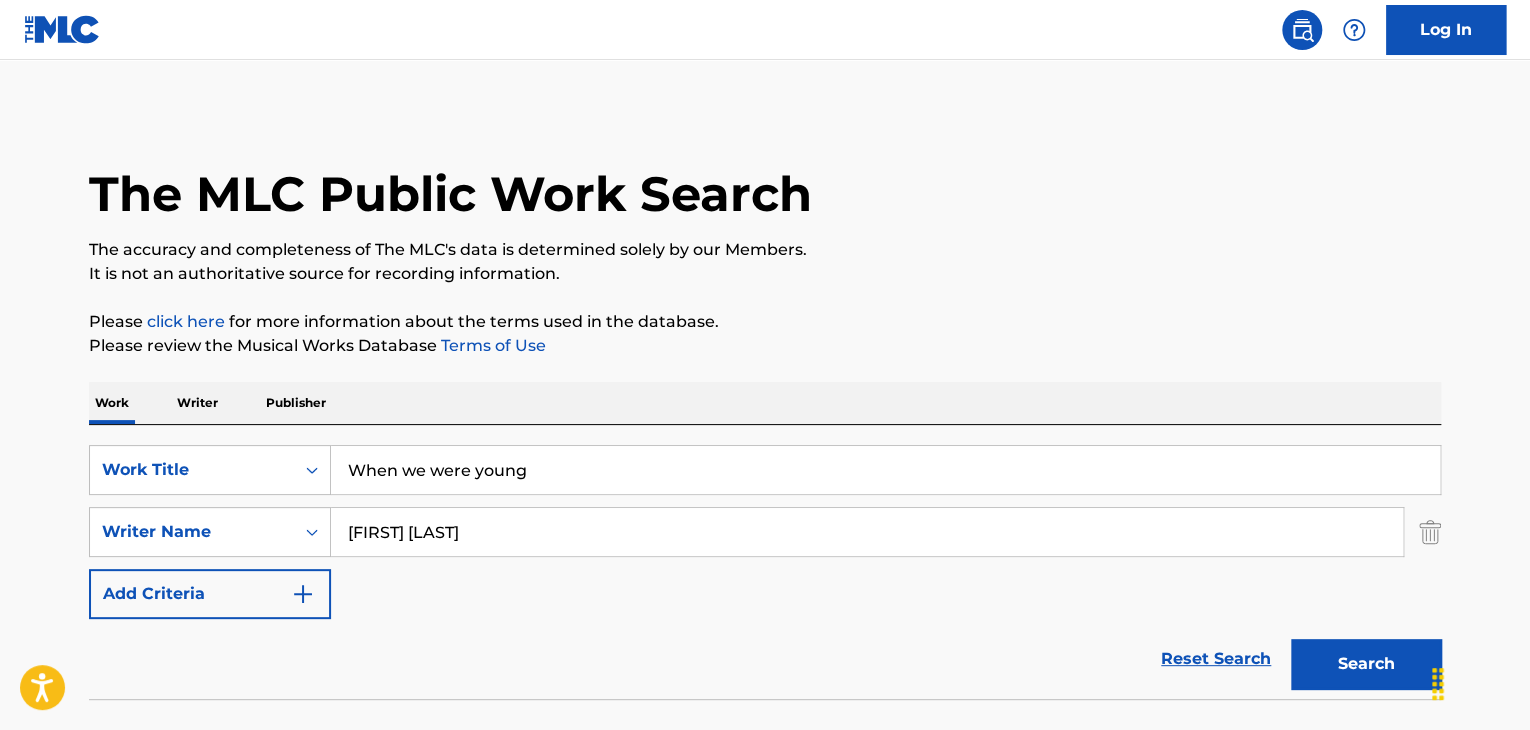 type on "[FIRST] [LAST]" 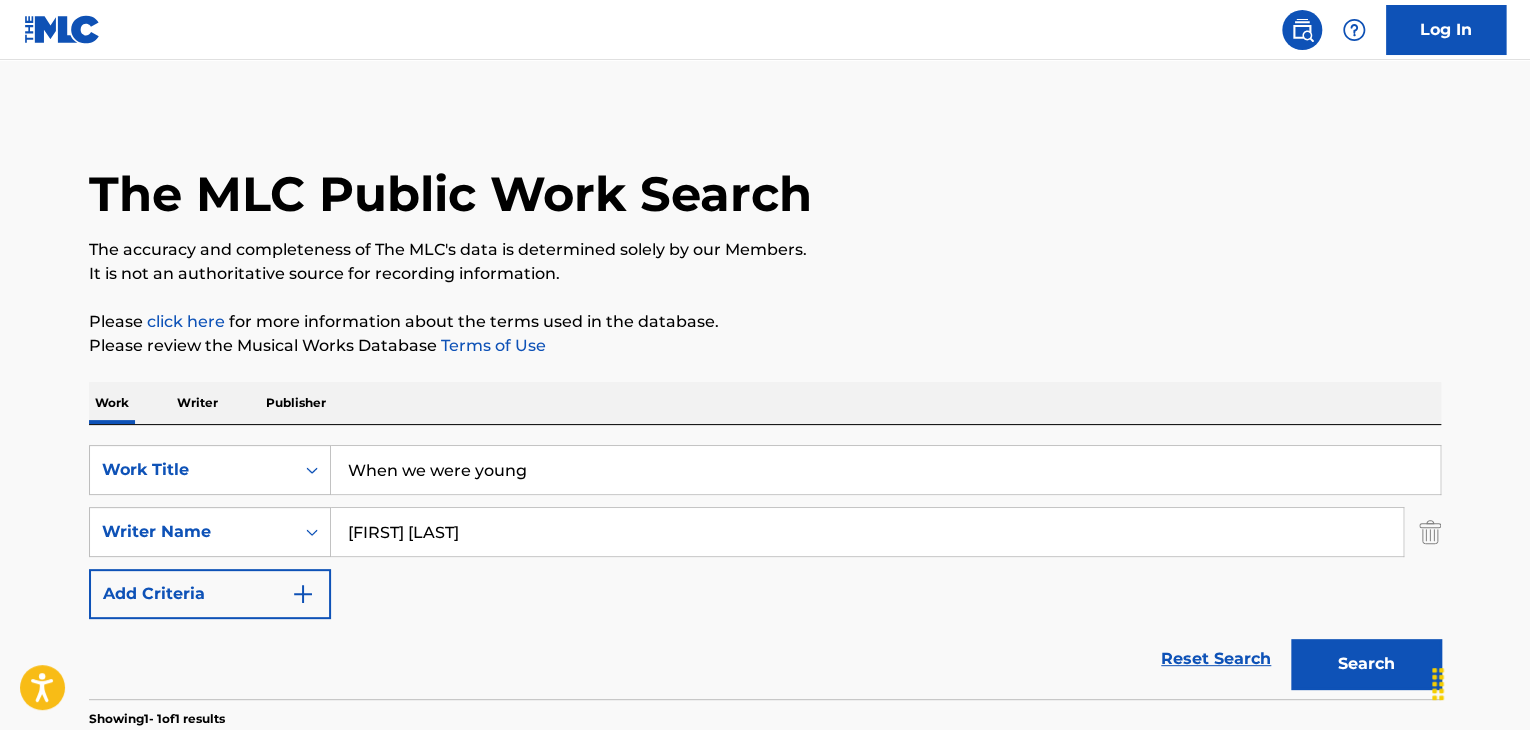 scroll, scrollTop: 358, scrollLeft: 0, axis: vertical 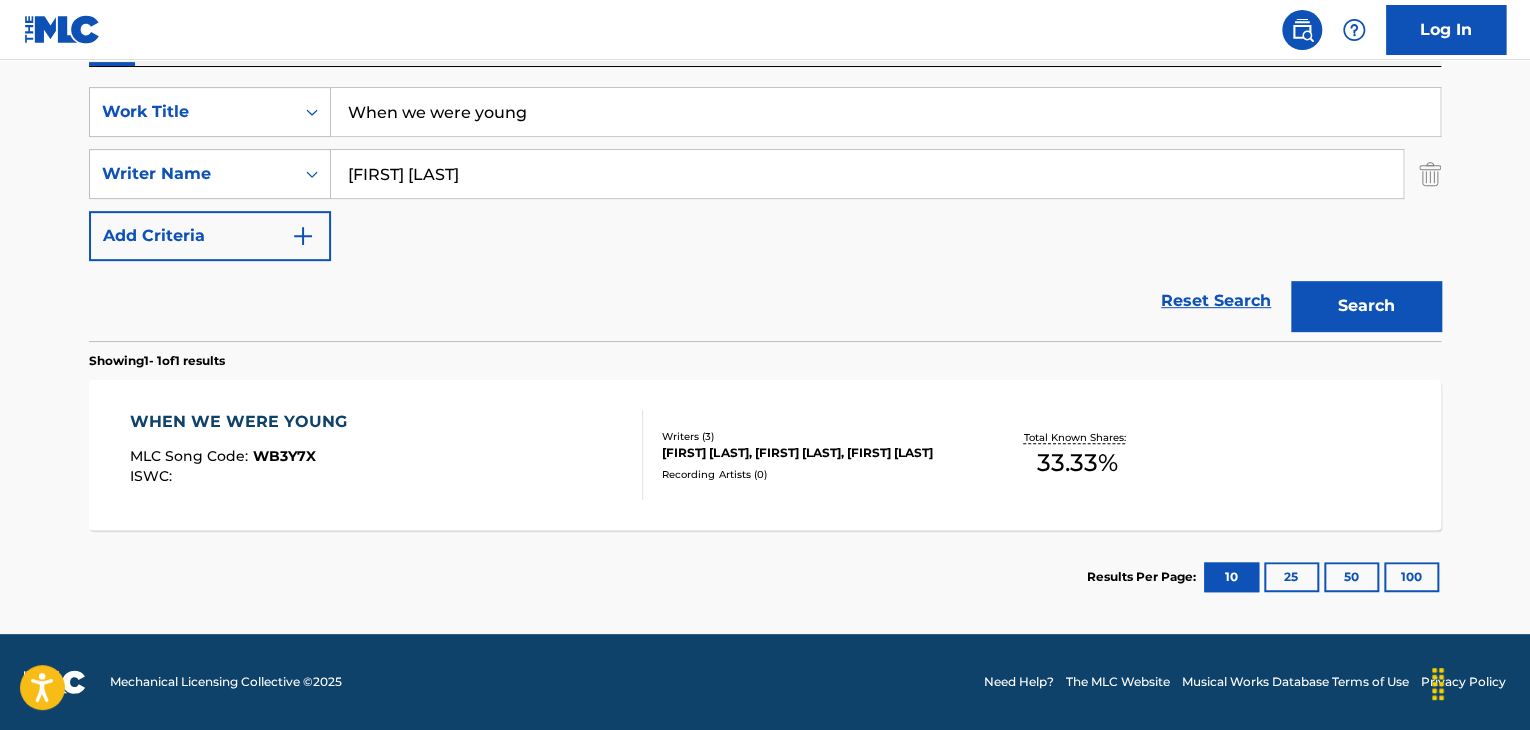 click on "WHEN WE WERE YOUNG" at bounding box center [243, 422] 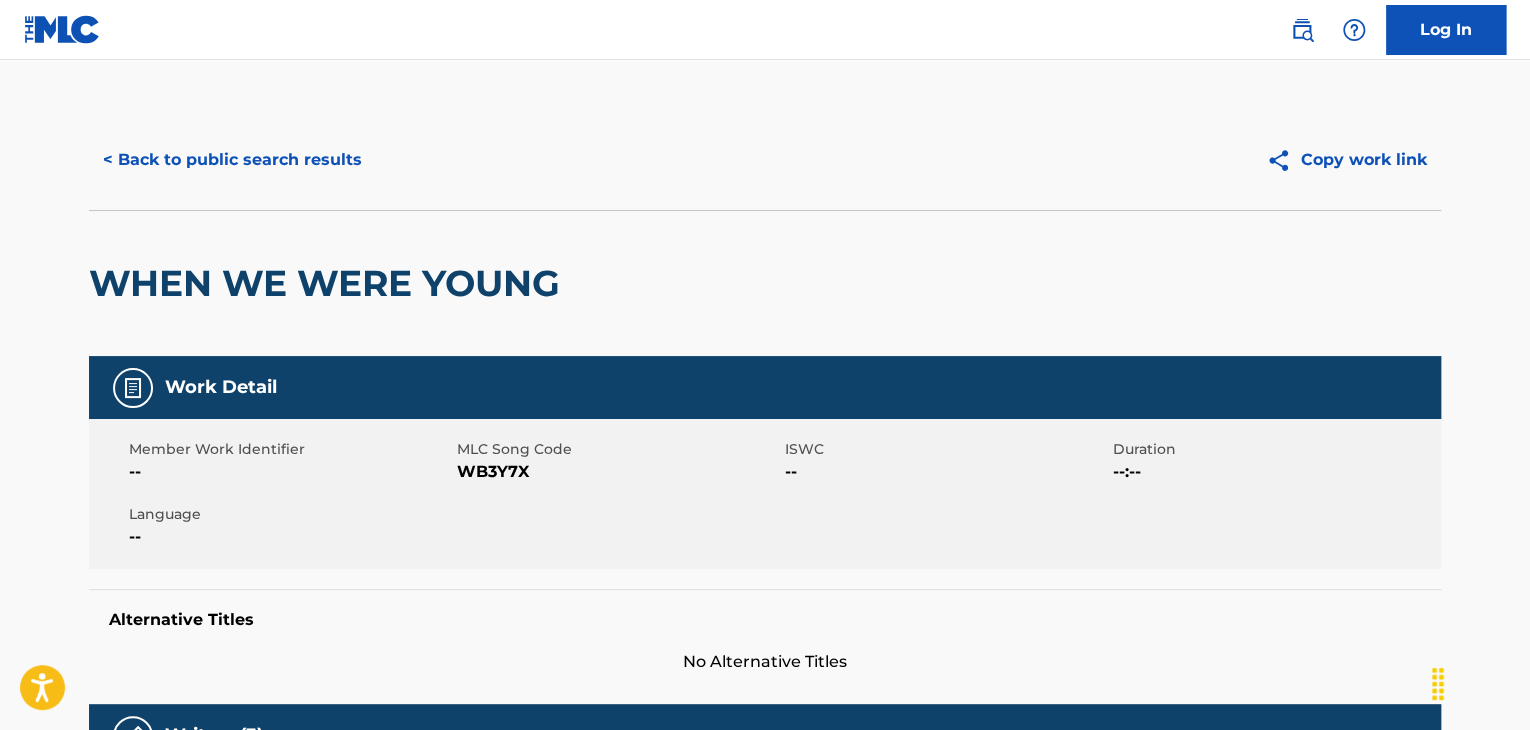 scroll, scrollTop: 66, scrollLeft: 0, axis: vertical 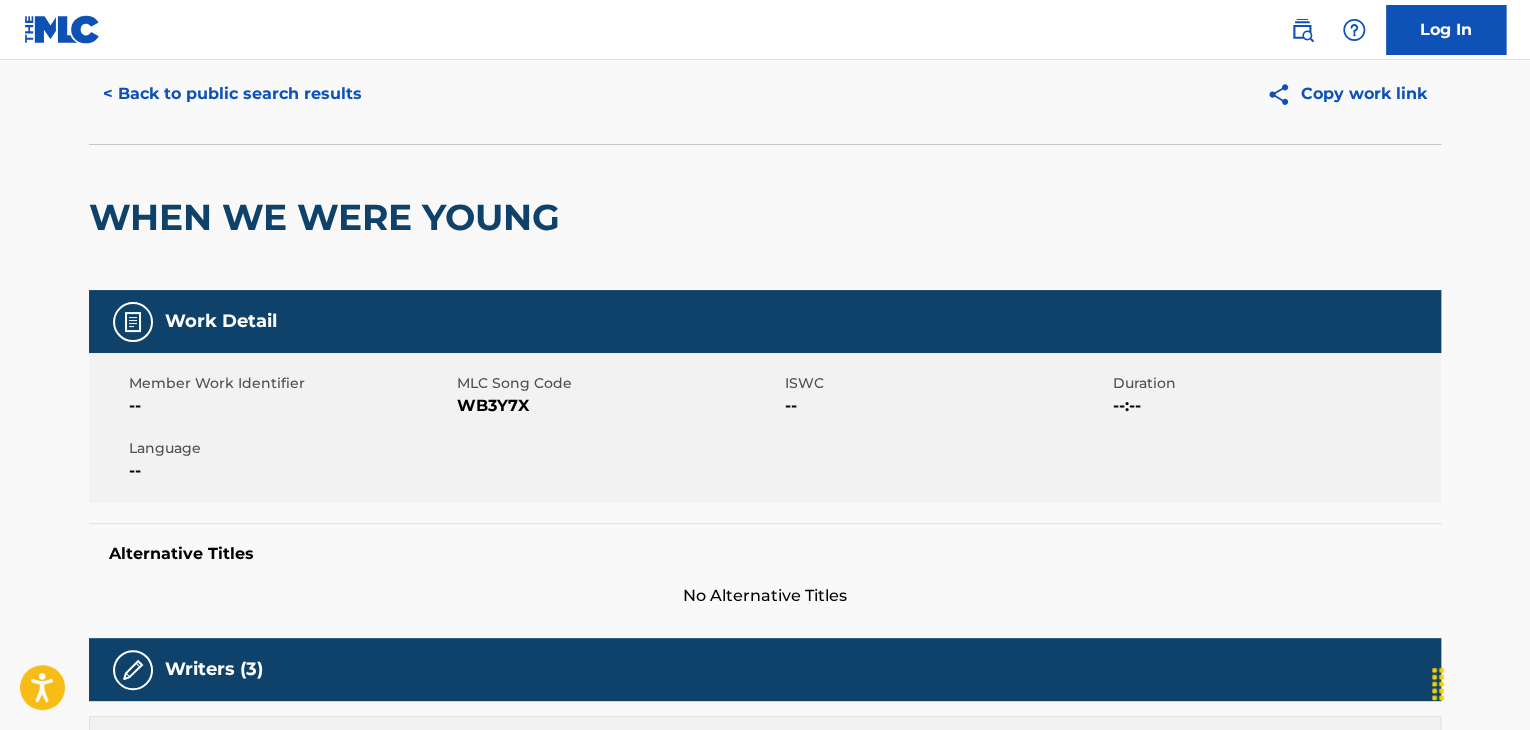 click on "< Back to public search results" at bounding box center (232, 94) 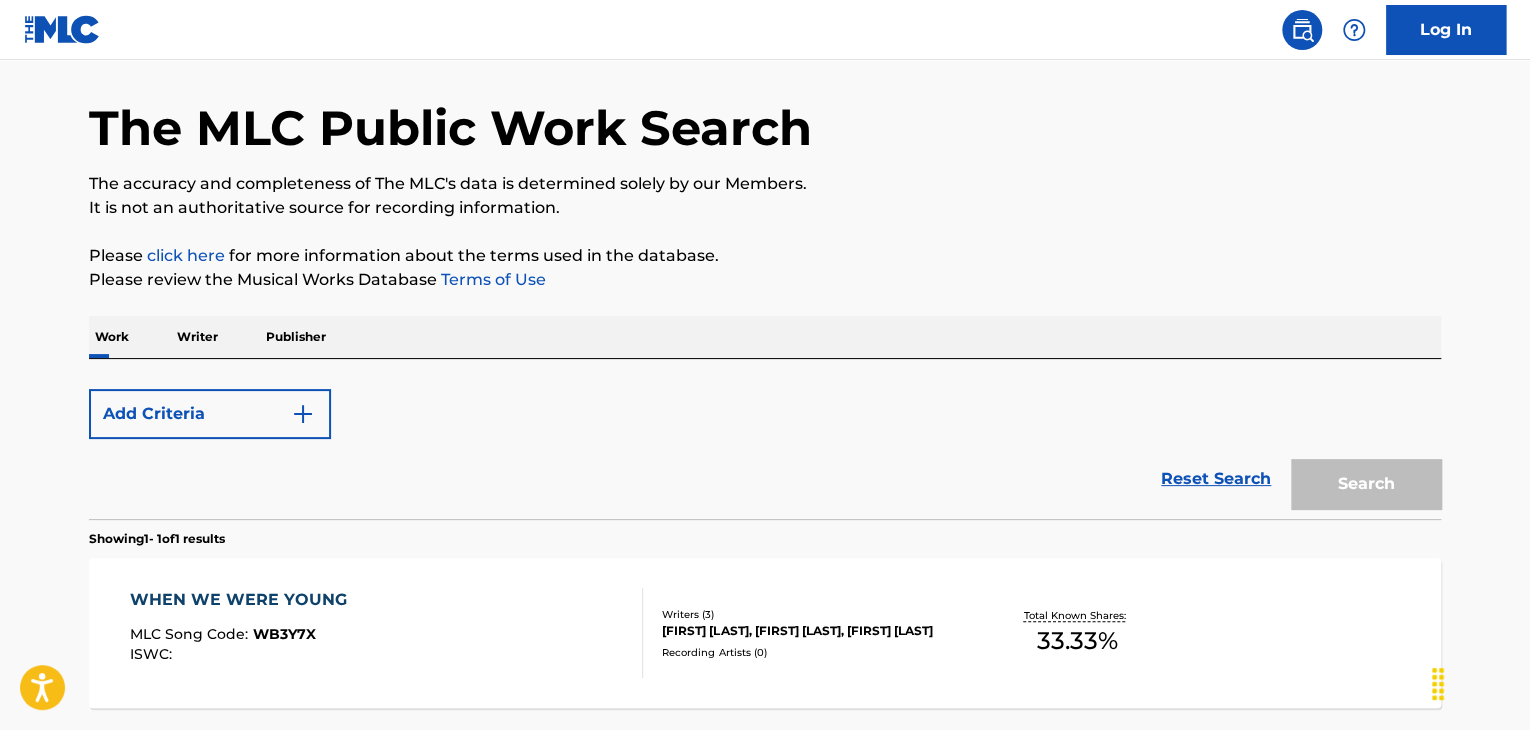 scroll, scrollTop: 244, scrollLeft: 0, axis: vertical 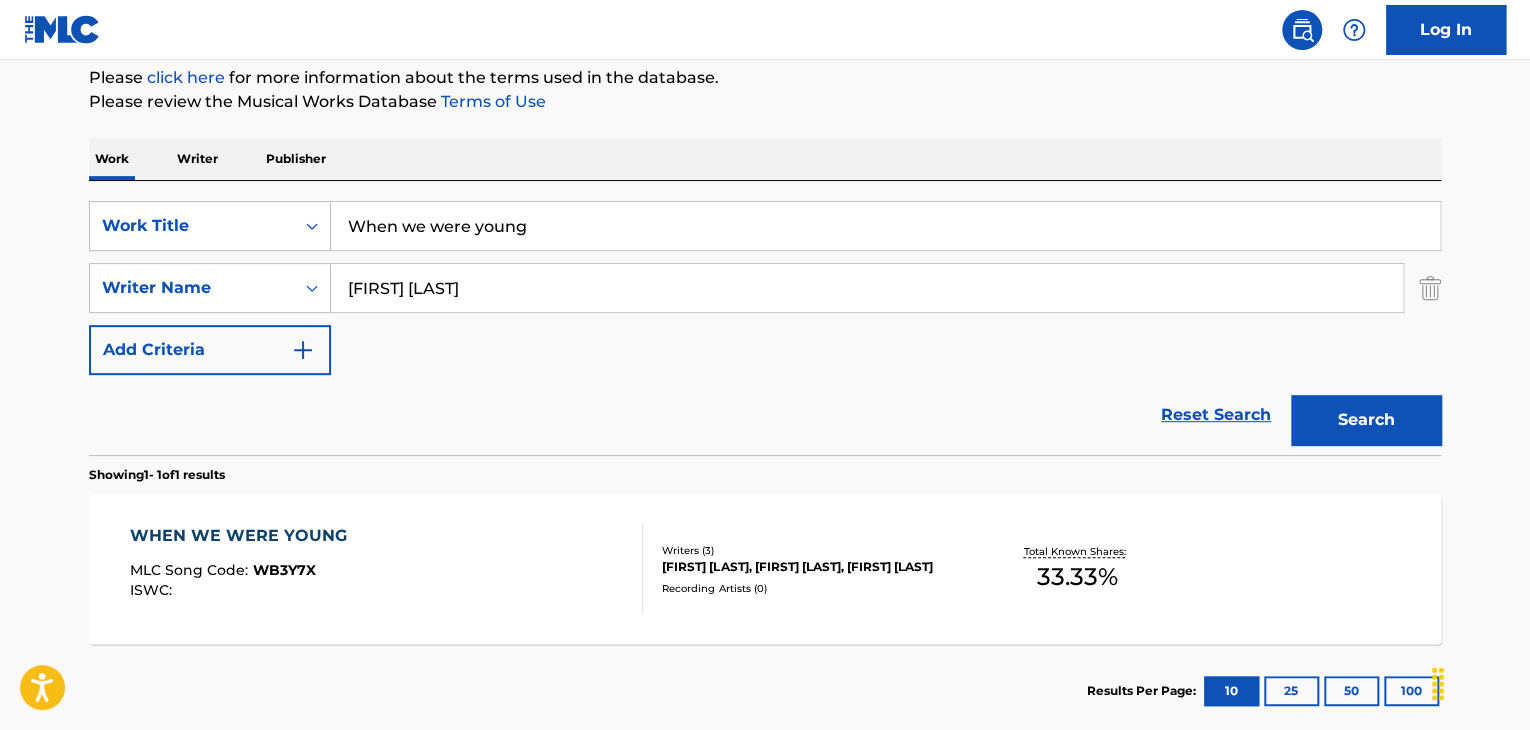 click on "When we were young" at bounding box center (885, 226) 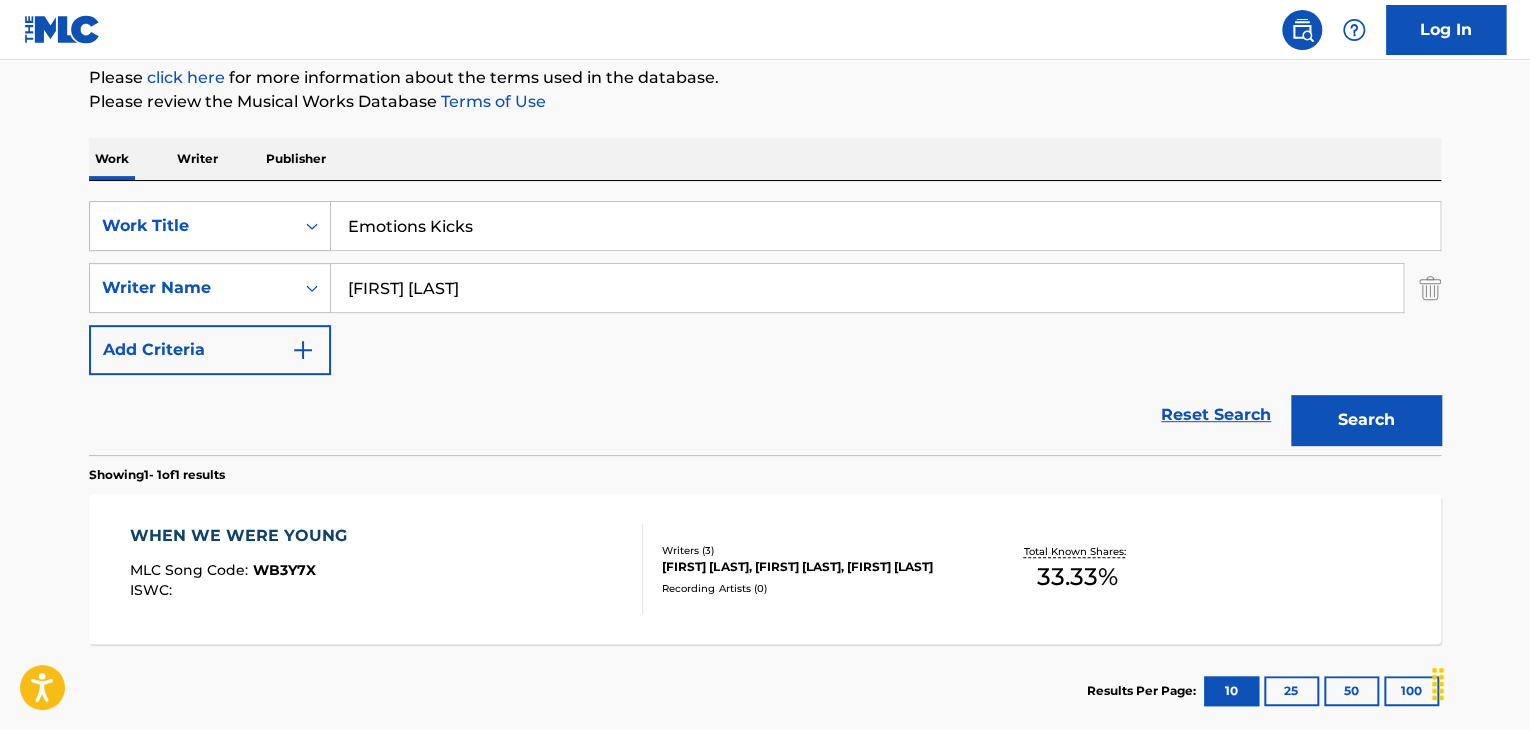 type on "Emotions Kicks" 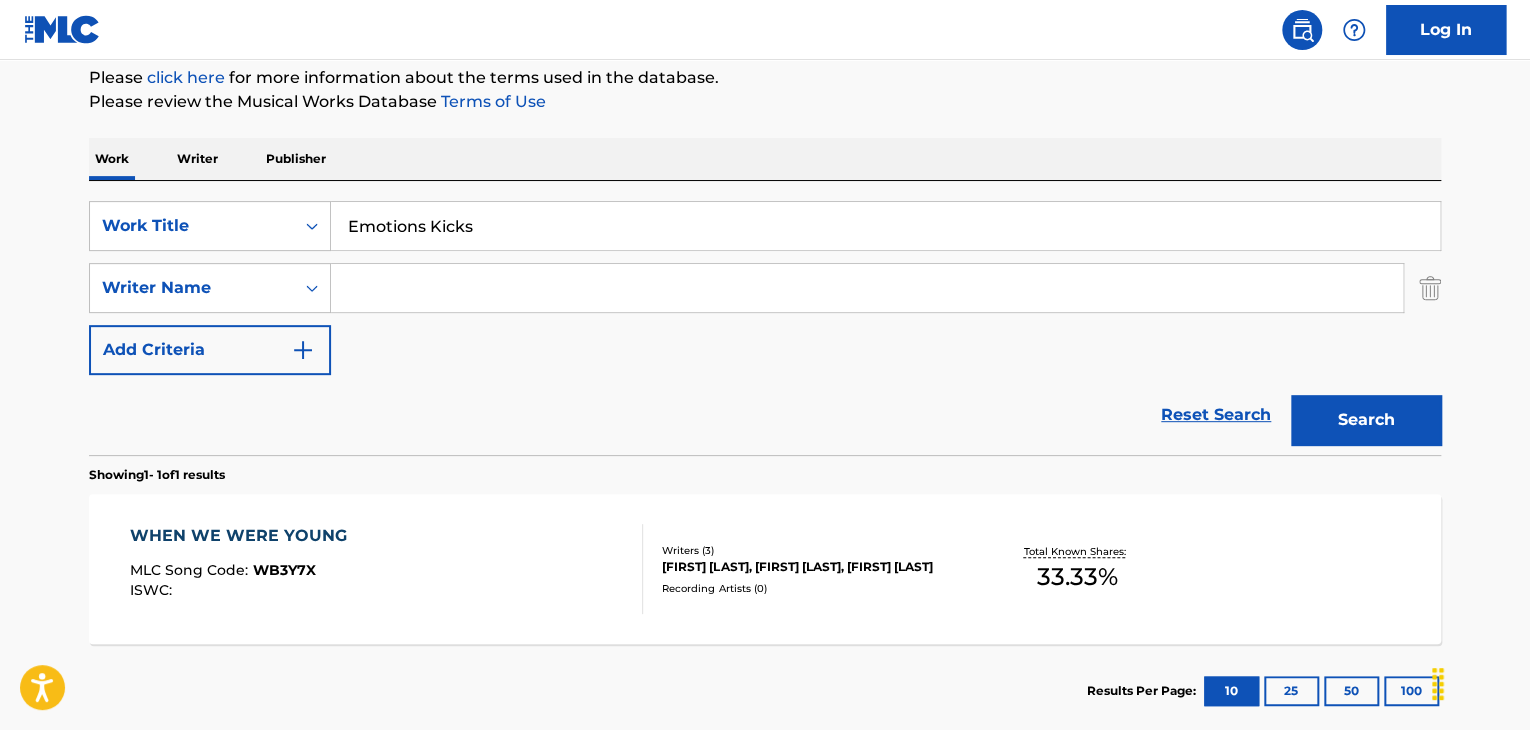 type 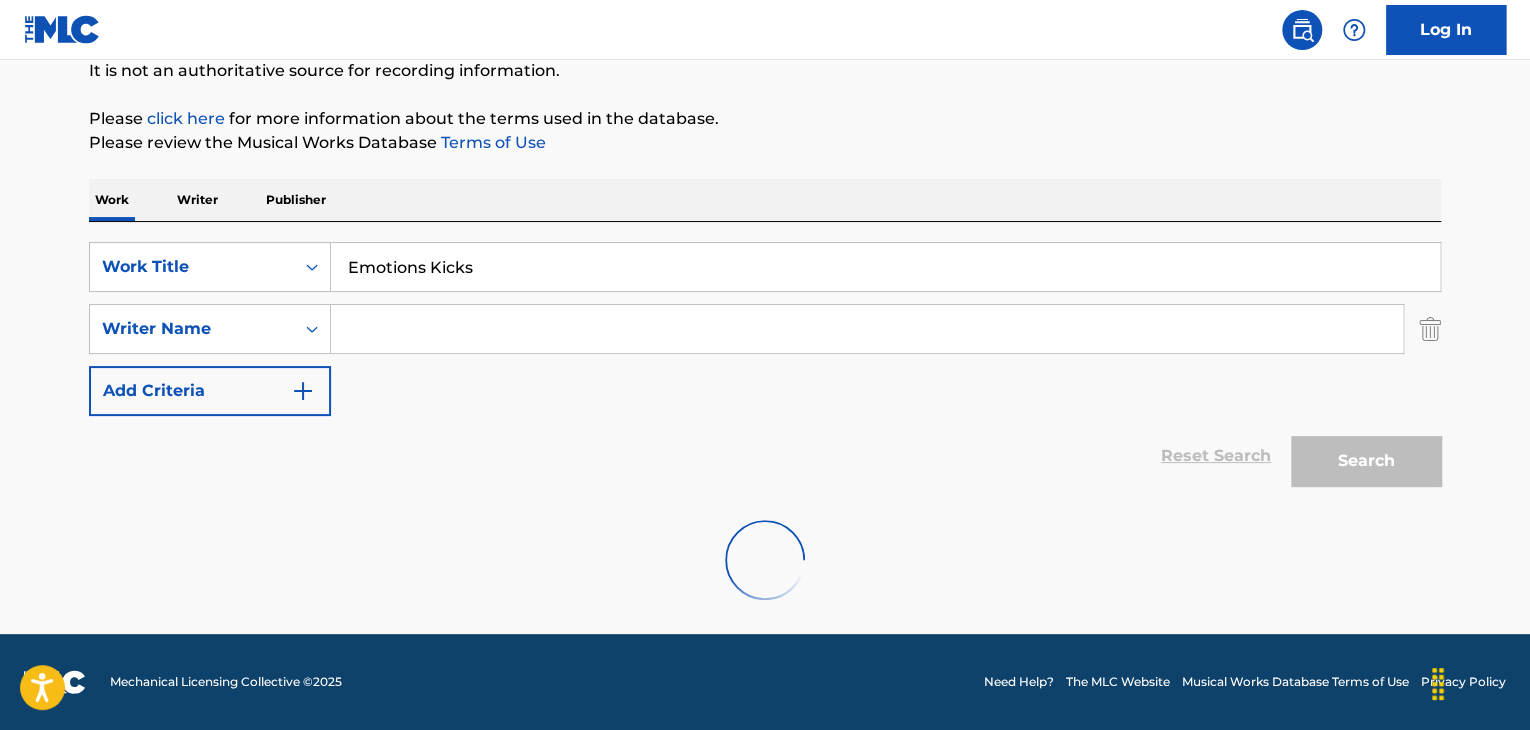 scroll, scrollTop: 244, scrollLeft: 0, axis: vertical 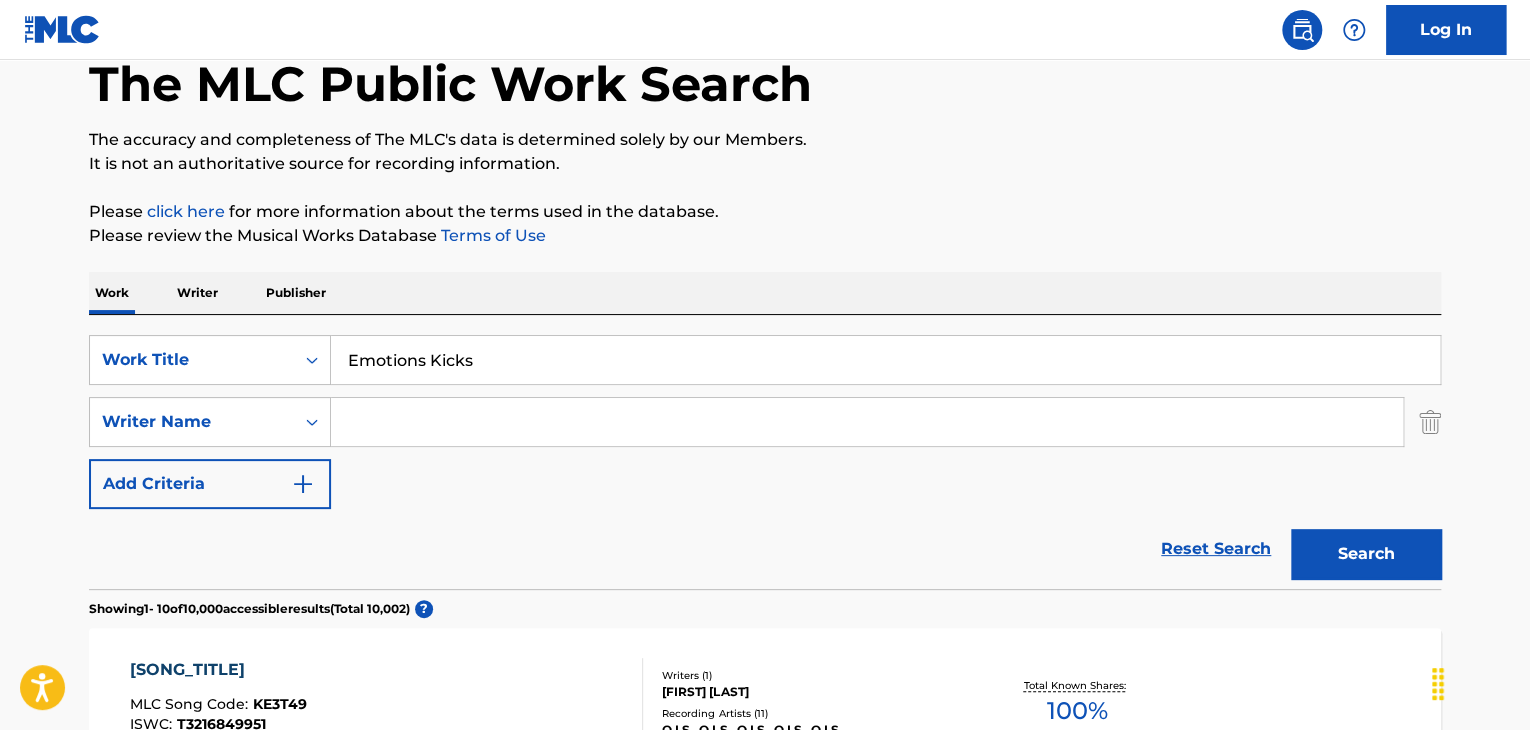 click on "Emotions Kicks" at bounding box center [885, 360] 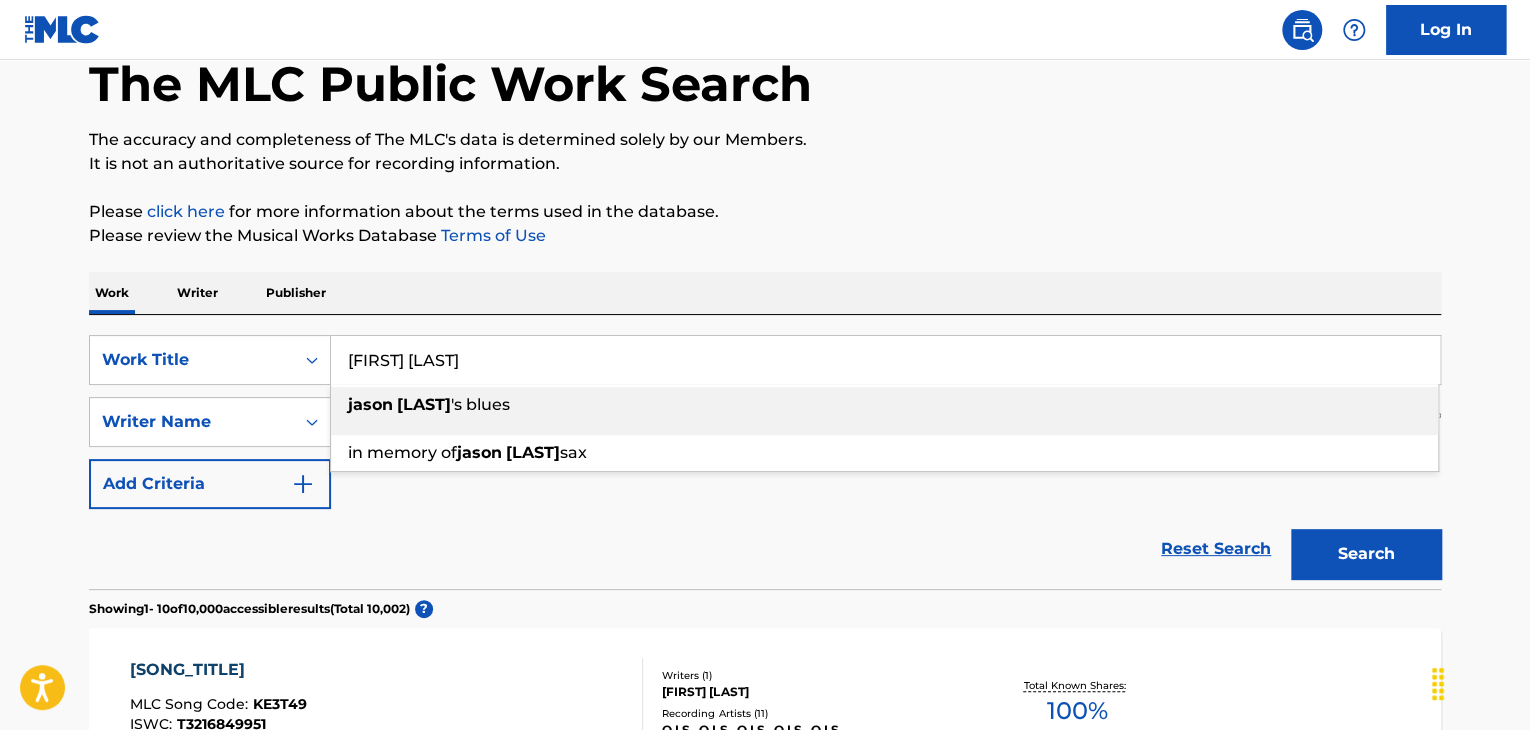 click on "[FIRST] [LAST]" at bounding box center (885, 360) 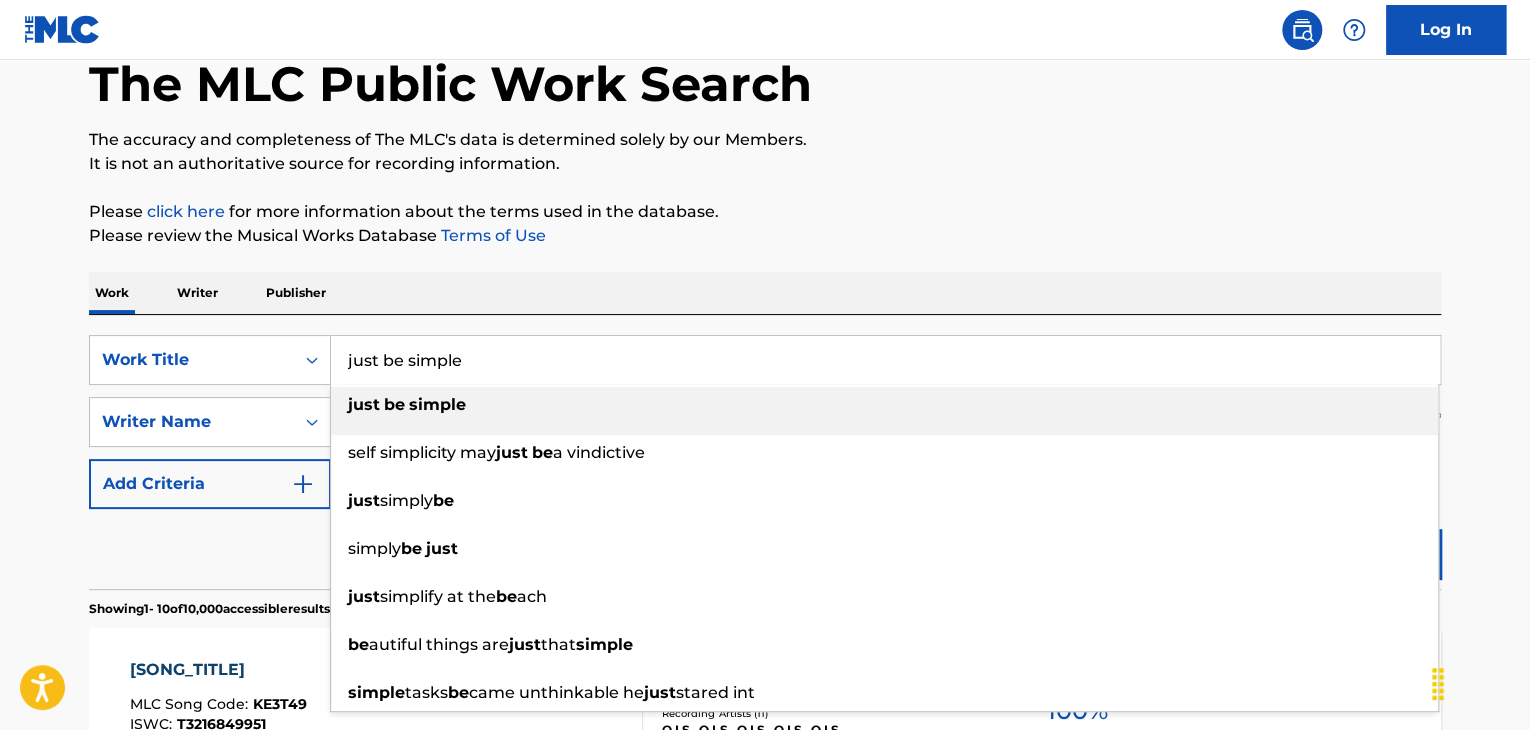 type on "just be simple" 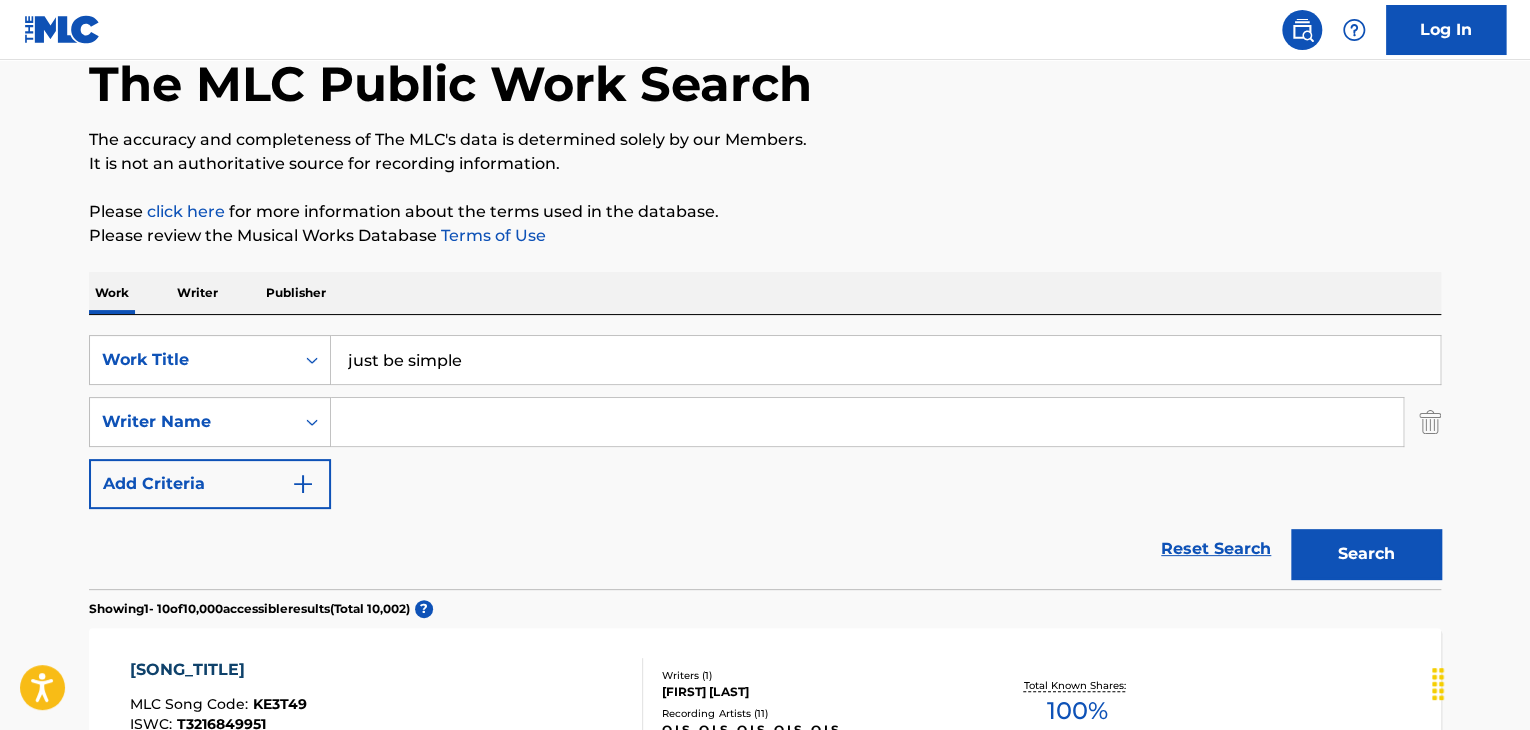 paste on "[FIRST] [LAST]" 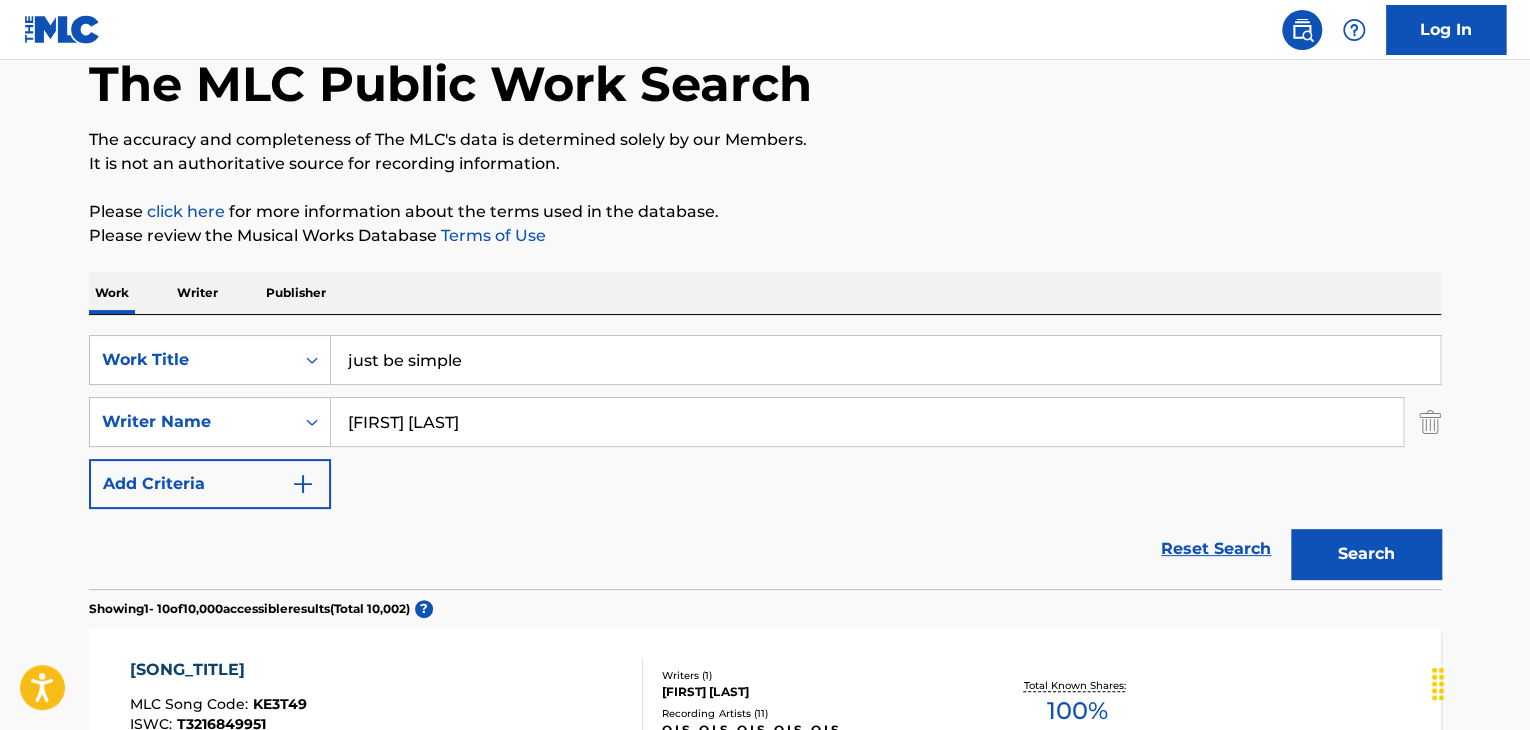 type on "[FIRST] [LAST]" 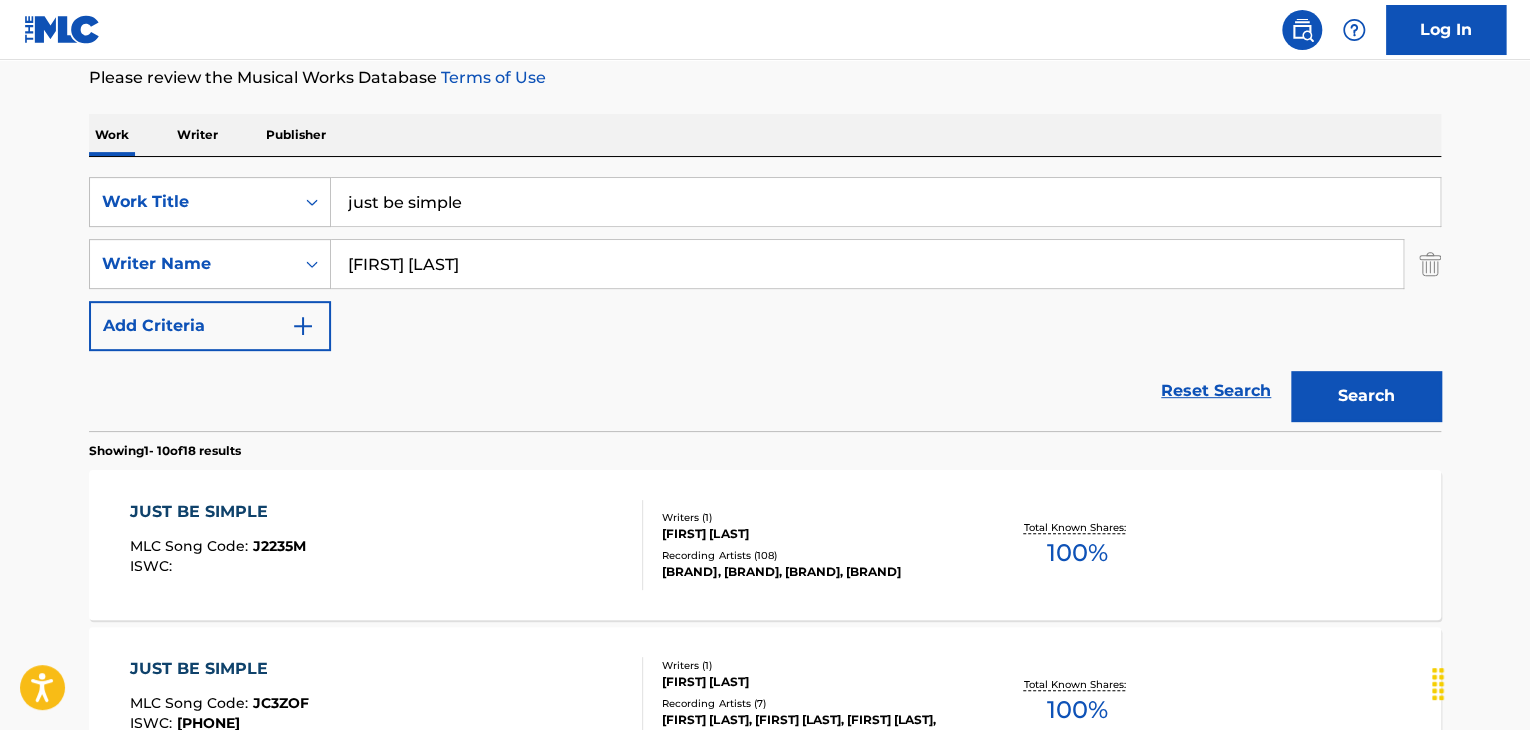scroll, scrollTop: 310, scrollLeft: 0, axis: vertical 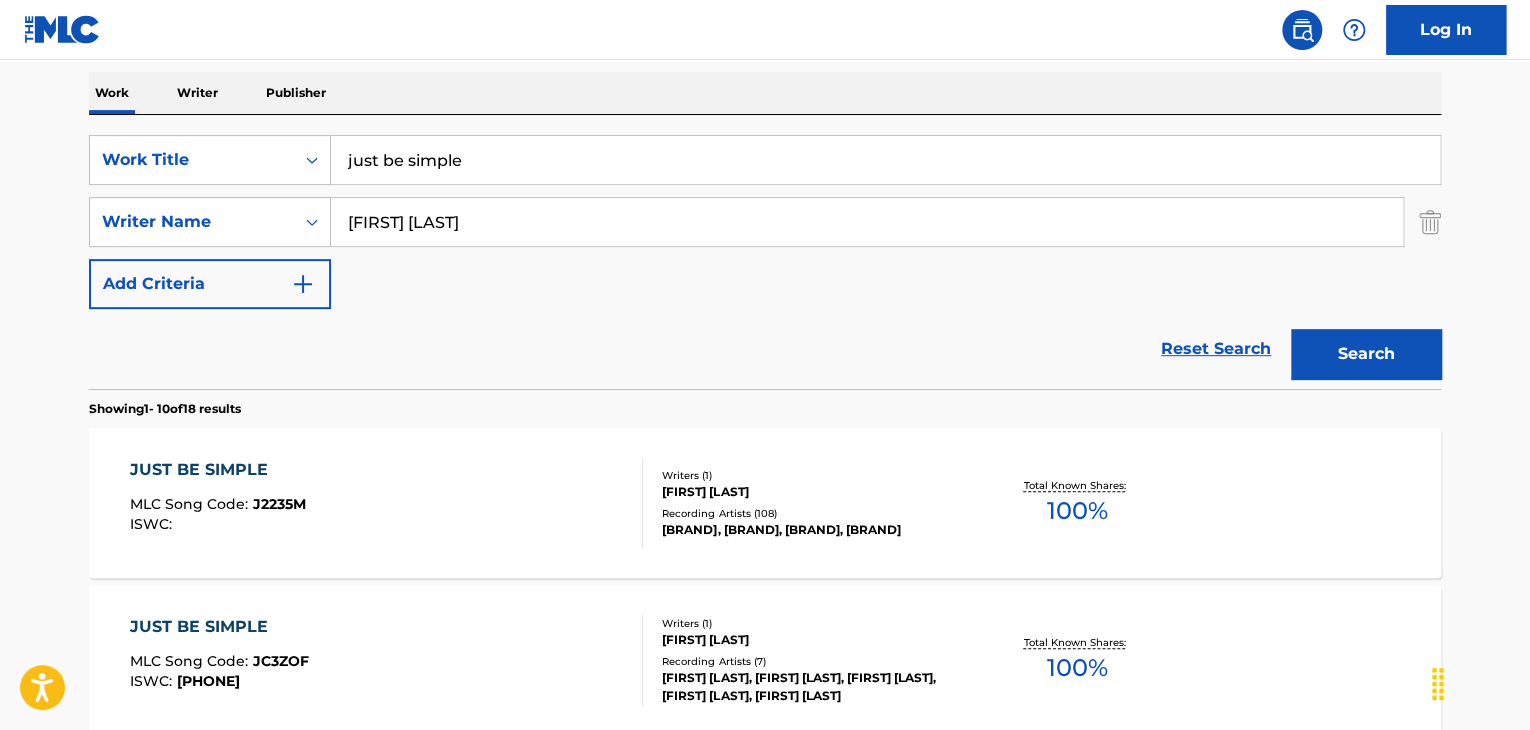 click on "JUST BE SIMPLE" at bounding box center [218, 470] 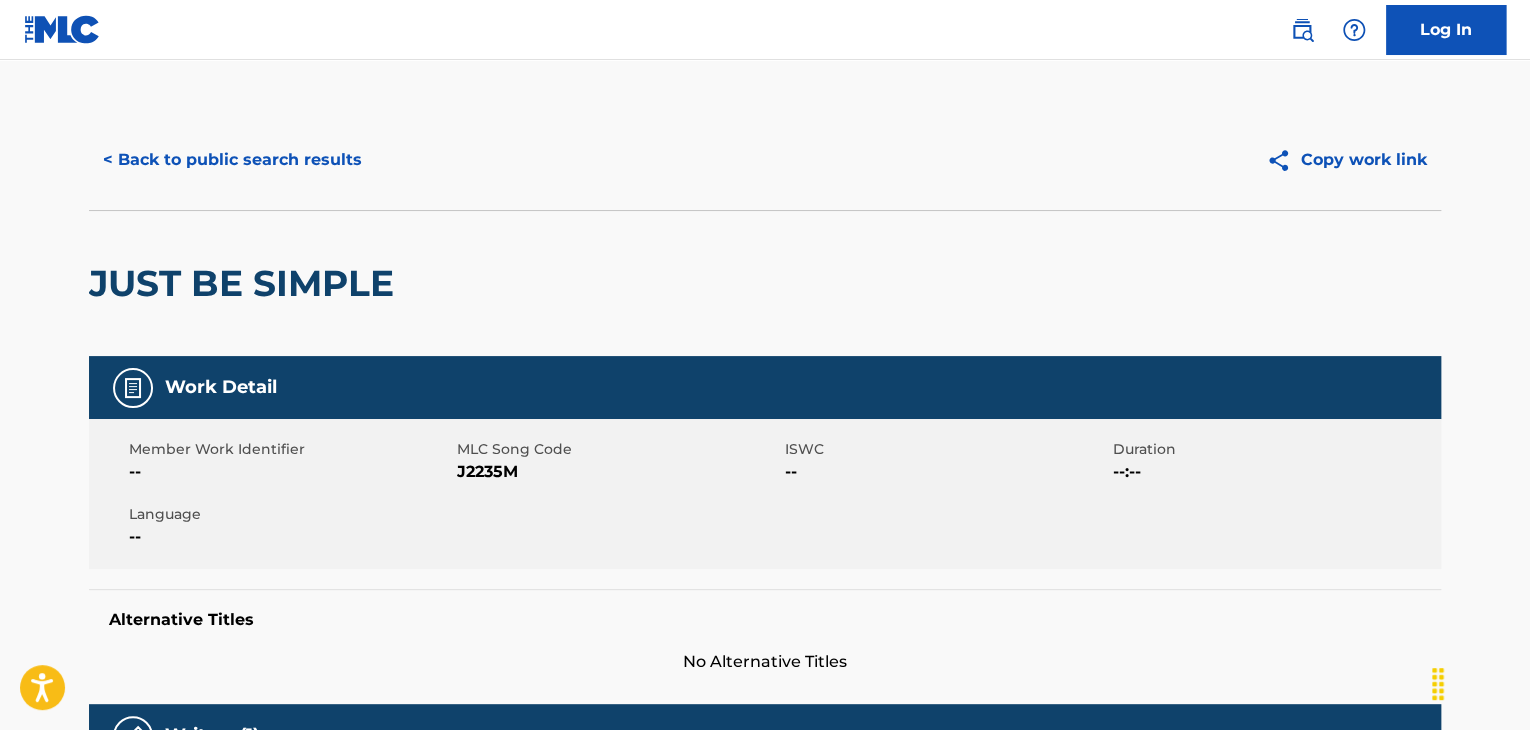 click on "Member Work Identifier -- MLC Song Code J2235M ISWC -- Duration --:-- Language --" at bounding box center (765, 494) 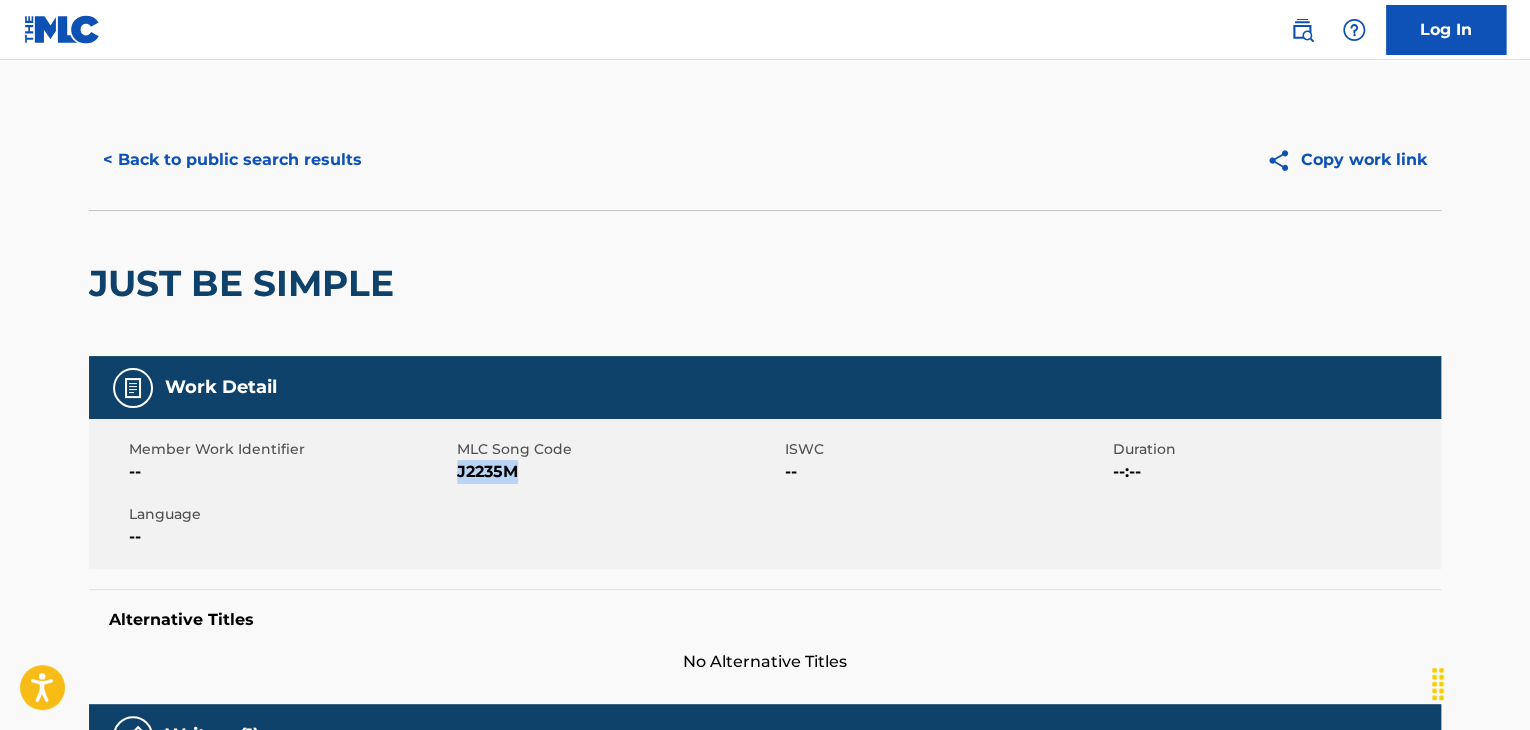 click on "Member Work Identifier -- MLC Song Code J2235M ISWC -- Duration --:-- Language --" at bounding box center [765, 494] 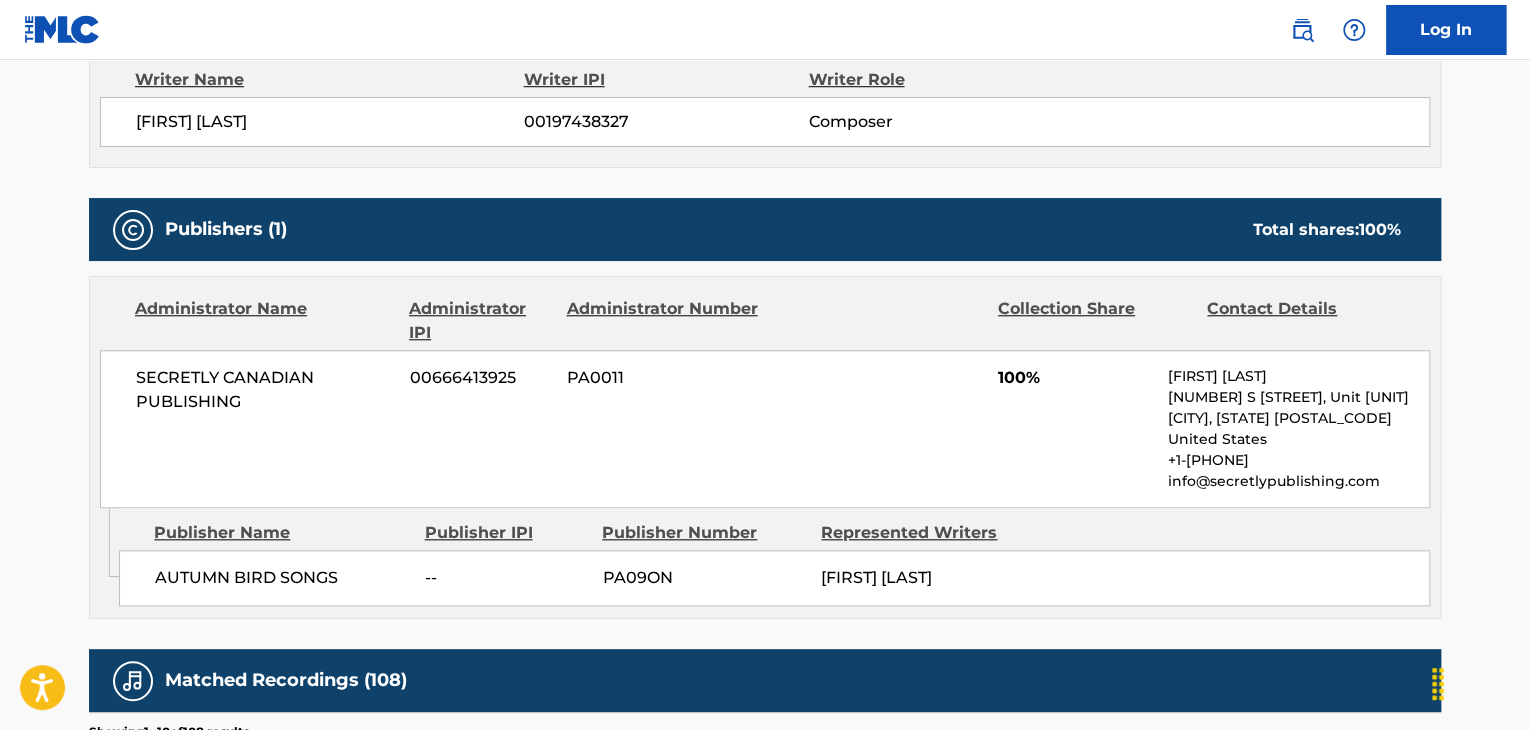 scroll, scrollTop: 800, scrollLeft: 0, axis: vertical 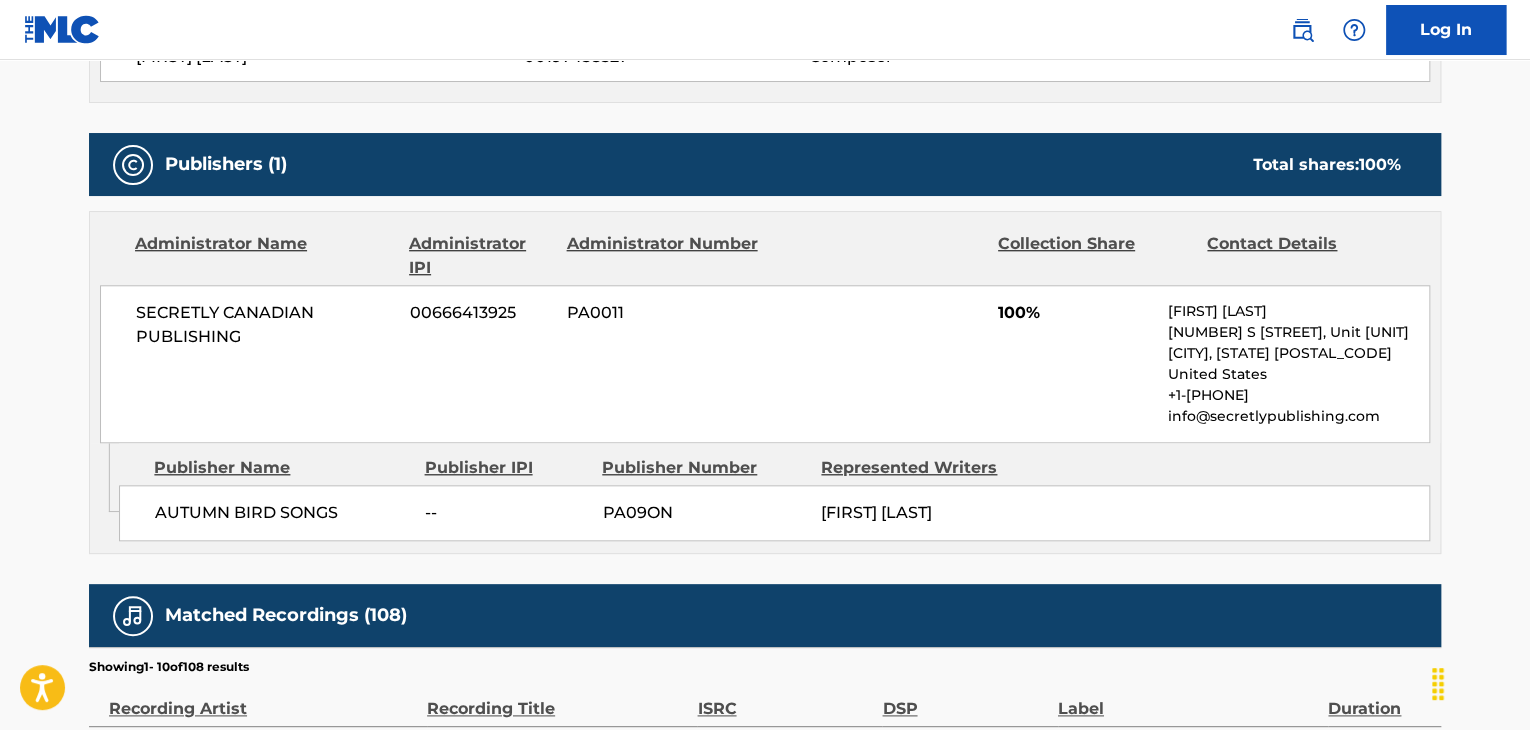 click on "AUTUMN BIRD SONGS" at bounding box center (282, 513) 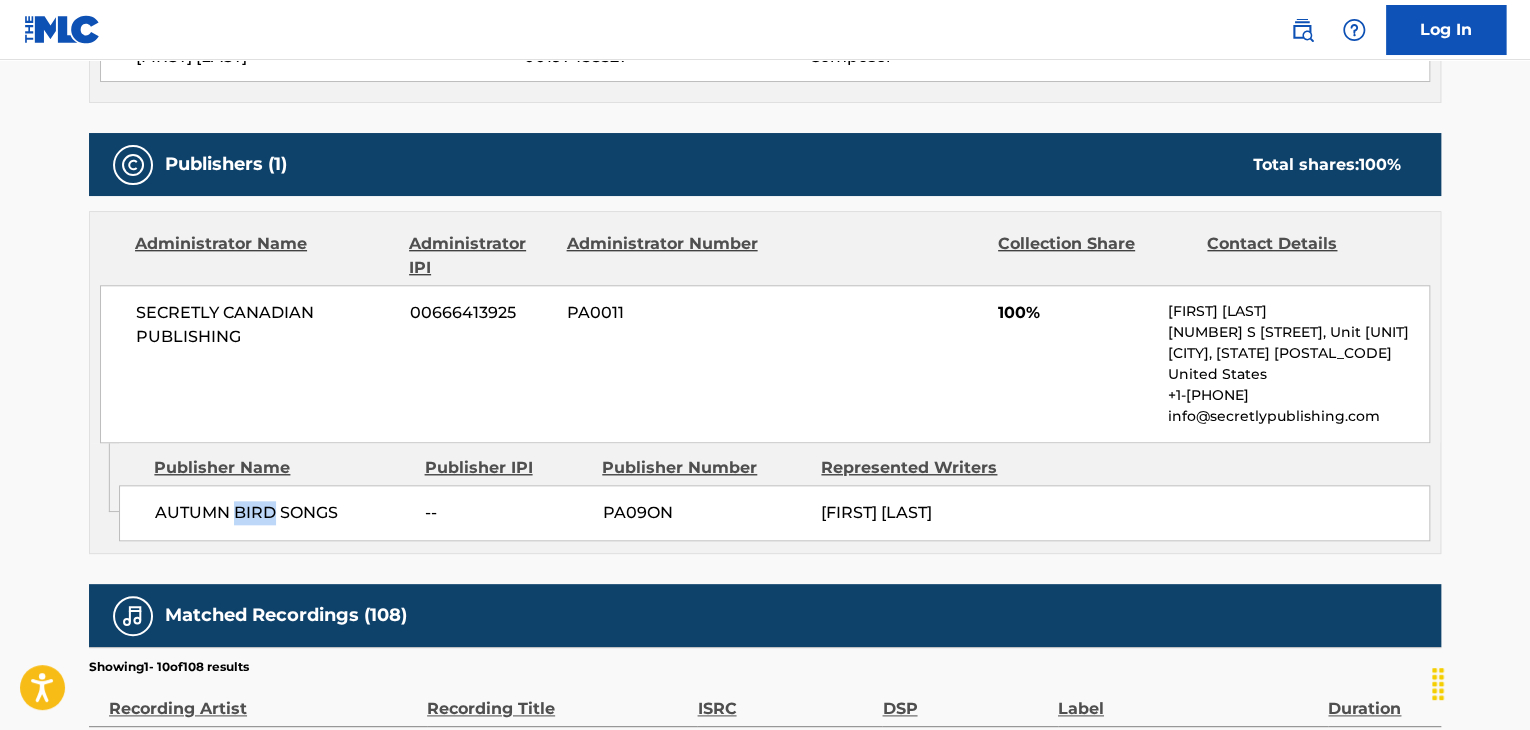 click on "AUTUMN BIRD SONGS" at bounding box center [282, 513] 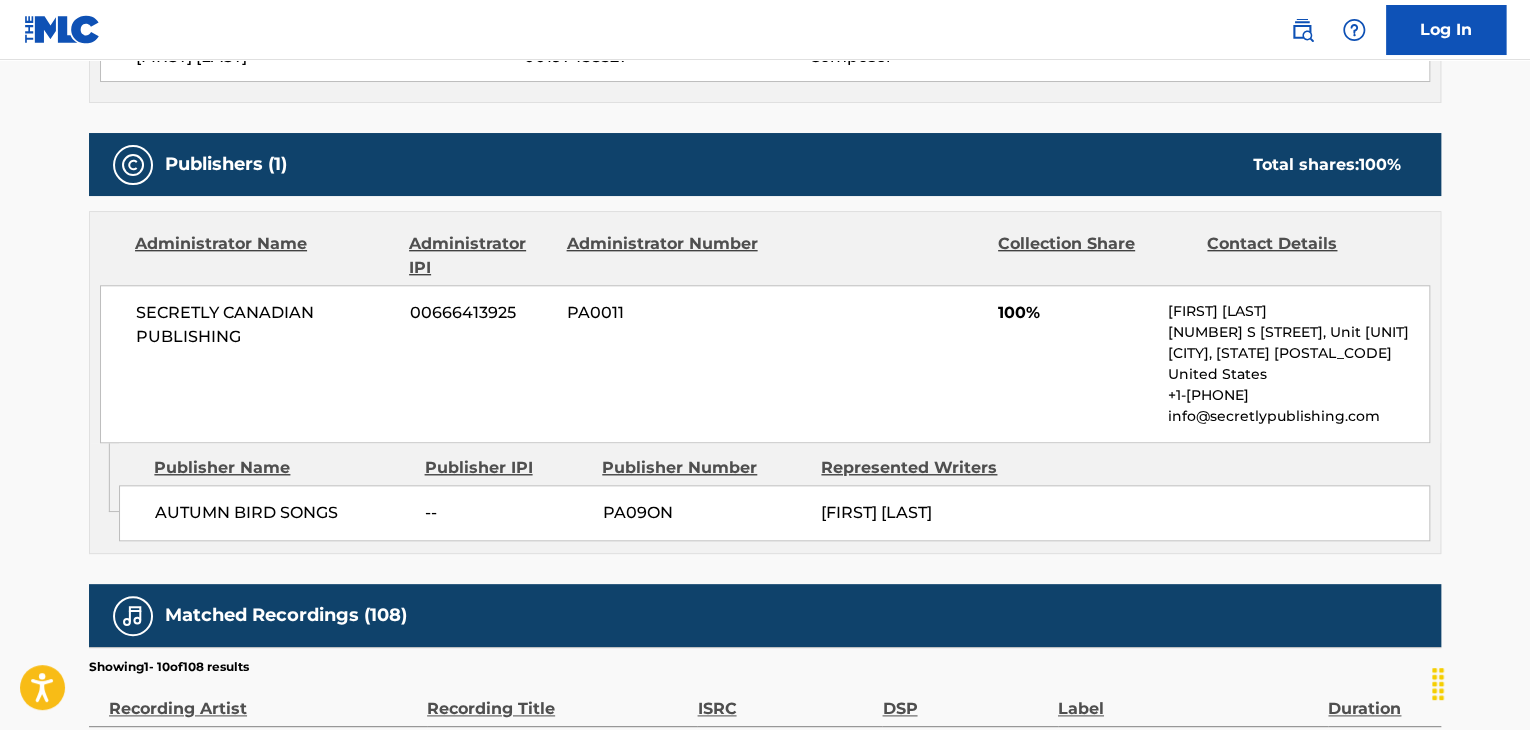 click on "AUTUMN BIRD SONGS" at bounding box center (282, 513) 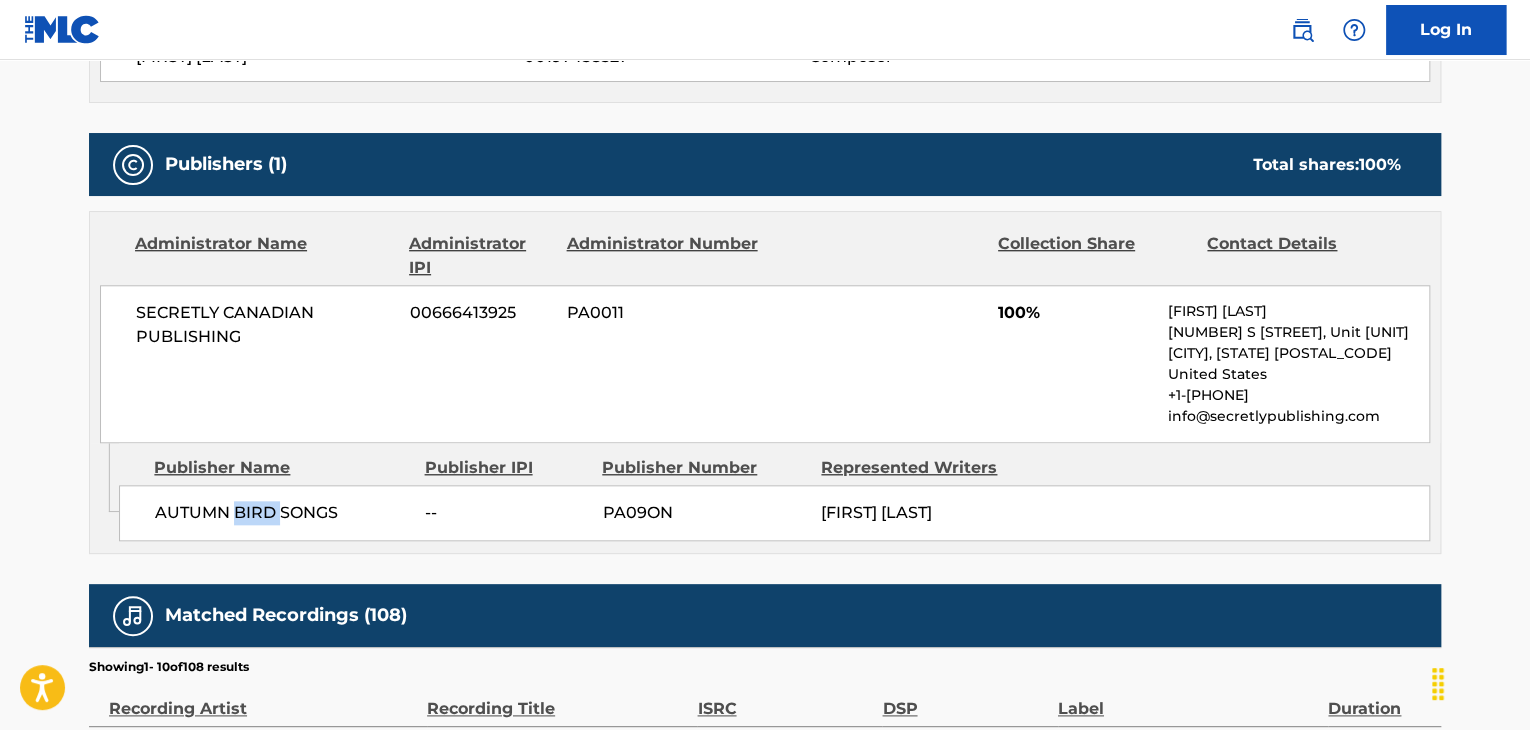 click on "AUTUMN BIRD SONGS" at bounding box center (282, 513) 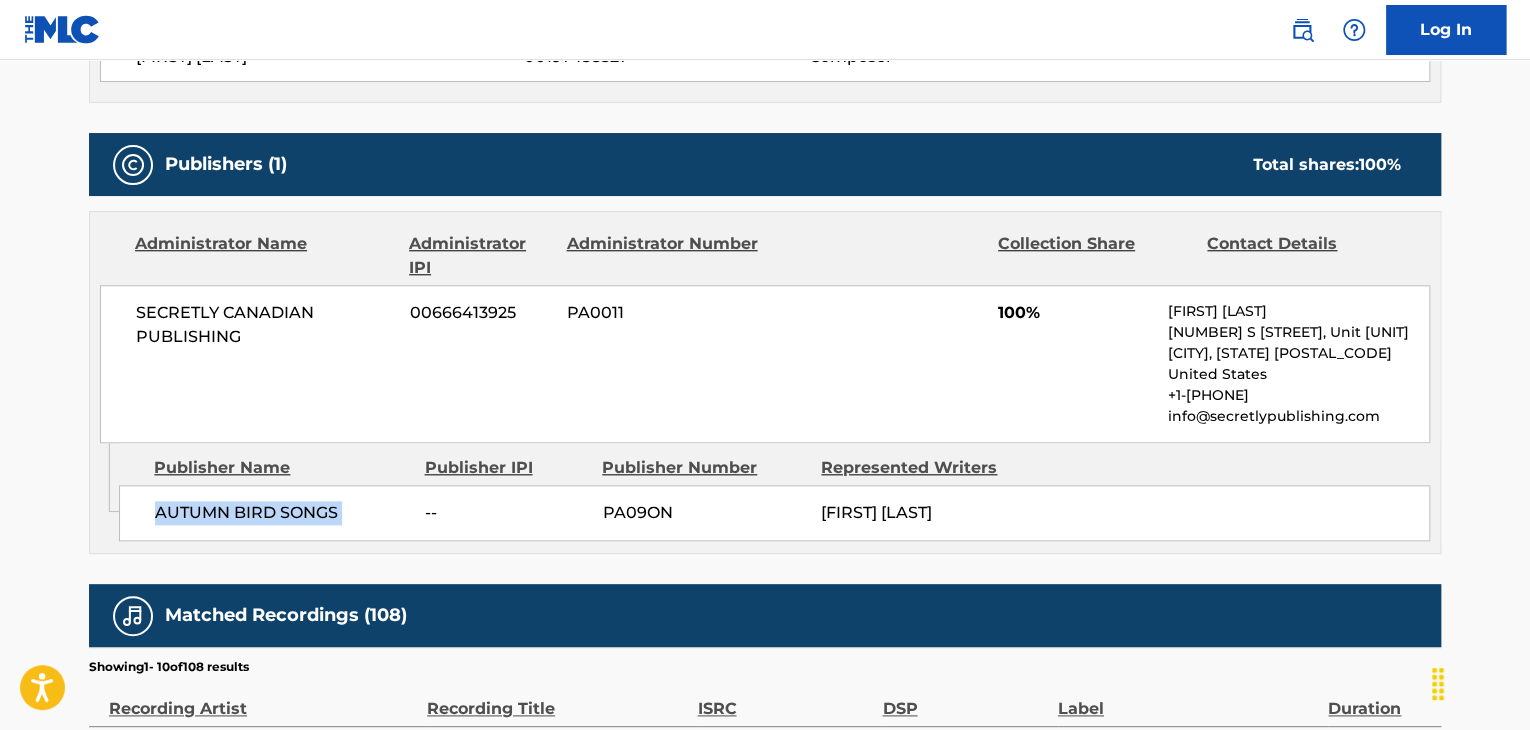 click on "AUTUMN BIRD SONGS" at bounding box center (282, 513) 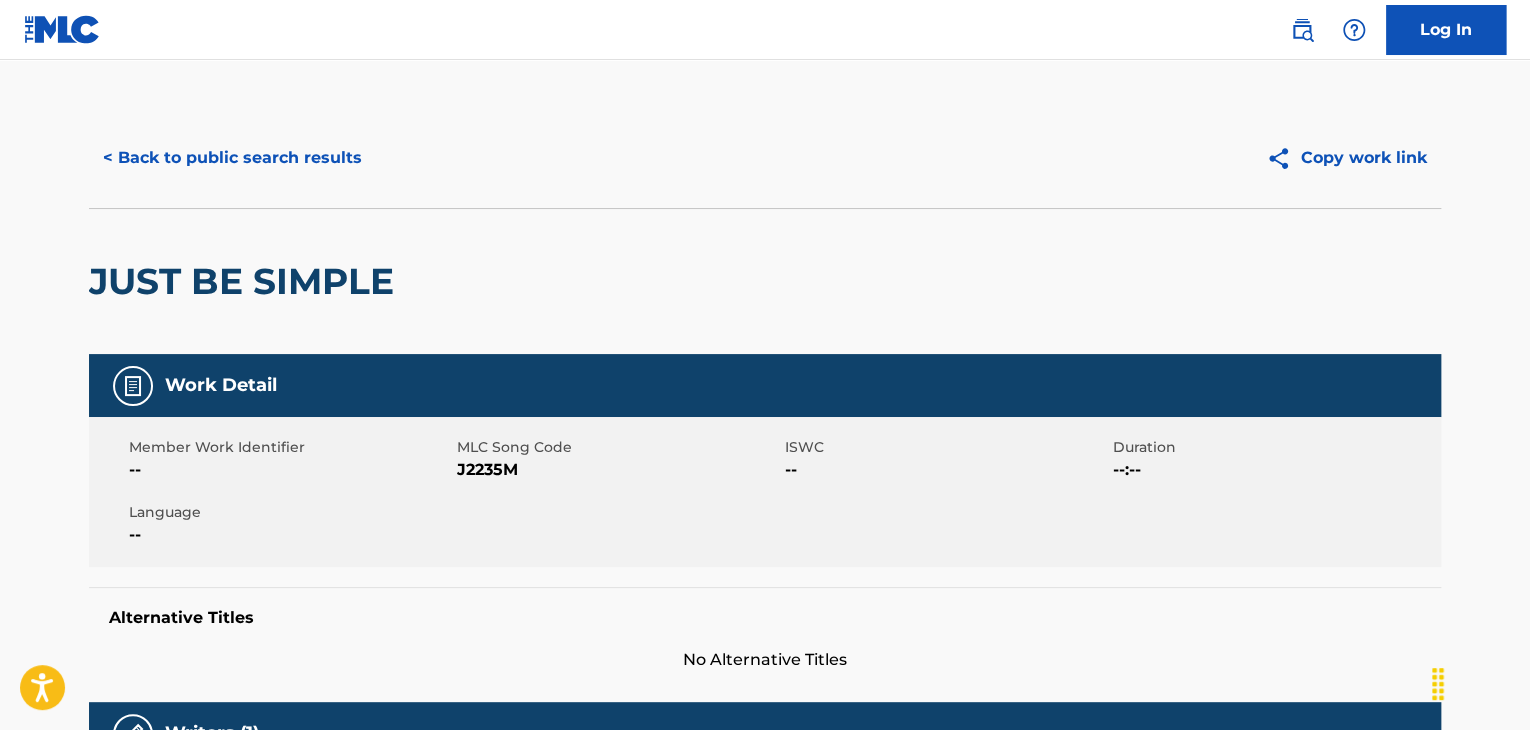 scroll, scrollTop: 0, scrollLeft: 0, axis: both 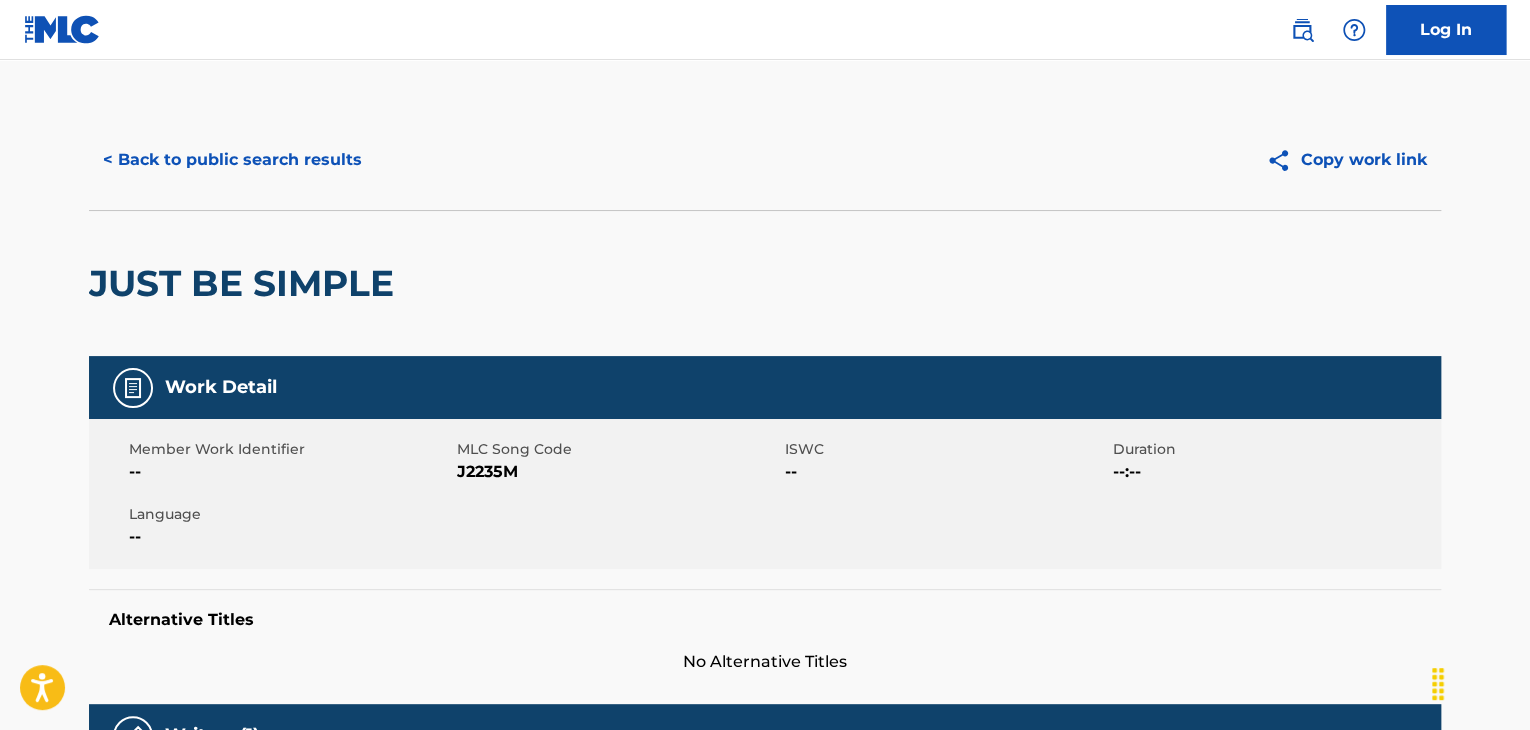 click on "< Back to public search results" at bounding box center (232, 160) 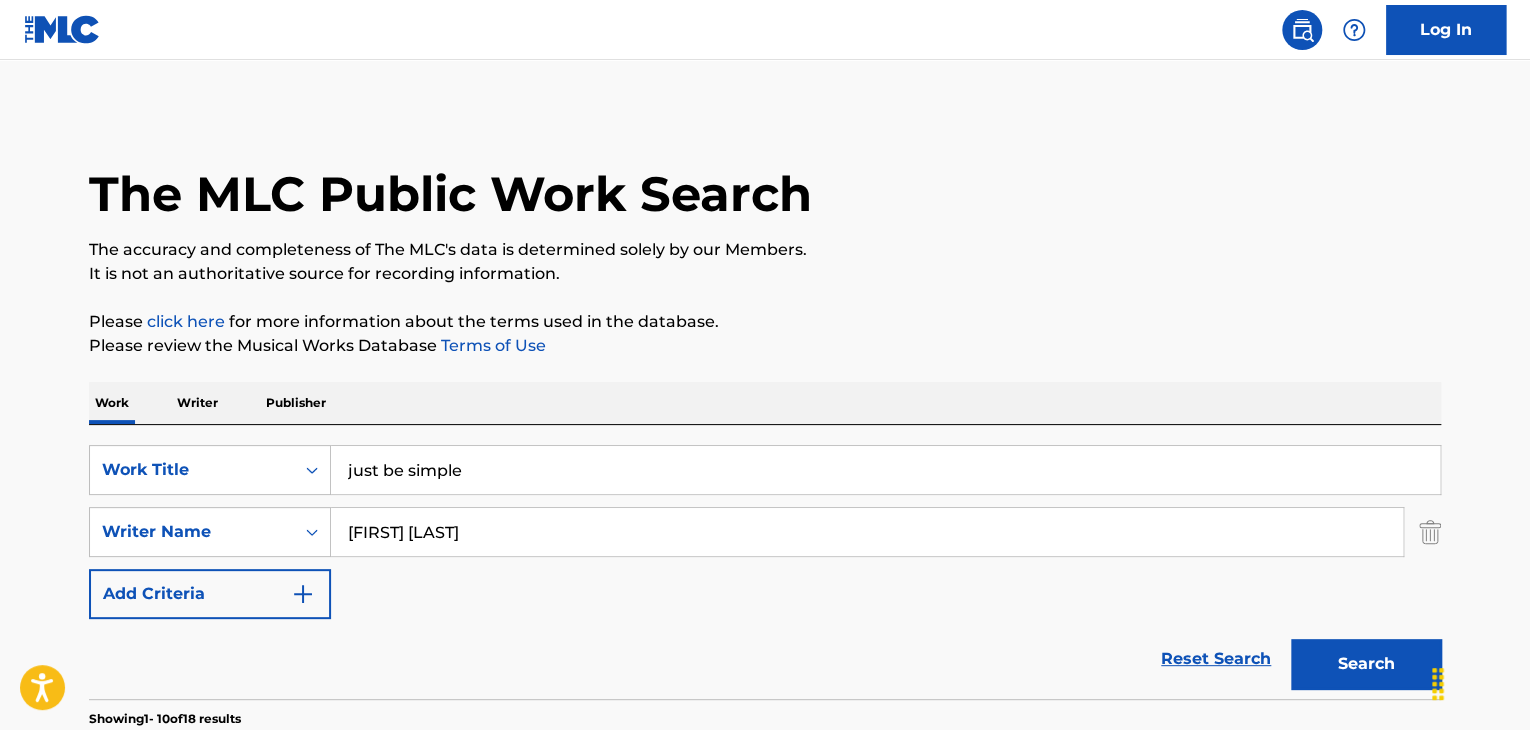 scroll, scrollTop: 310, scrollLeft: 0, axis: vertical 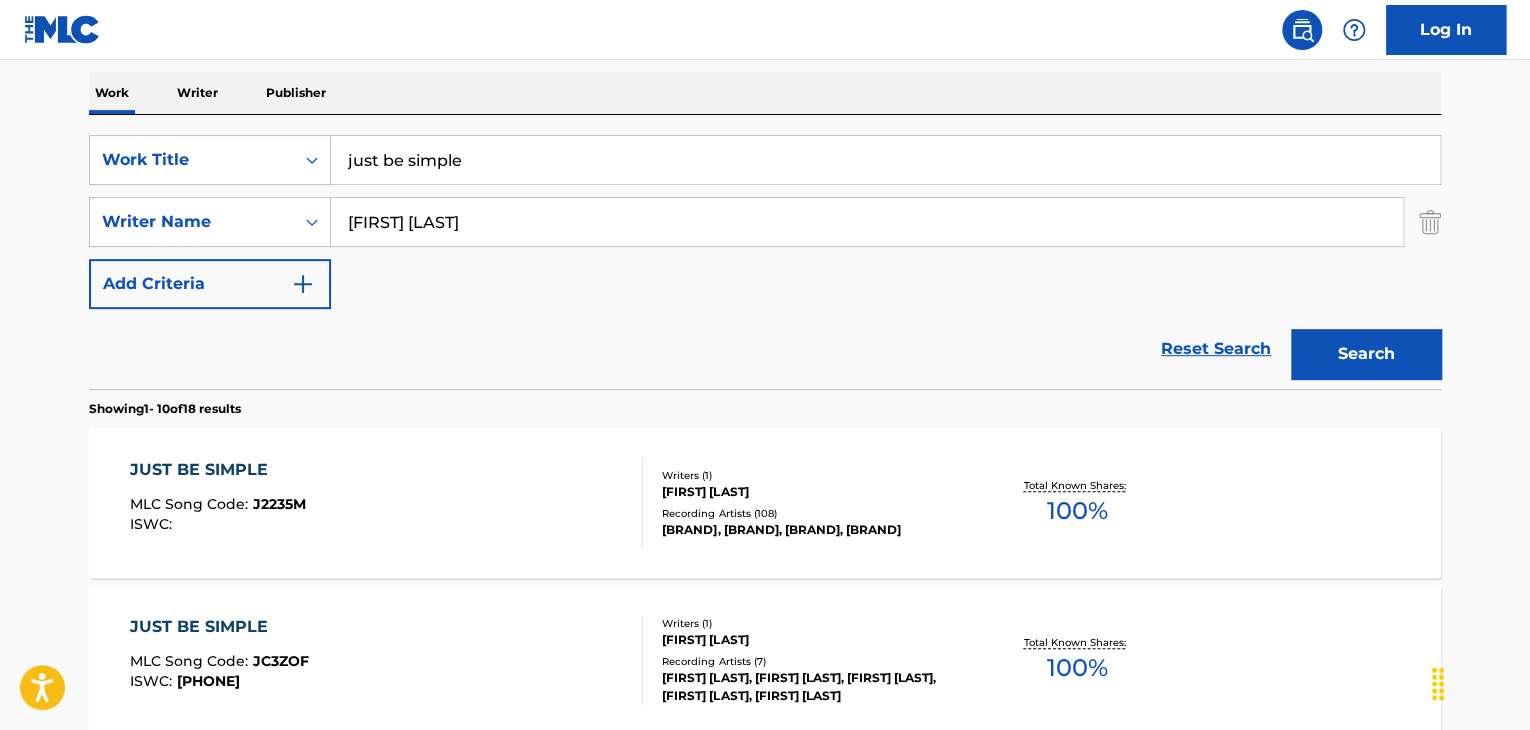 click on "just be simple" at bounding box center [885, 160] 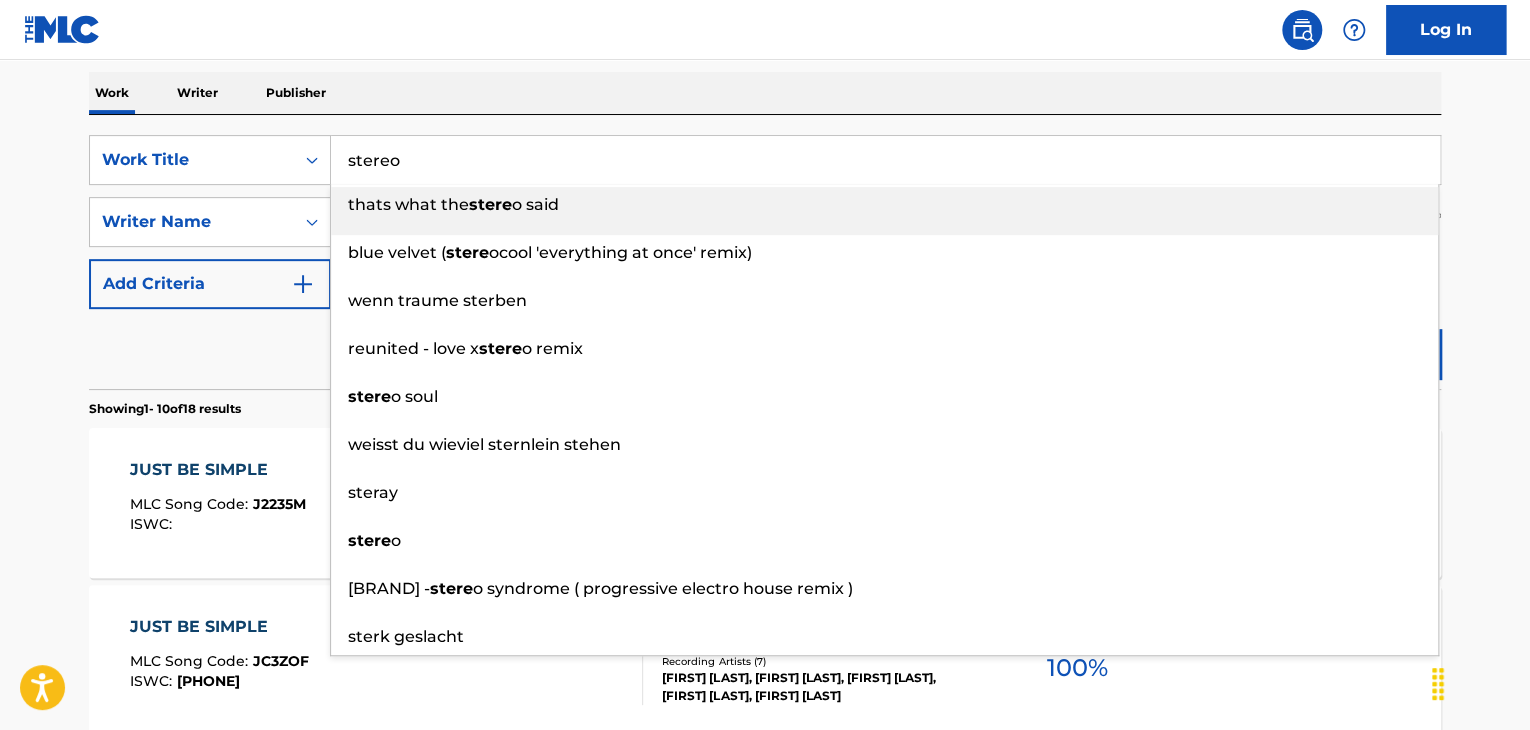 type on "stereo" 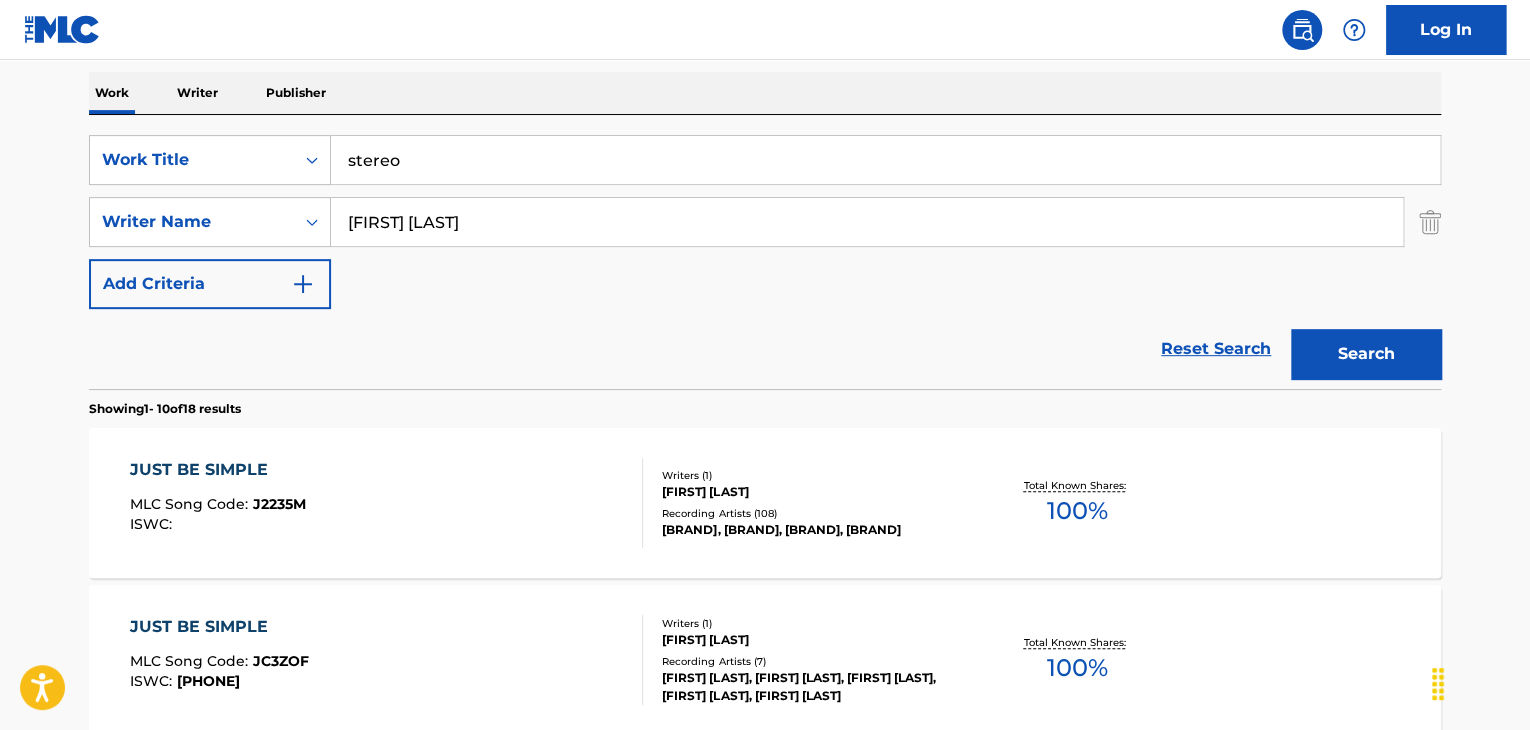 click on "Search" at bounding box center [1366, 354] 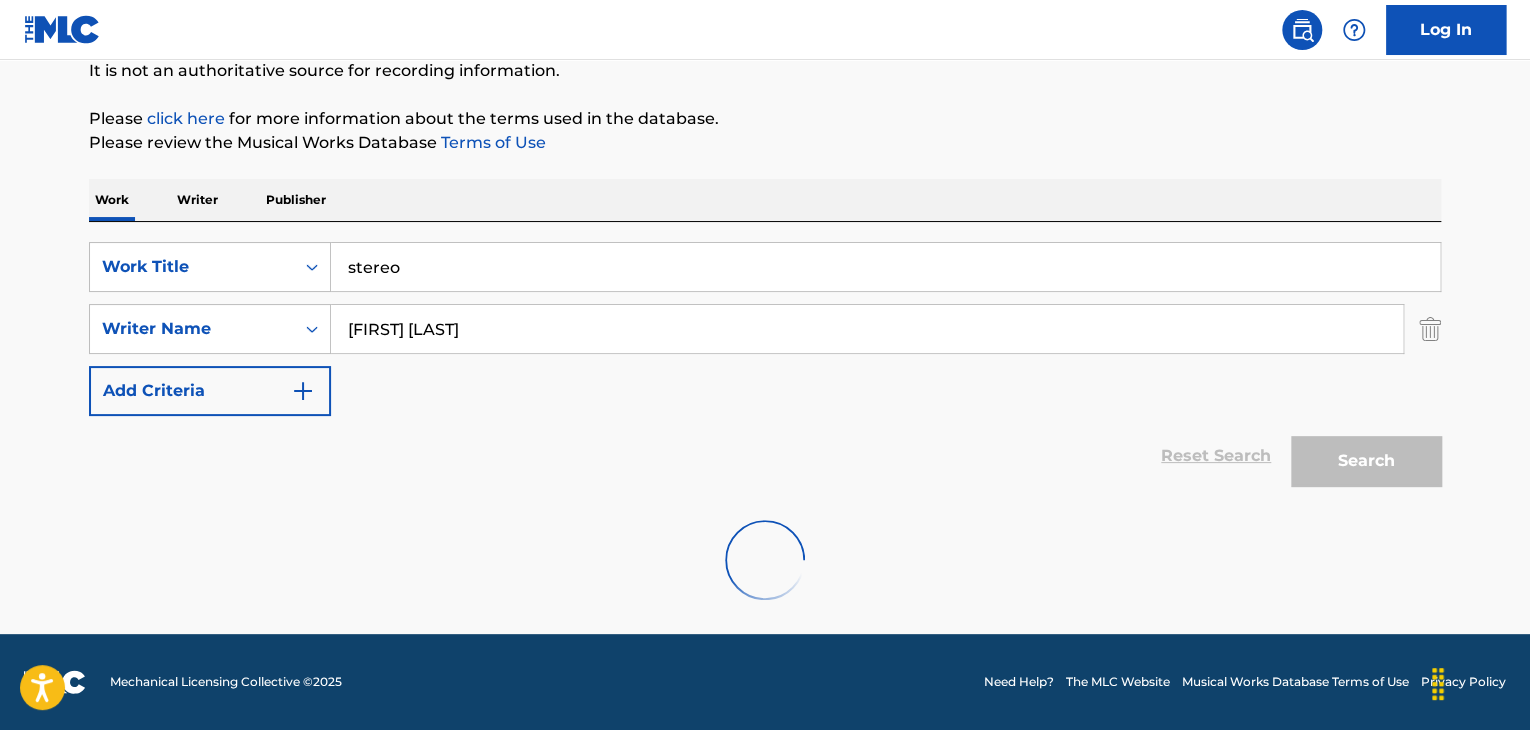 scroll, scrollTop: 138, scrollLeft: 0, axis: vertical 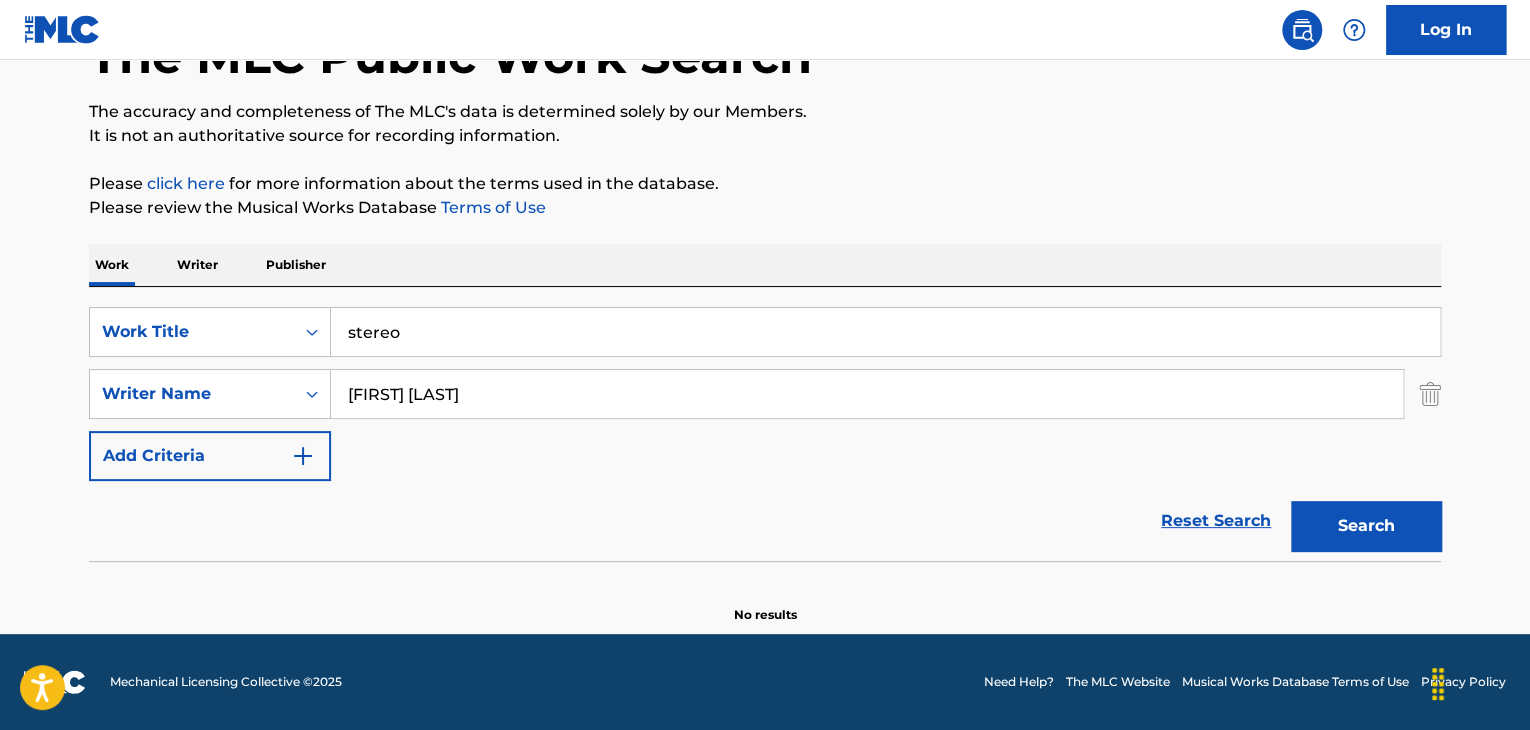 click on "[FIRST] [LAST]" at bounding box center [867, 394] 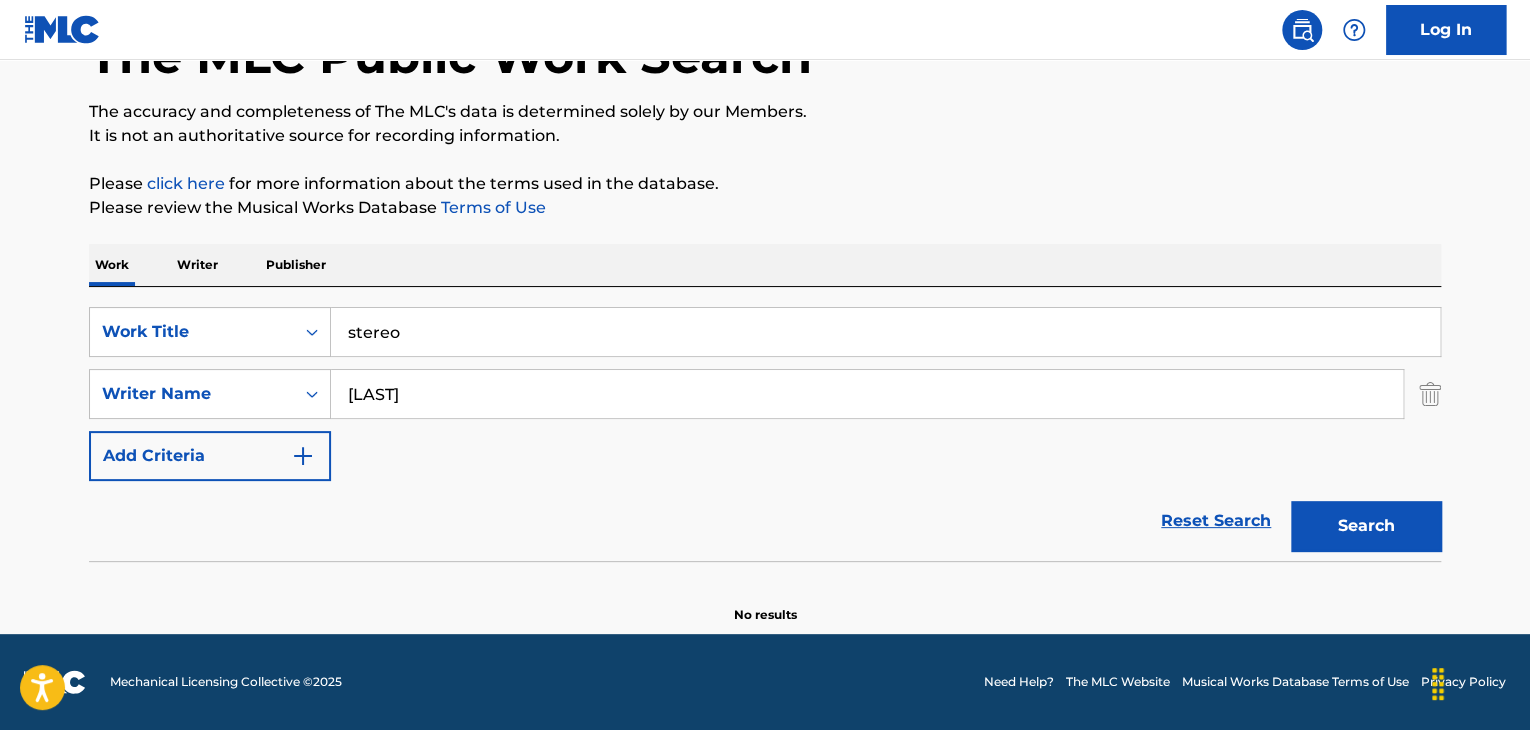 type on "[LAST]" 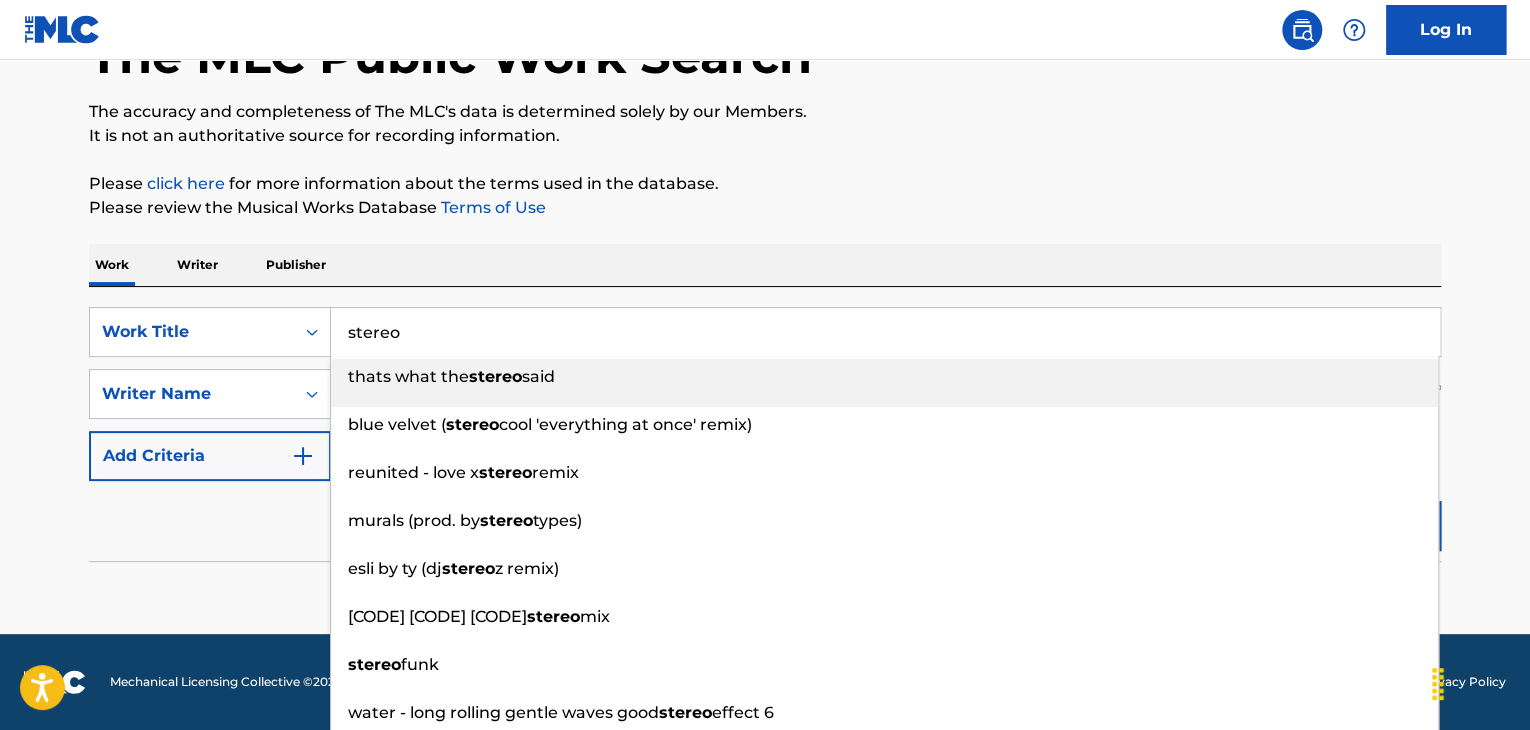 click on "stereo" at bounding box center [885, 332] 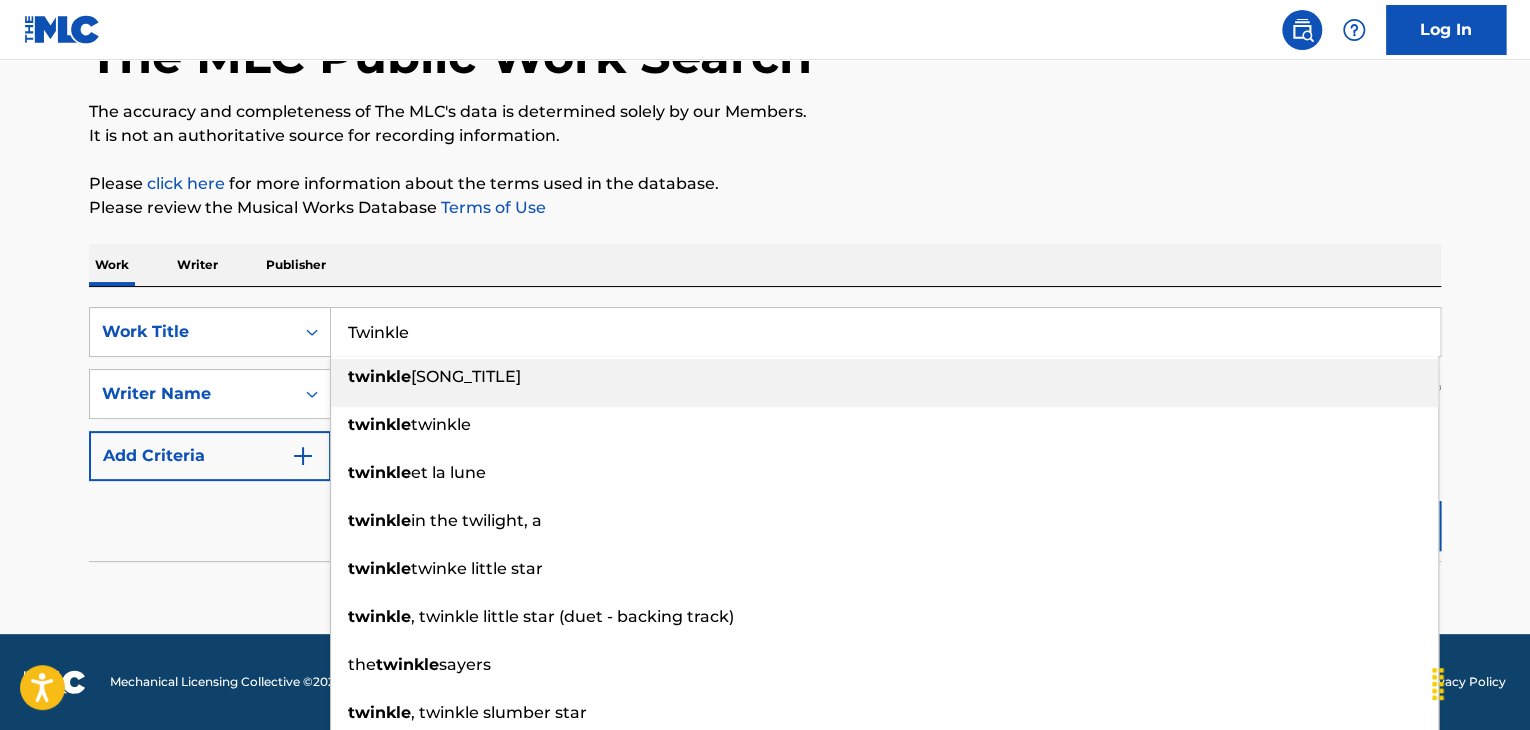 type on "Twinkle" 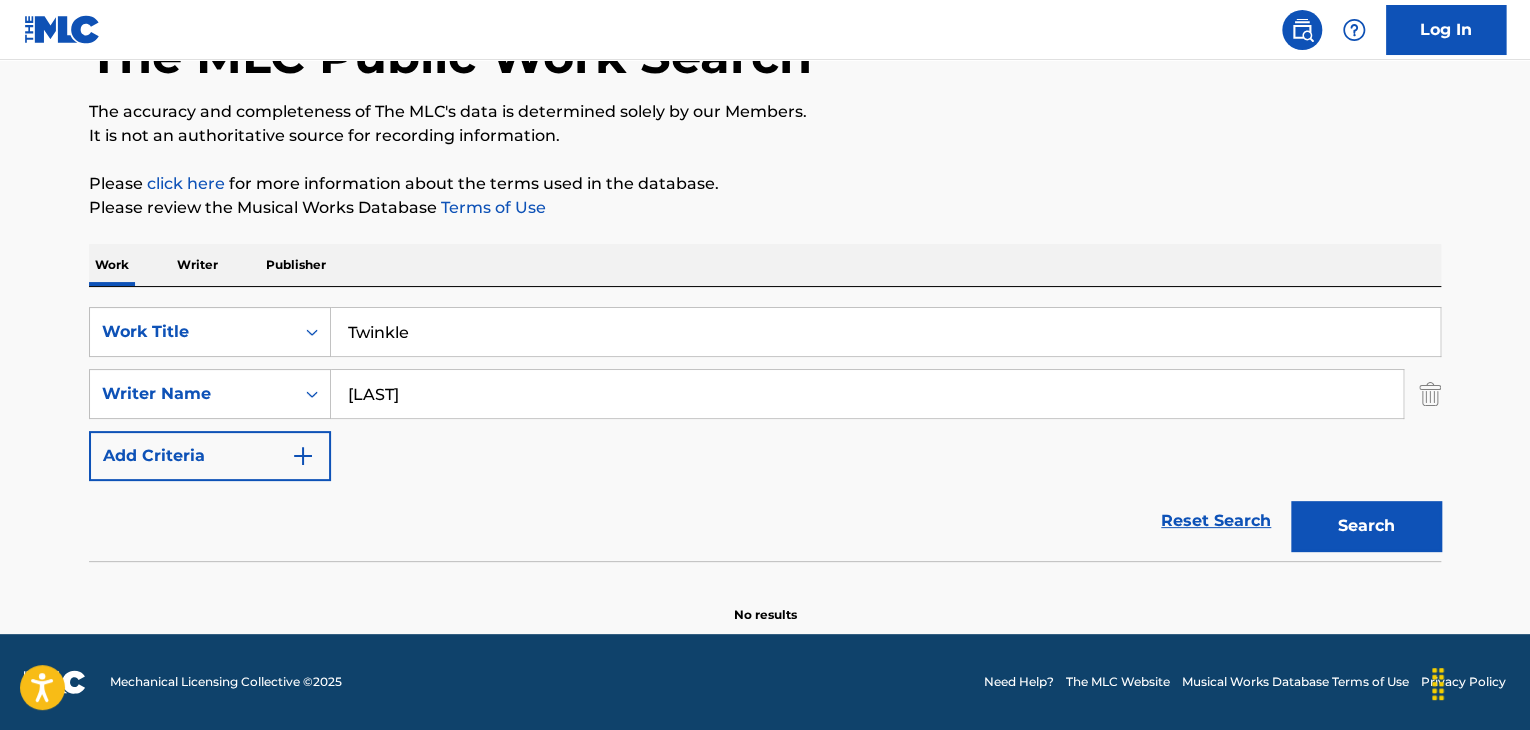 paste on "[LAST]" 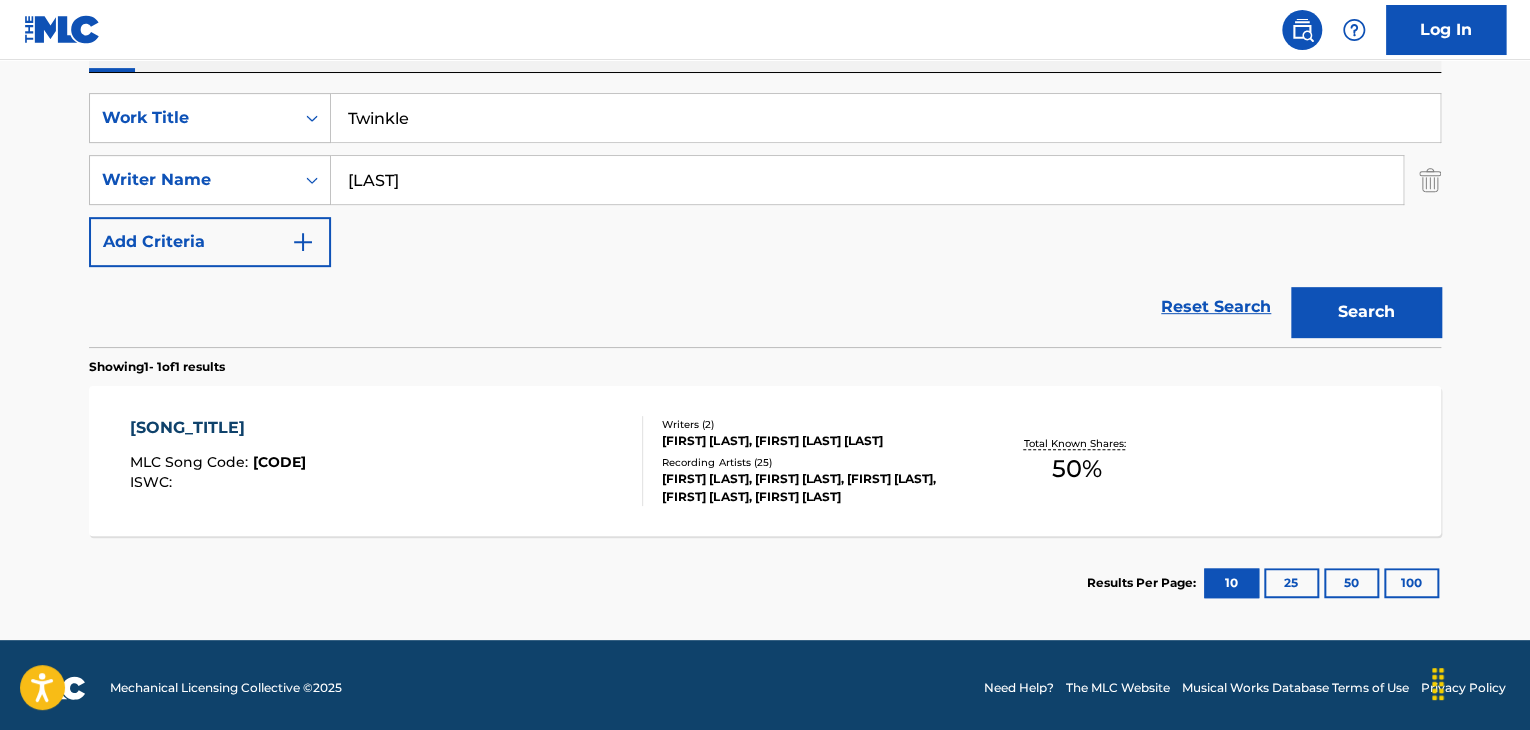 scroll, scrollTop: 358, scrollLeft: 0, axis: vertical 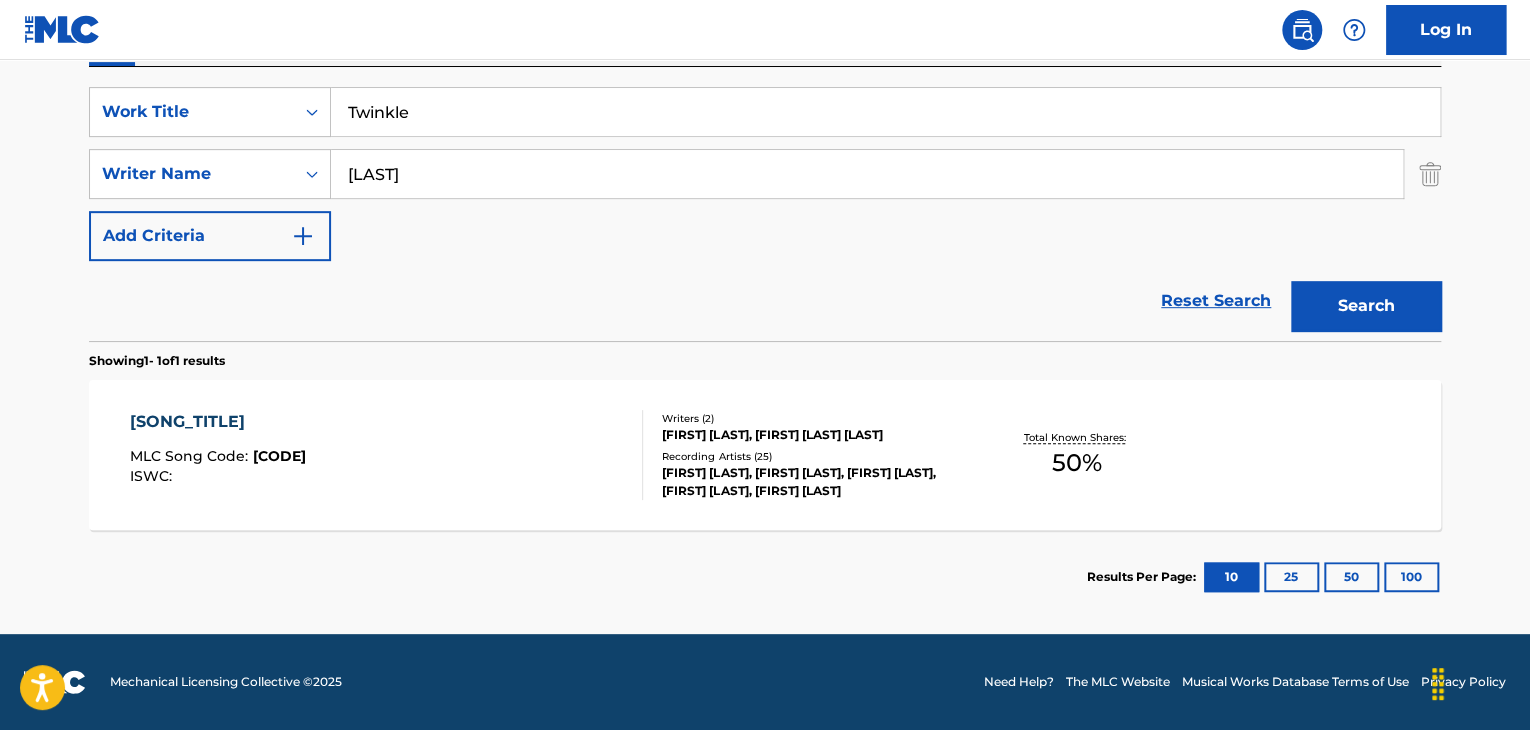 click on "[SONG_TITLE]" at bounding box center [218, 422] 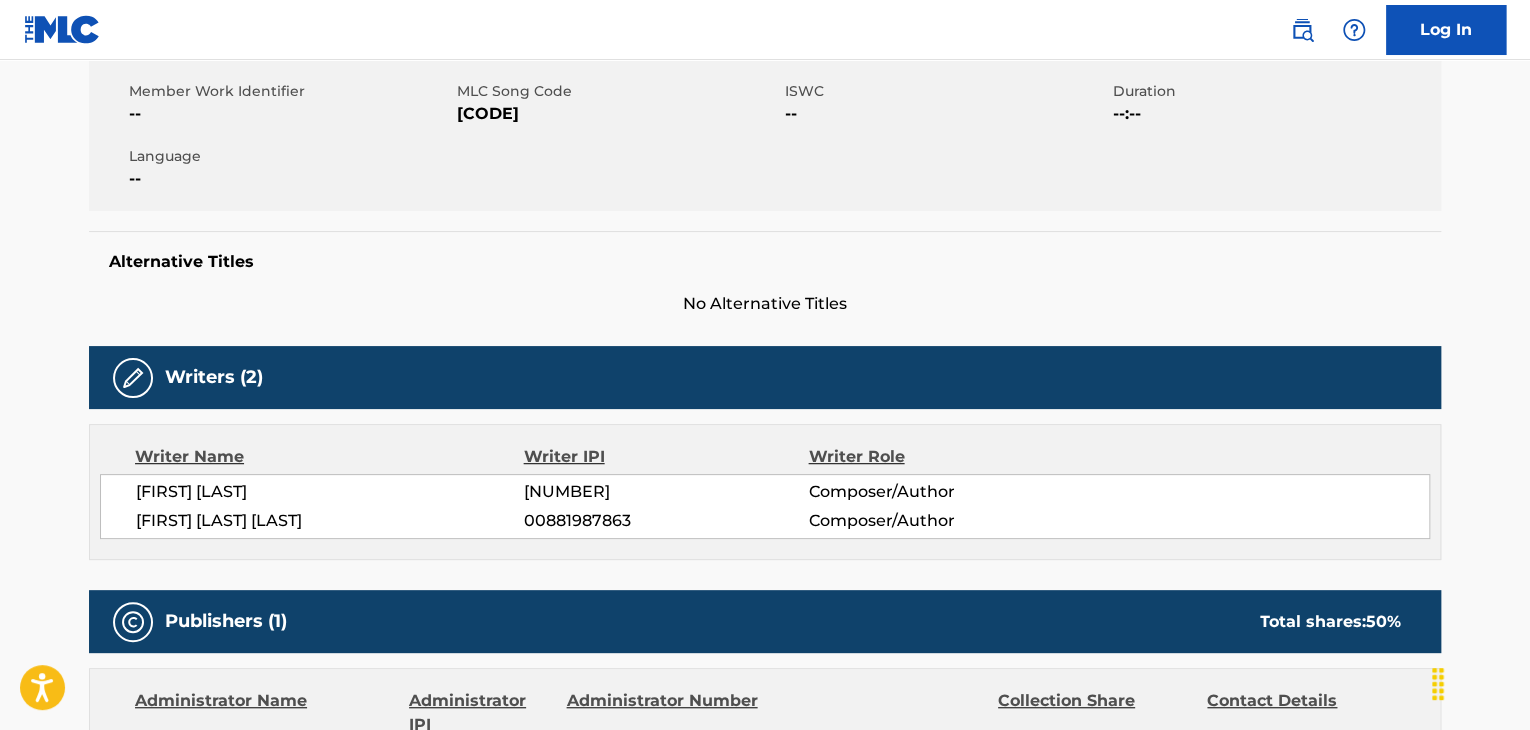 scroll, scrollTop: 0, scrollLeft: 0, axis: both 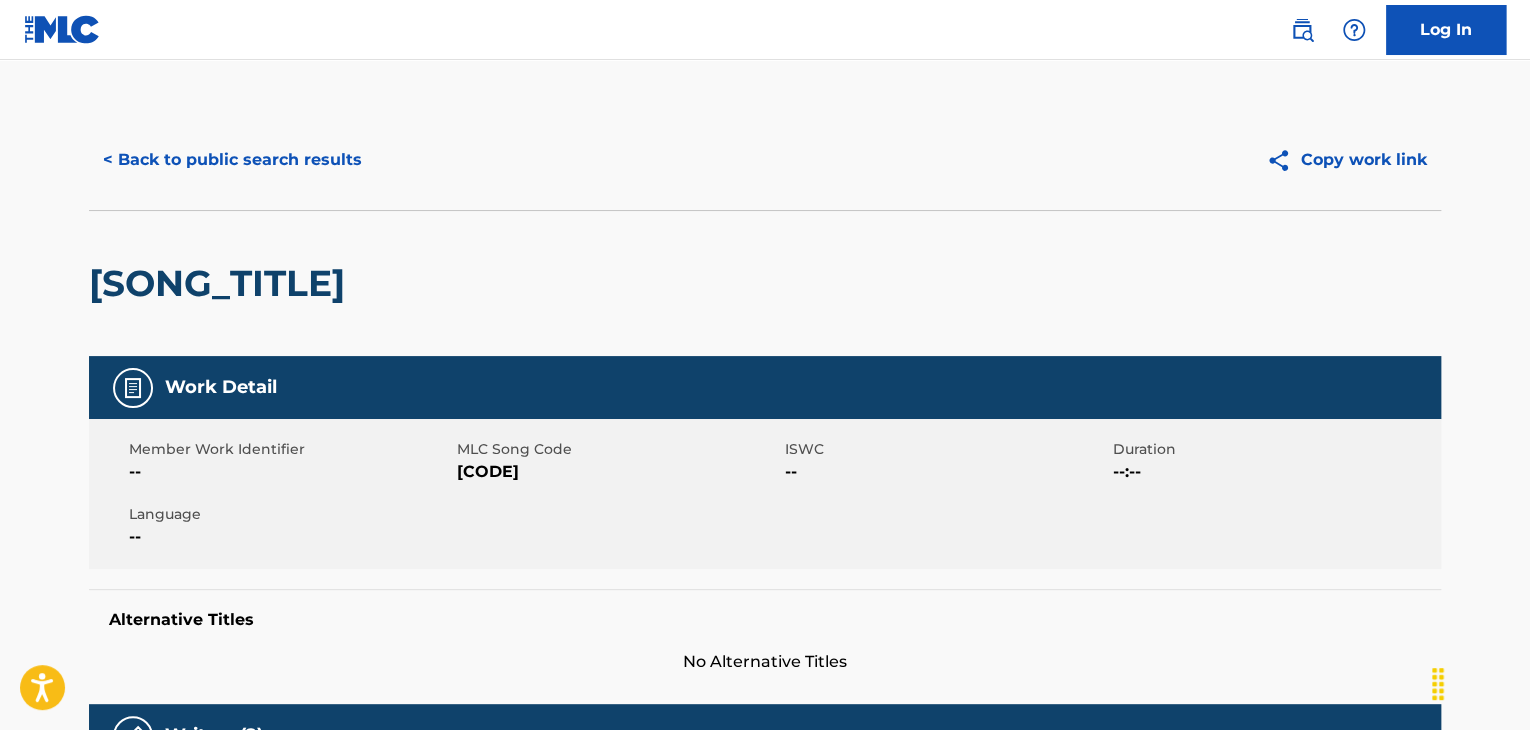 click on "[CODE]" at bounding box center [618, 472] 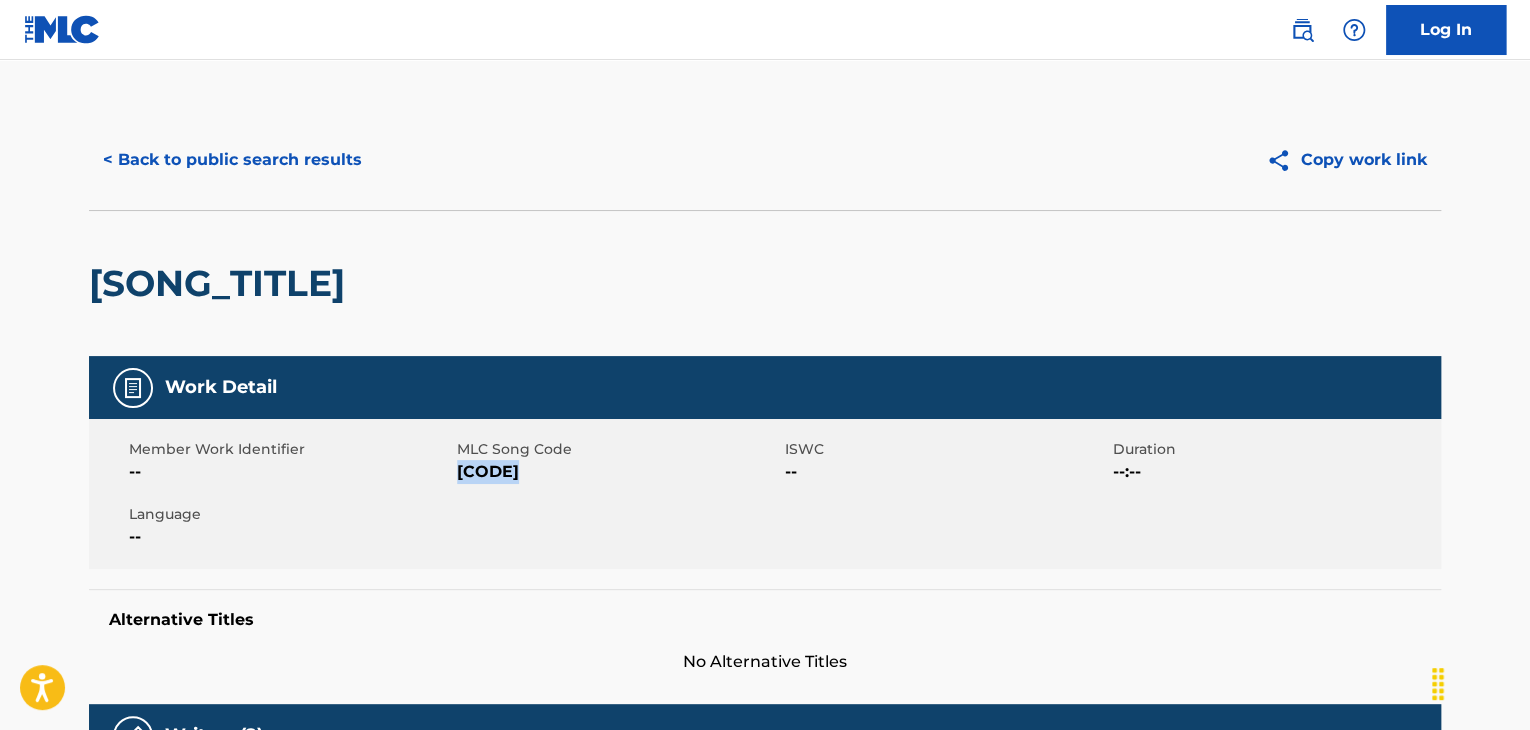 click on "[CODE]" at bounding box center (618, 472) 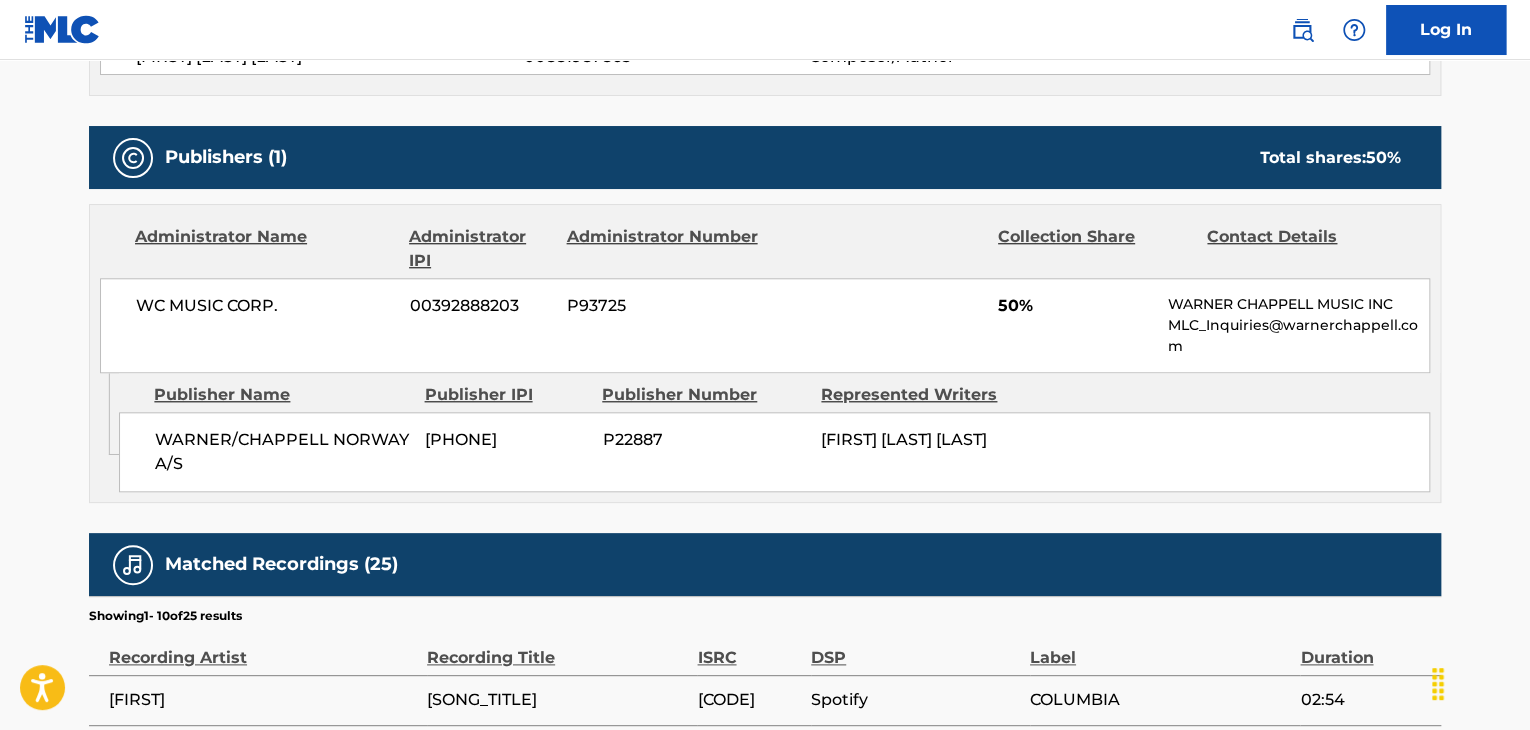 scroll, scrollTop: 866, scrollLeft: 0, axis: vertical 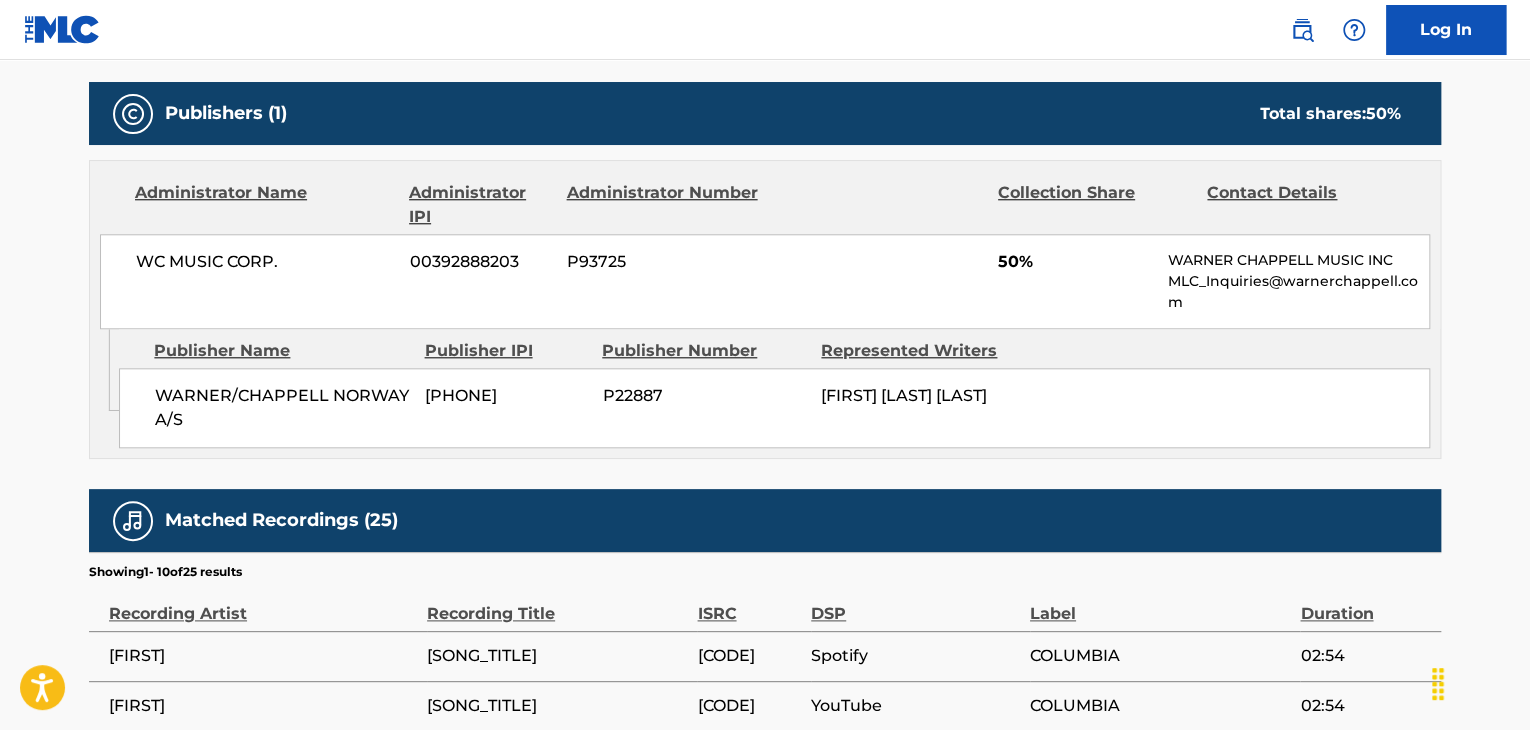 click on "WARNER/CHAPPELL NORWAY A/S" at bounding box center (282, 408) 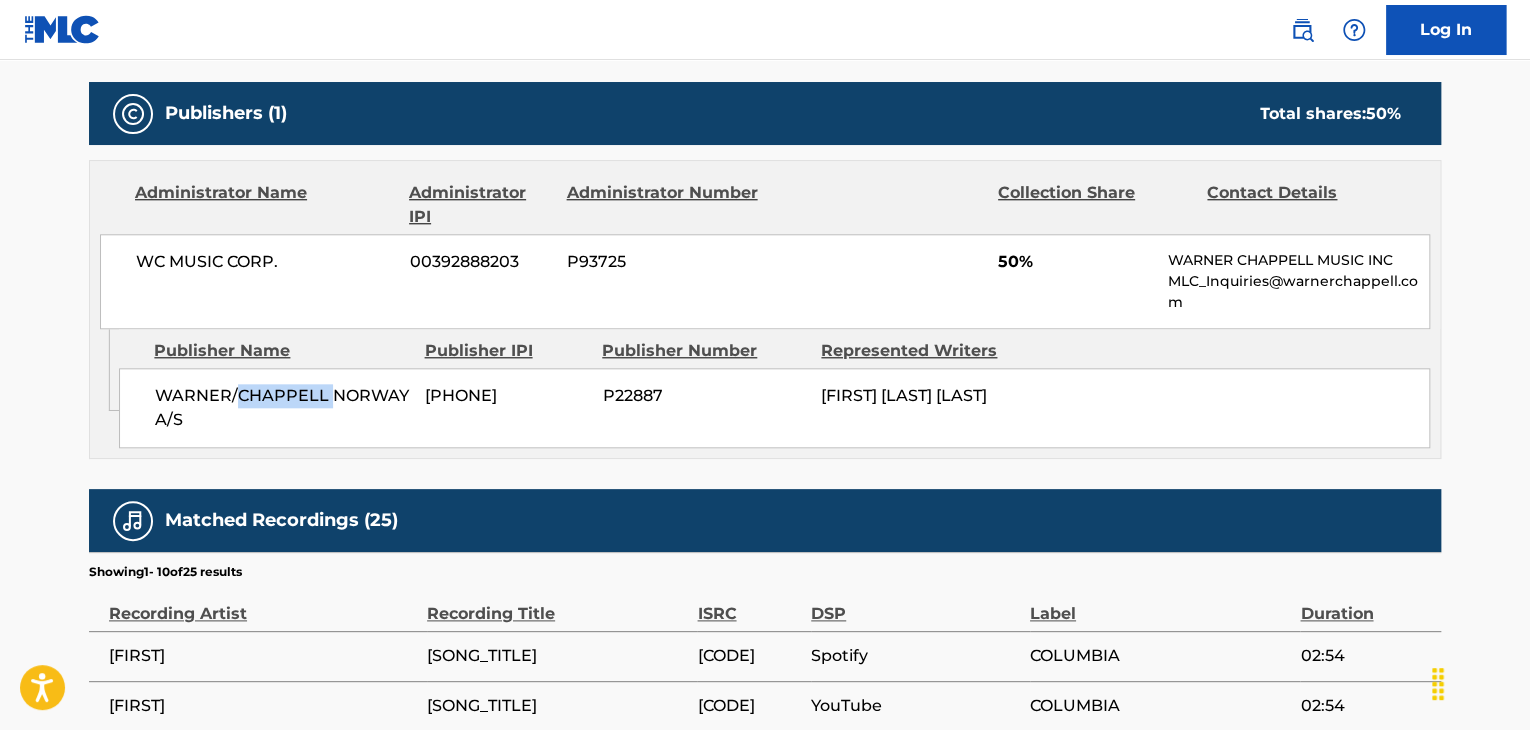 click on "WARNER/CHAPPELL NORWAY A/S" at bounding box center (282, 408) 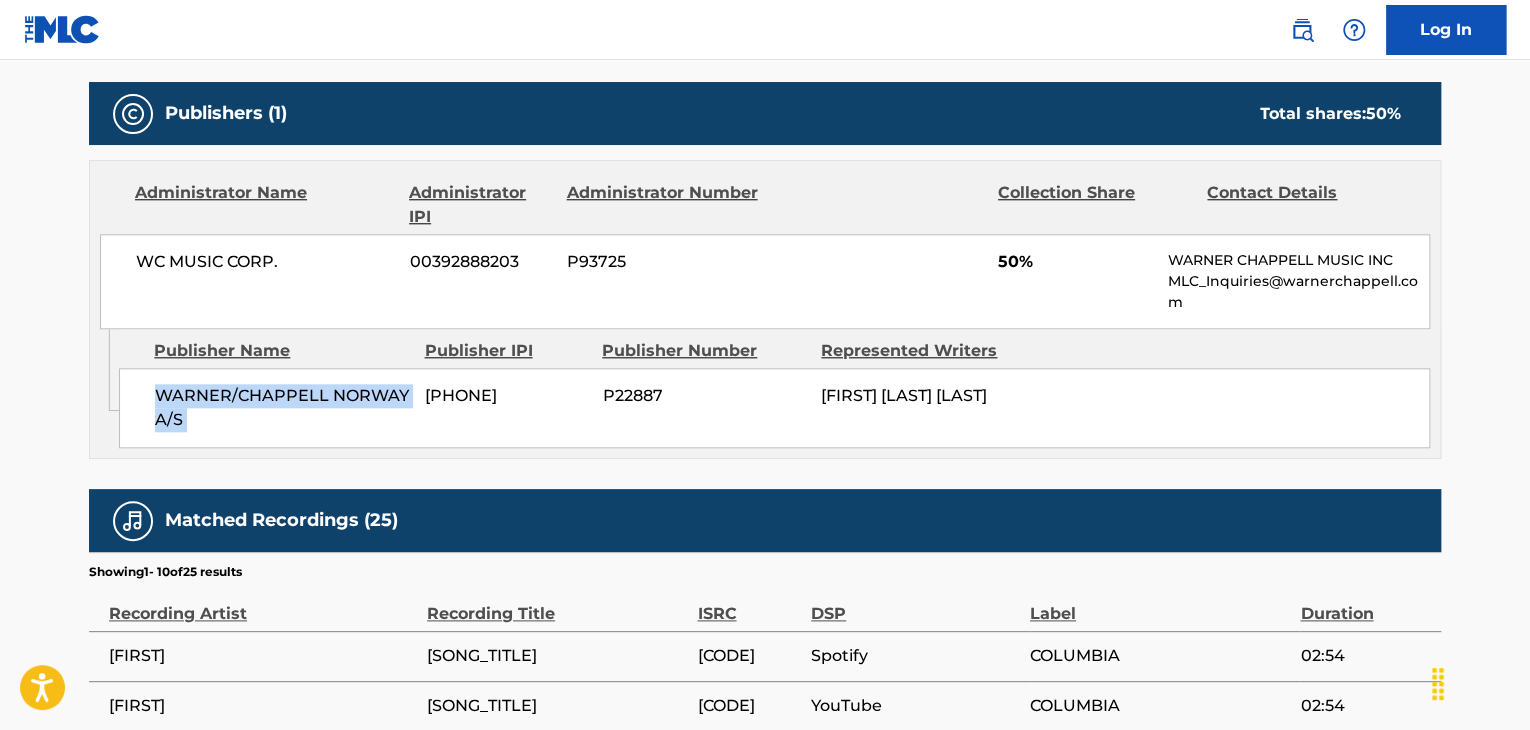 click on "WARNER/CHAPPELL NORWAY A/S" at bounding box center (282, 408) 